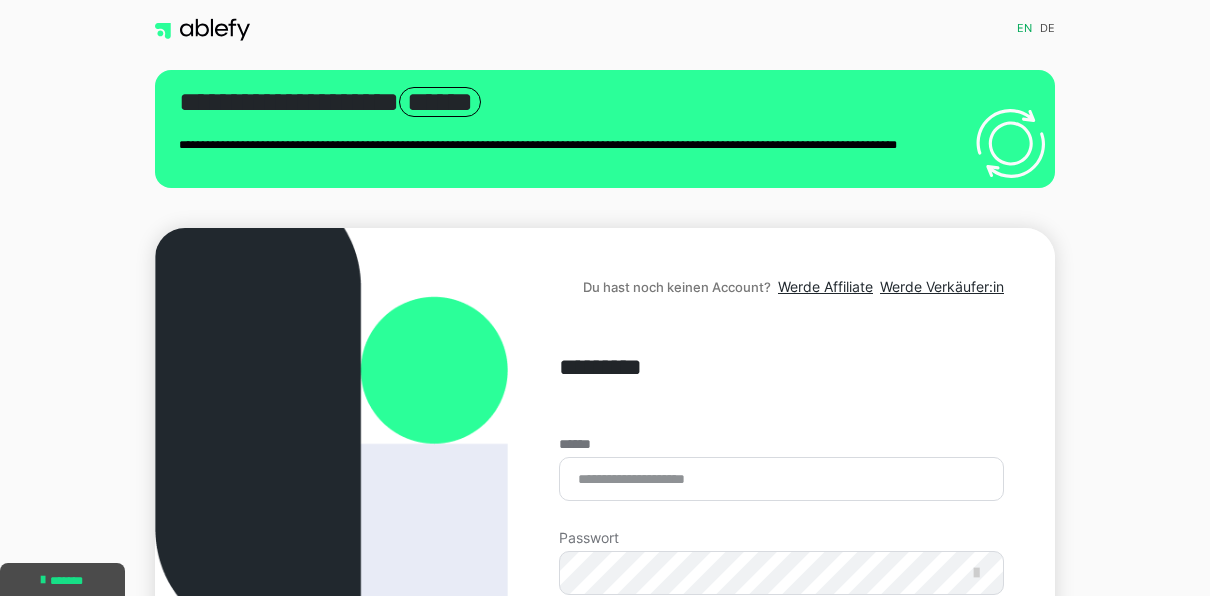 scroll, scrollTop: 0, scrollLeft: 0, axis: both 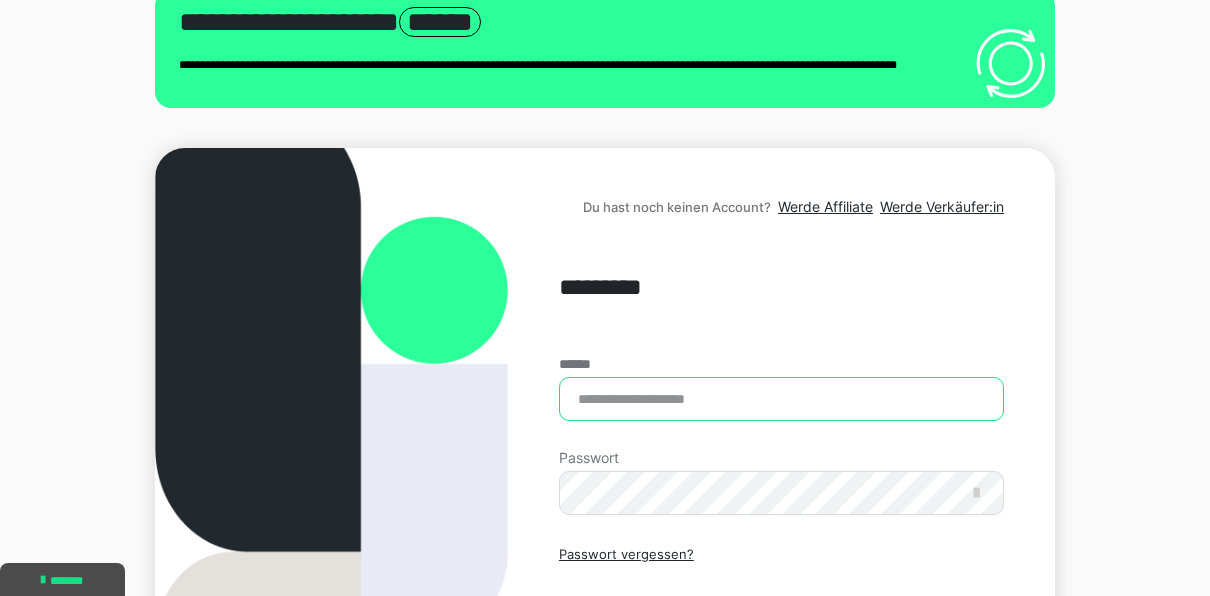 click on "******" at bounding box center [781, 399] 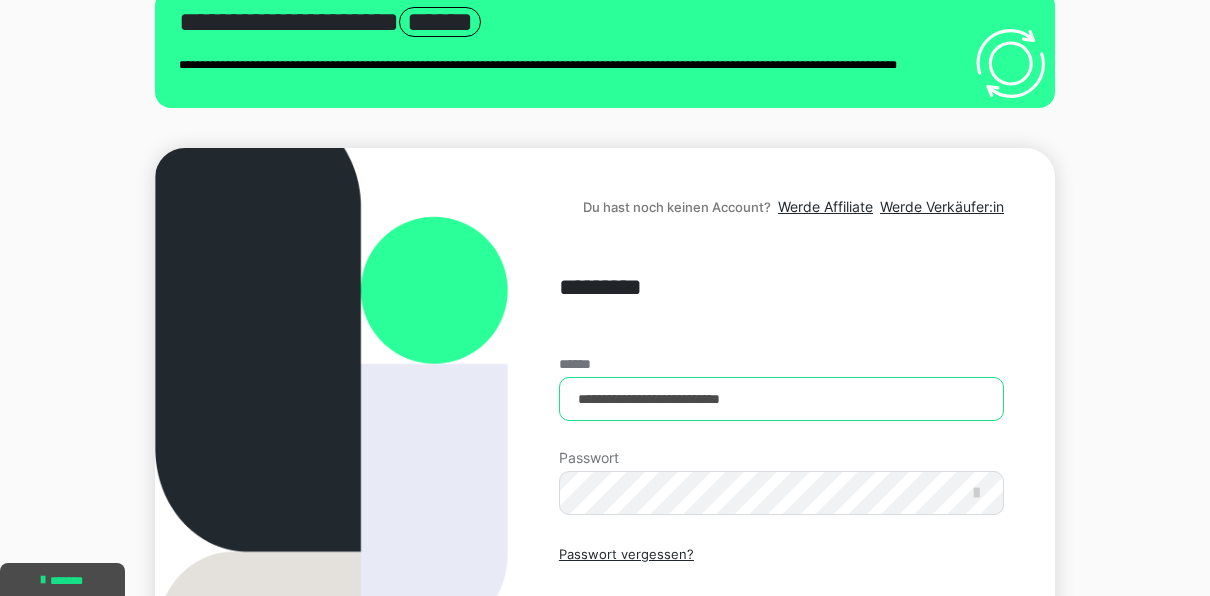 type on "**********" 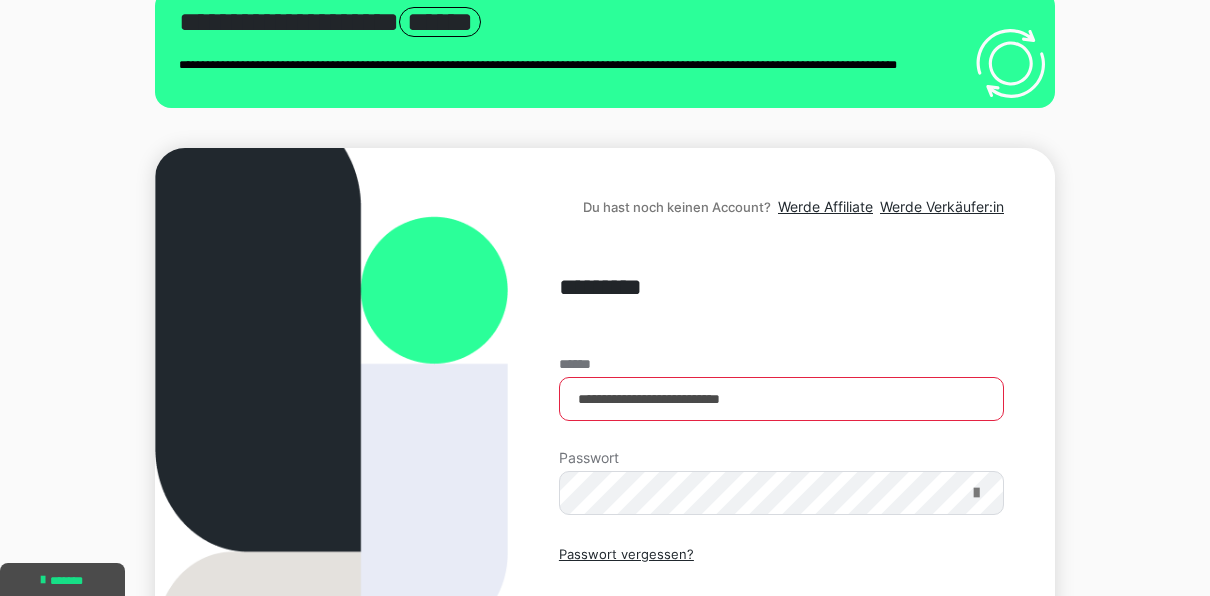 click at bounding box center [976, 493] 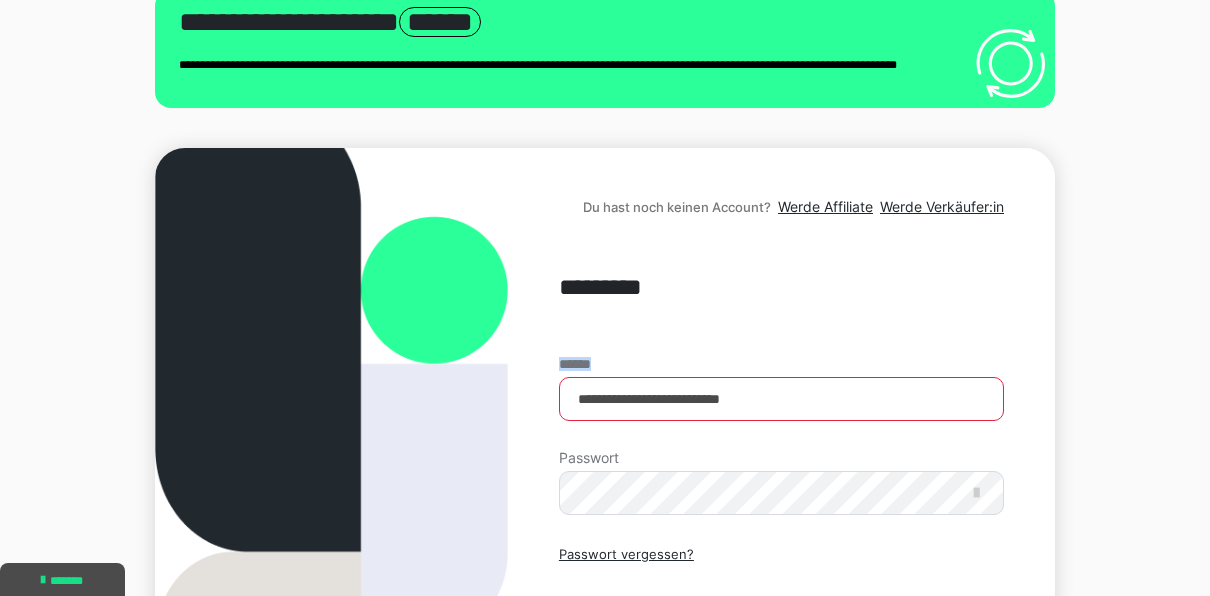 drag, startPoint x: 1167, startPoint y: 246, endPoint x: 1227, endPoint y: 459, distance: 221.2894 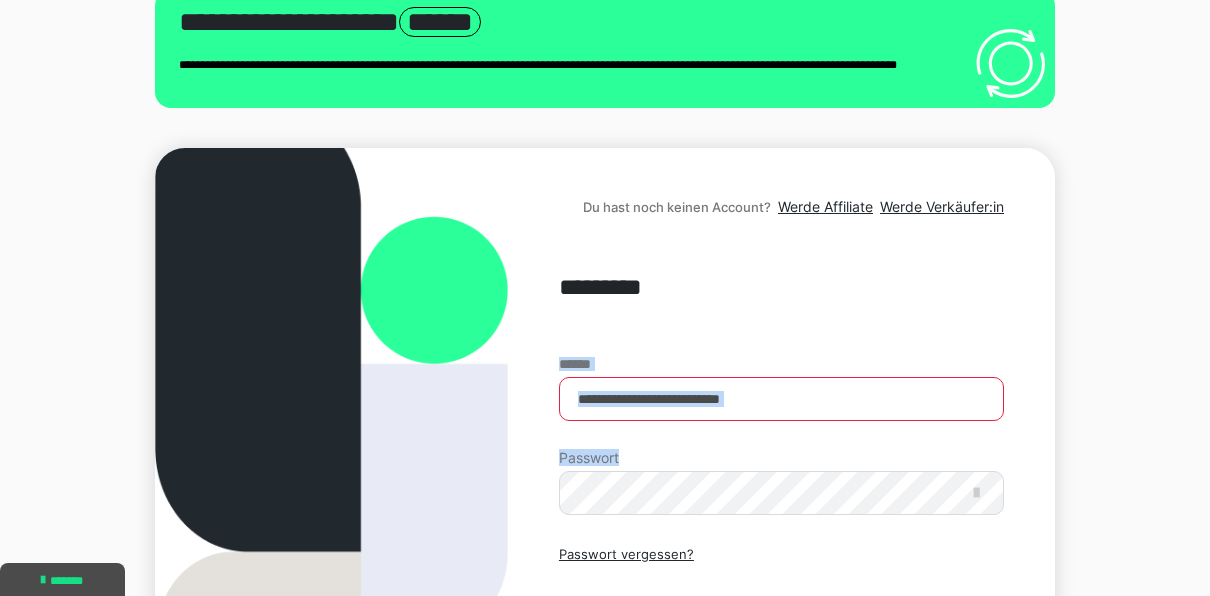 drag, startPoint x: 1227, startPoint y: 459, endPoint x: 1137, endPoint y: 516, distance: 106.531685 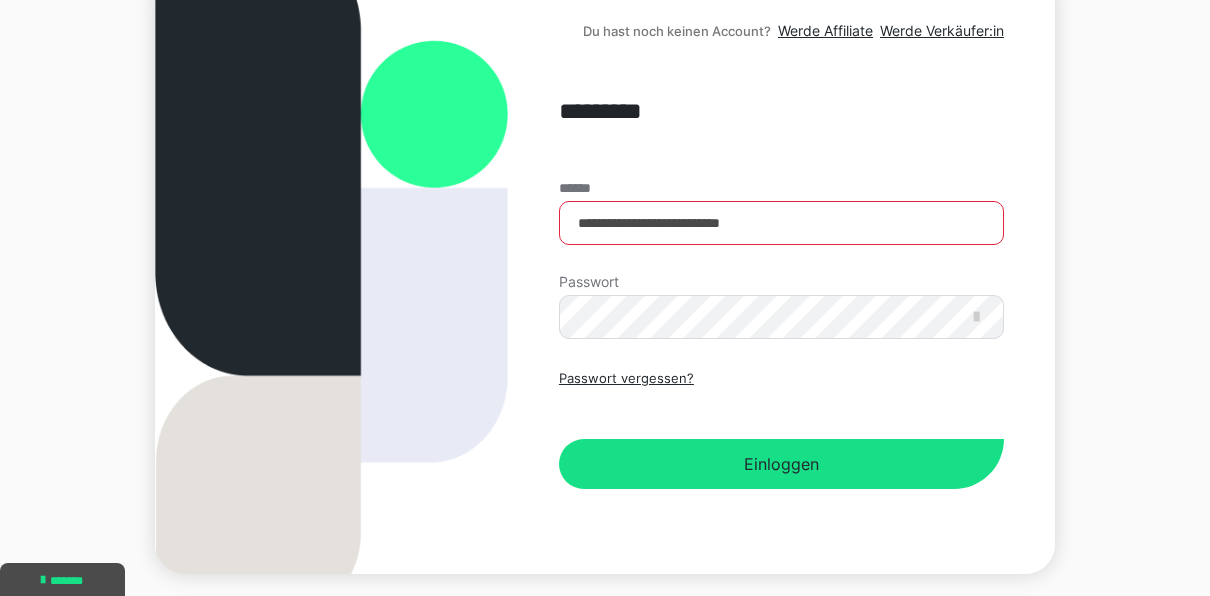 scroll, scrollTop: 280, scrollLeft: 0, axis: vertical 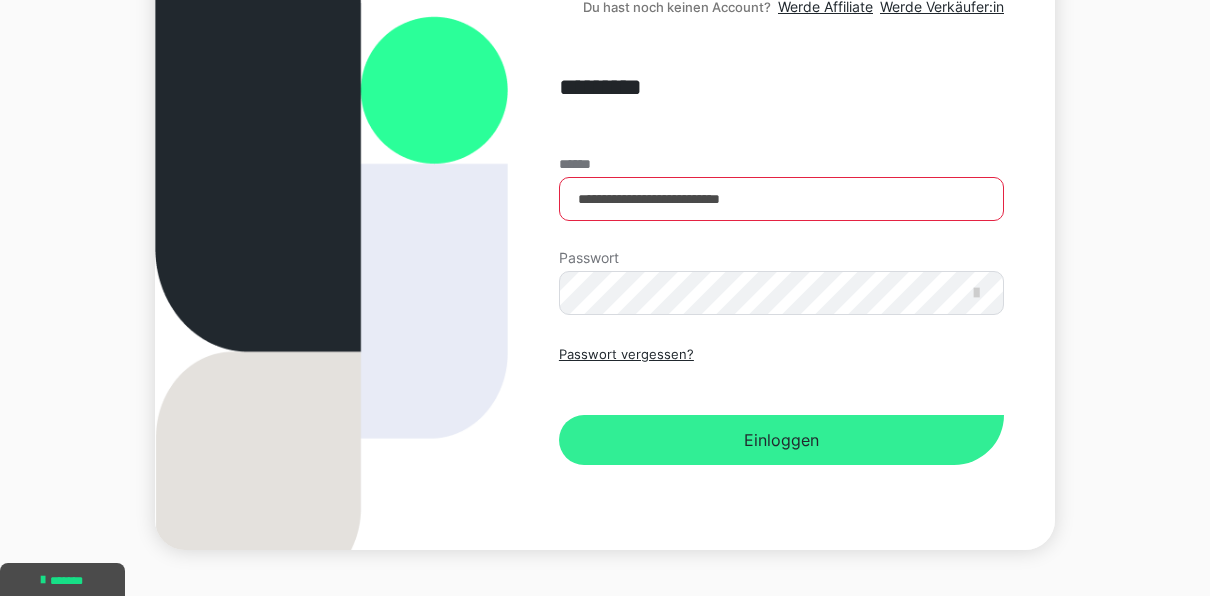 click on "Einloggen" at bounding box center (781, 440) 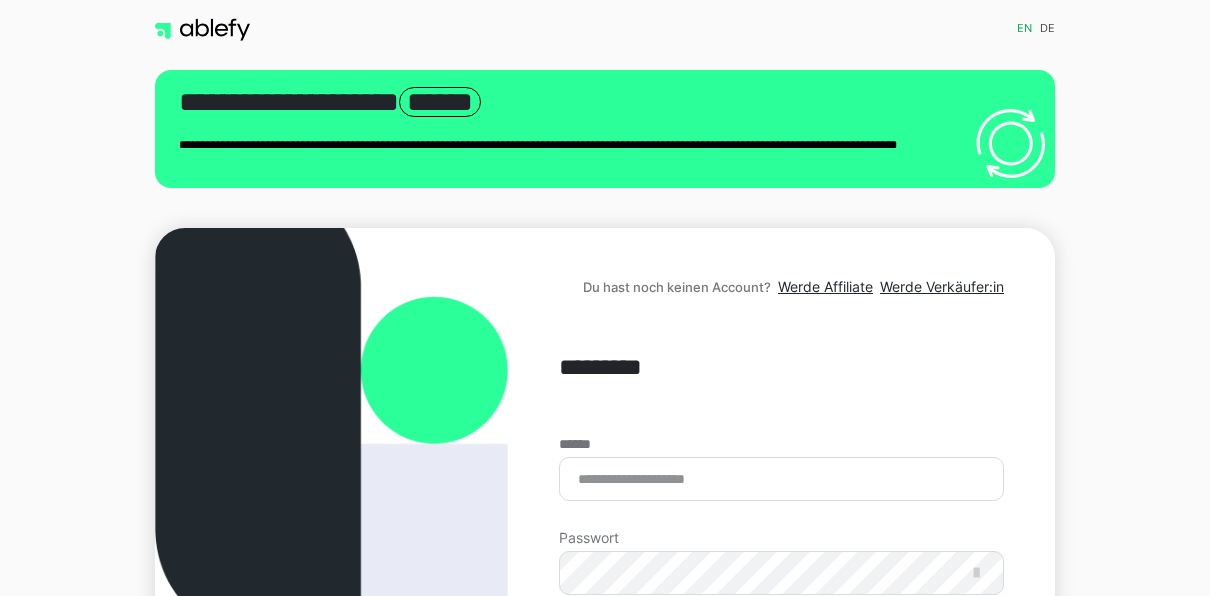 scroll, scrollTop: 0, scrollLeft: 0, axis: both 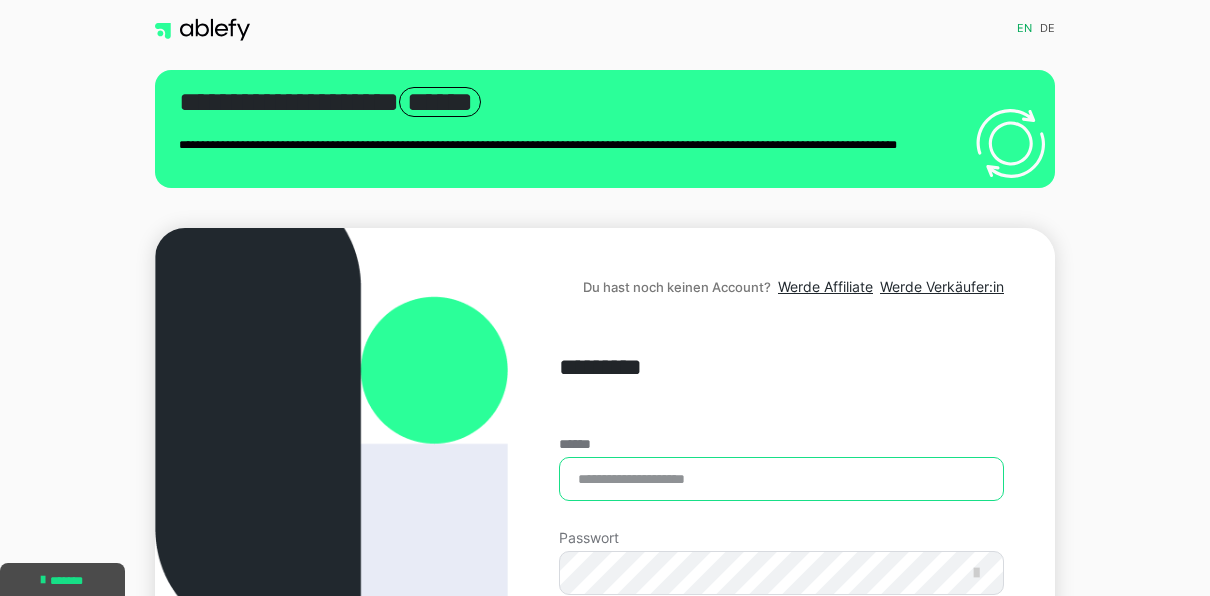 click on "******" at bounding box center [781, 479] 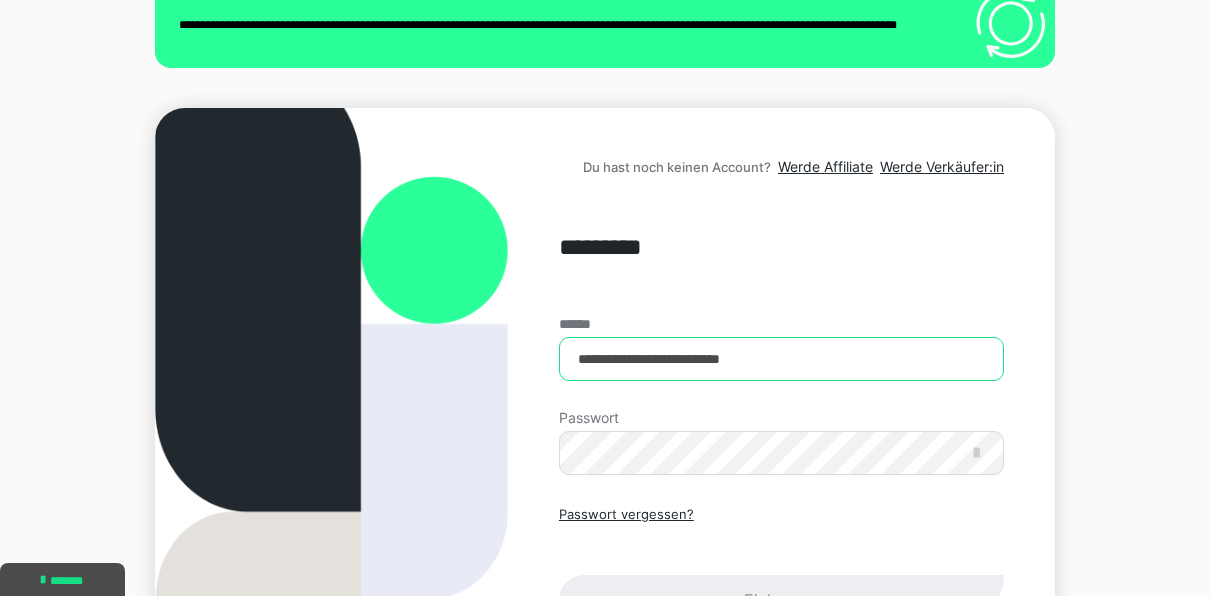 scroll, scrollTop: 133, scrollLeft: 0, axis: vertical 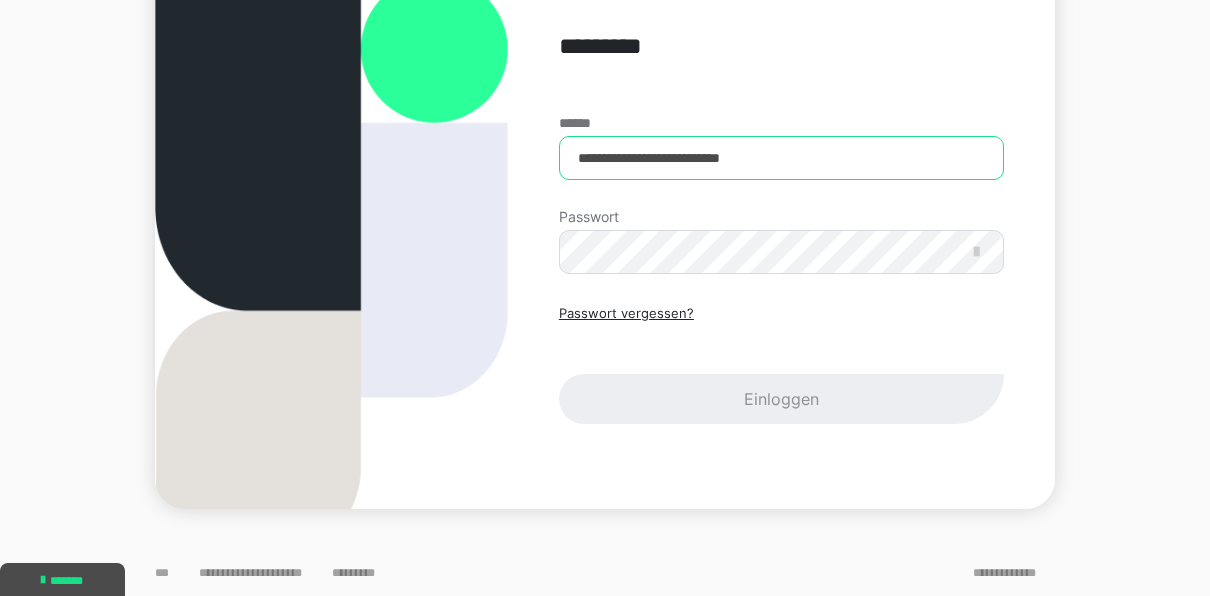 type on "**********" 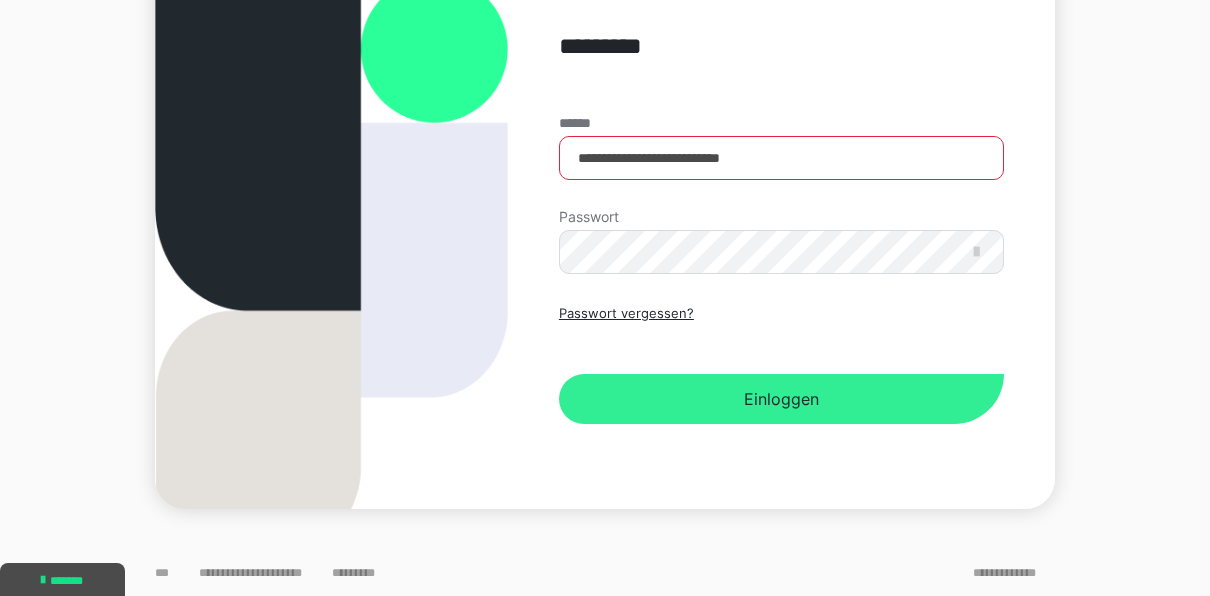 click on "Einloggen" at bounding box center [781, 399] 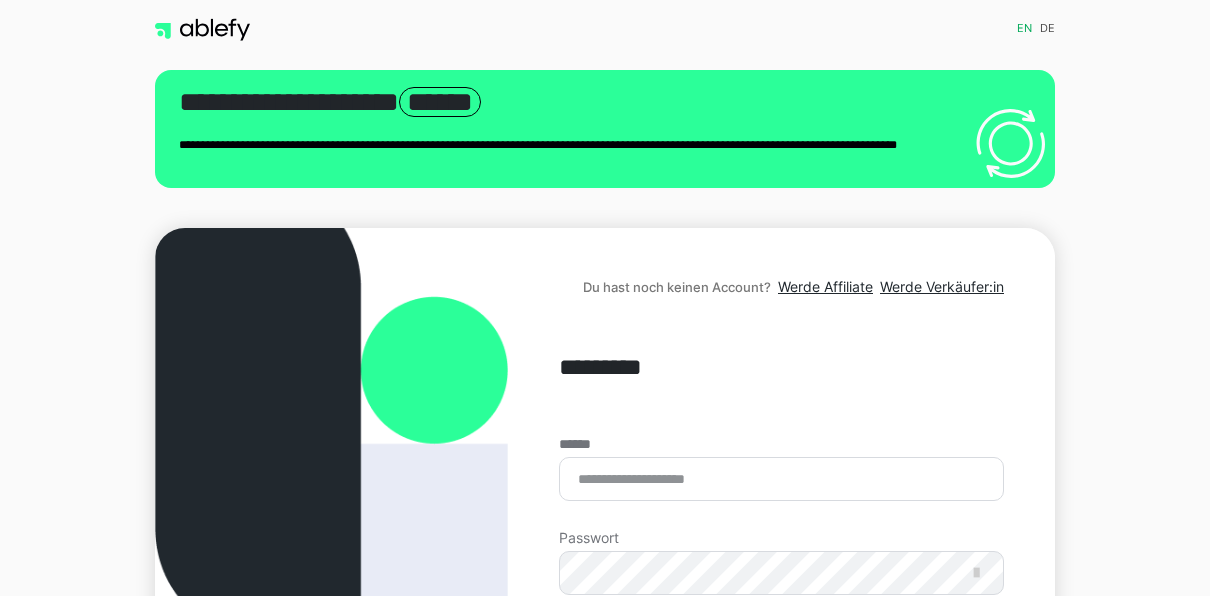 scroll, scrollTop: 0, scrollLeft: 0, axis: both 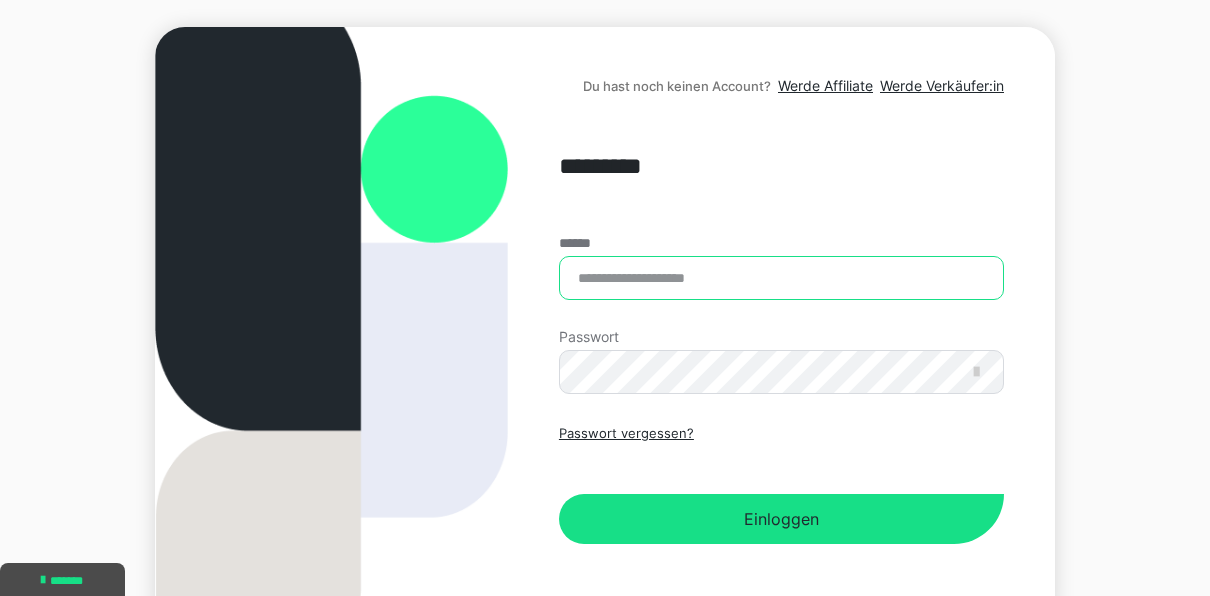 click on "******" at bounding box center [781, 278] 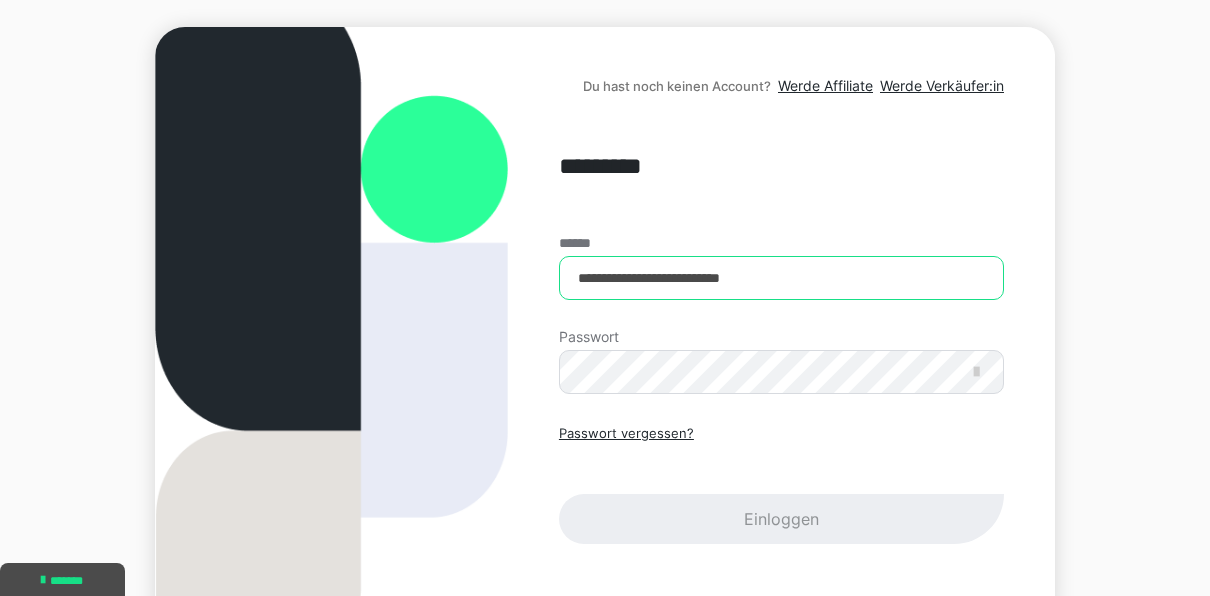 type on "**********" 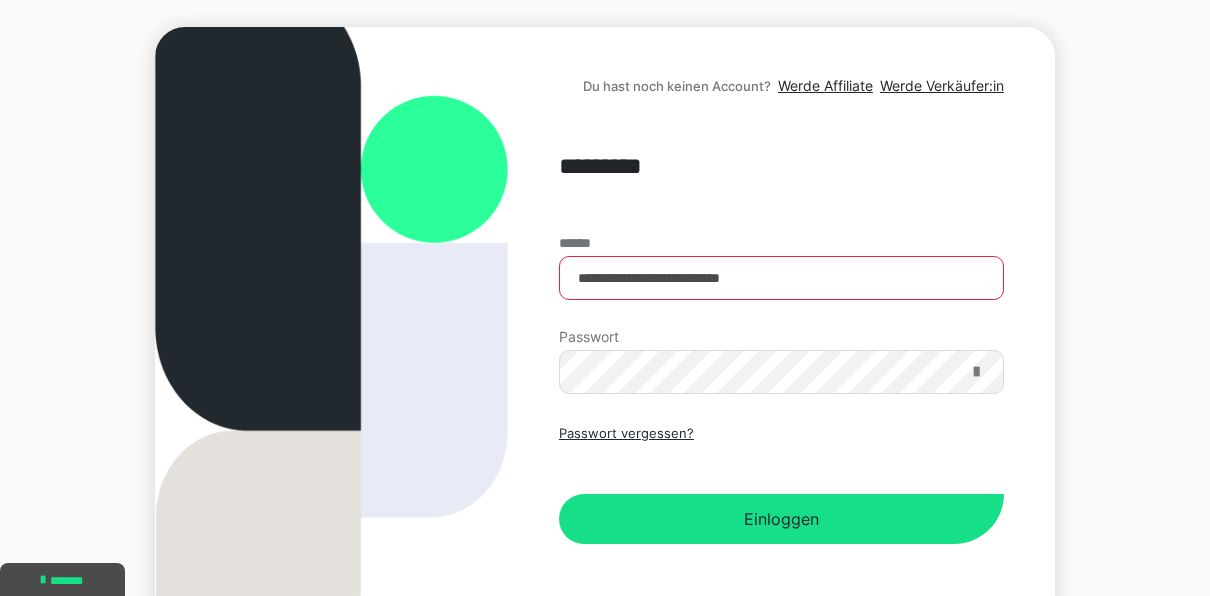 click at bounding box center (976, 372) 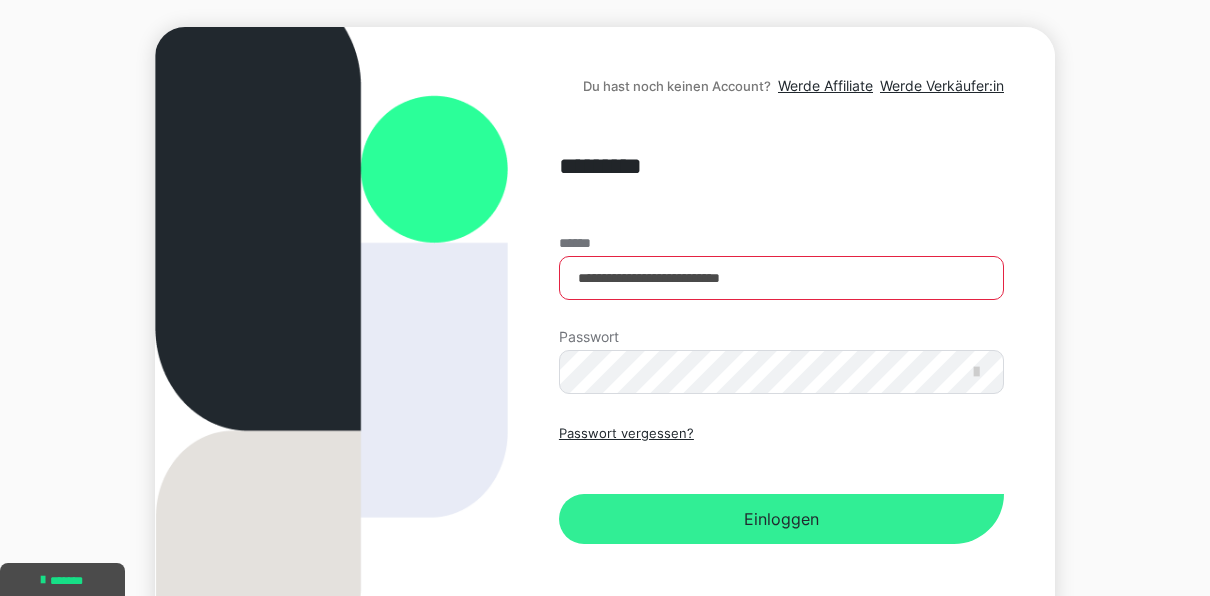 click on "Einloggen" at bounding box center [781, 519] 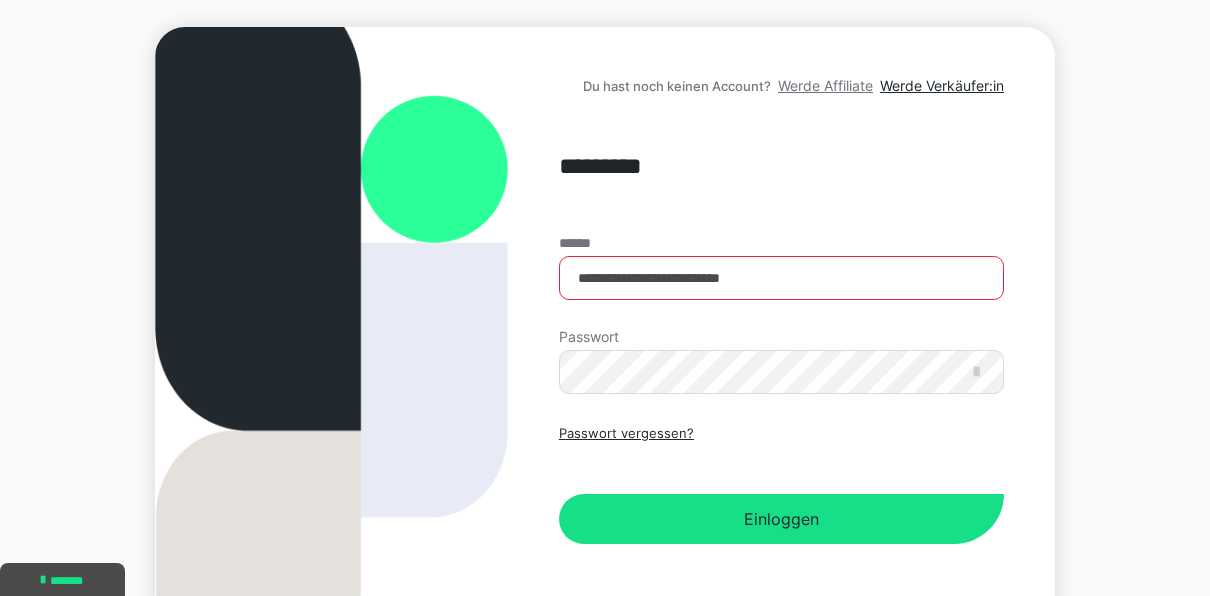 click on "Werde Affiliate" at bounding box center (825, 85) 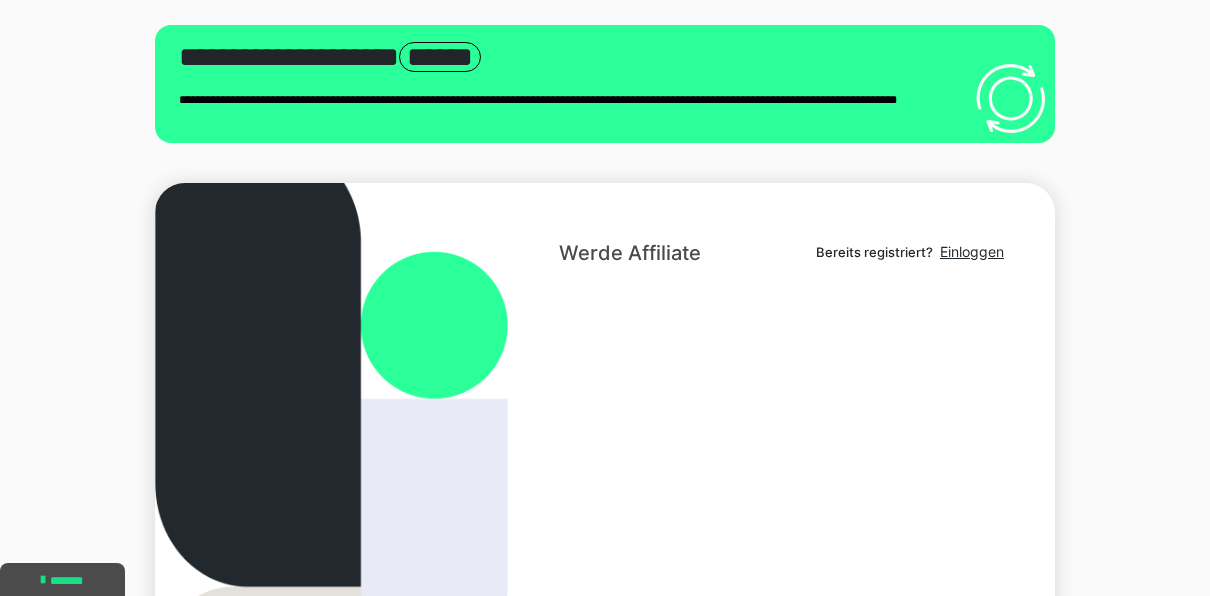 scroll, scrollTop: 0, scrollLeft: 0, axis: both 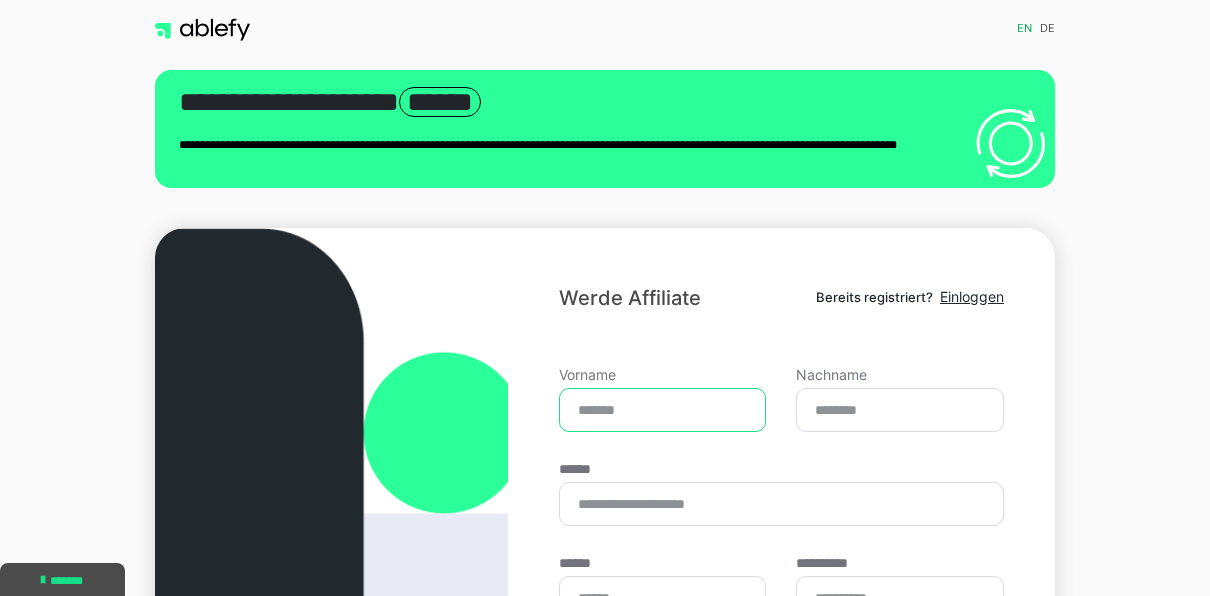 click on "Vorname" at bounding box center (663, 410) 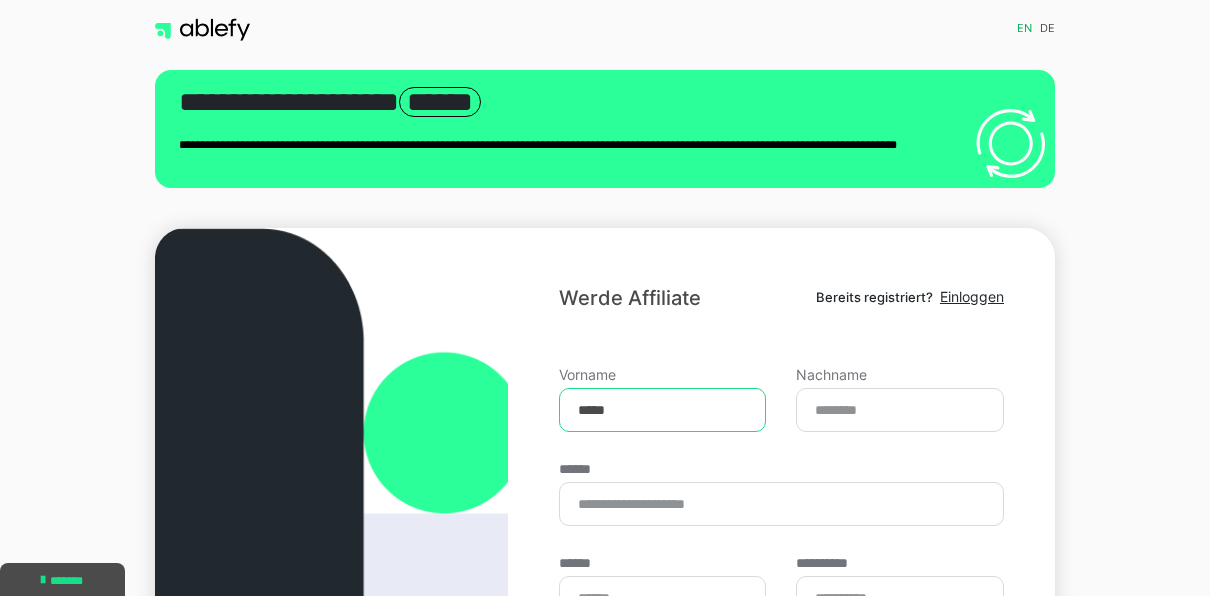 type on "*****" 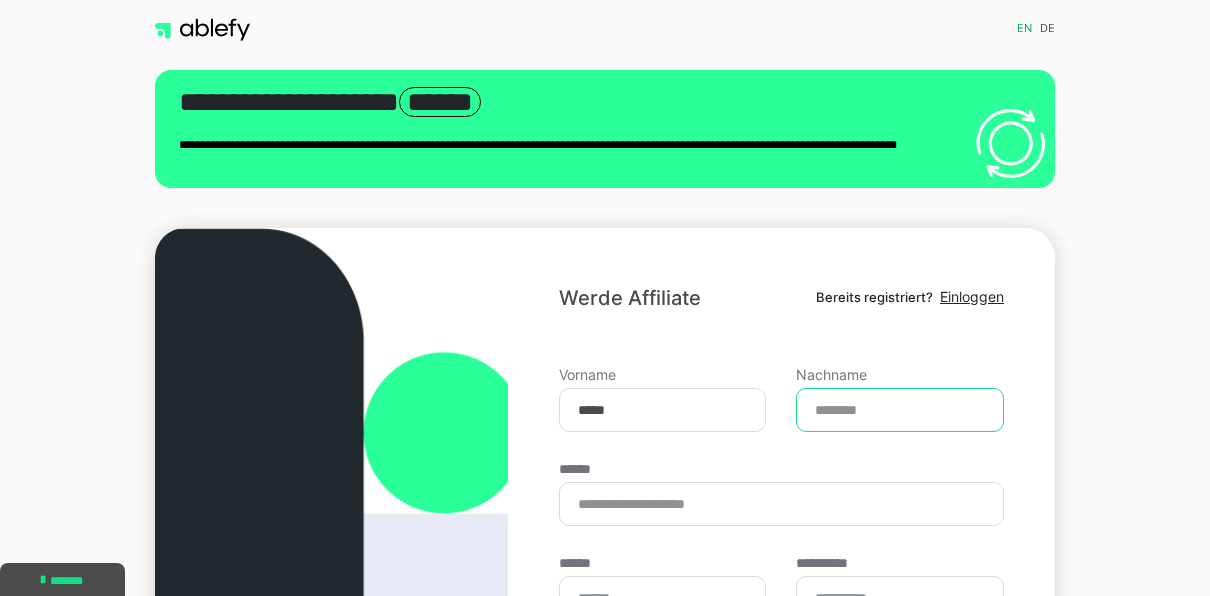click on "Nachname" at bounding box center (900, 410) 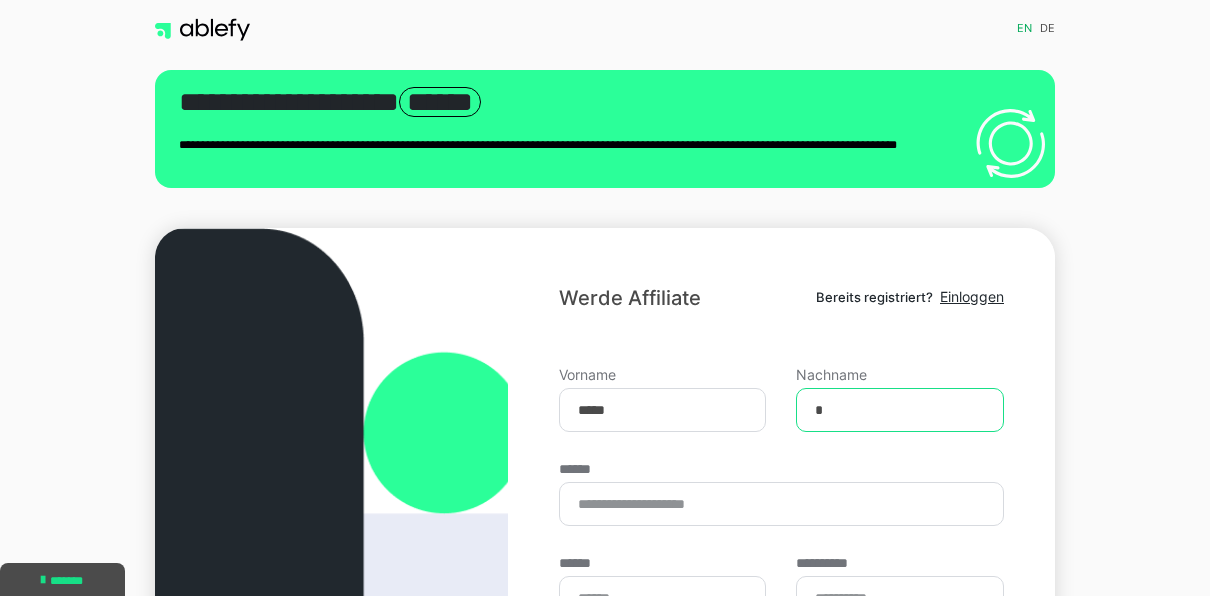 type on "*" 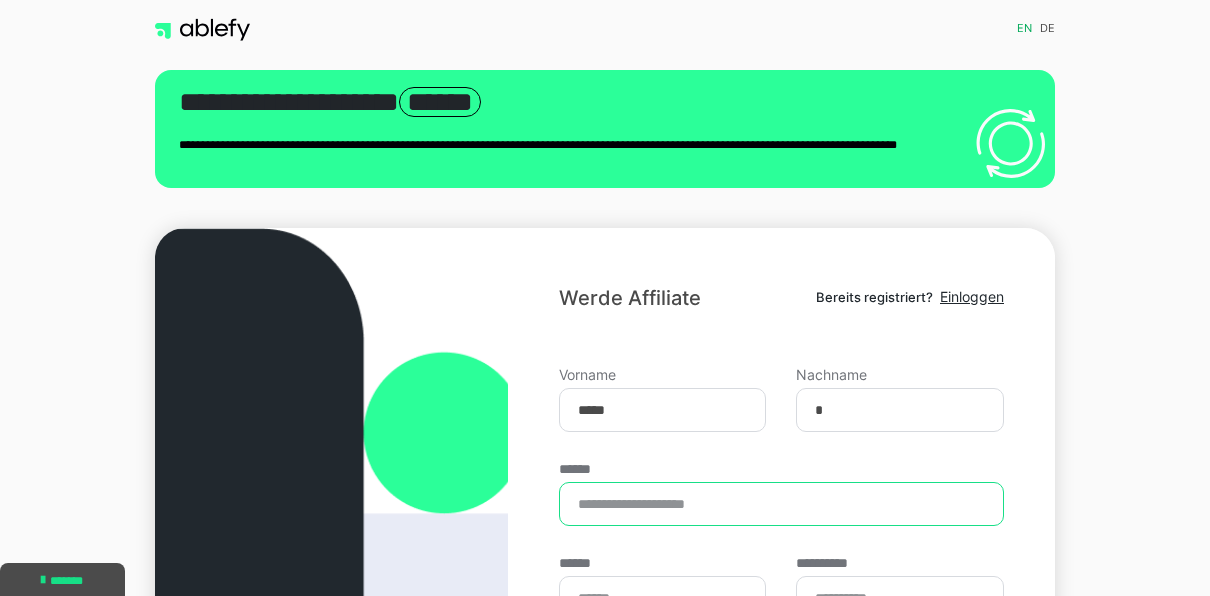 click on "******" at bounding box center (781, 504) 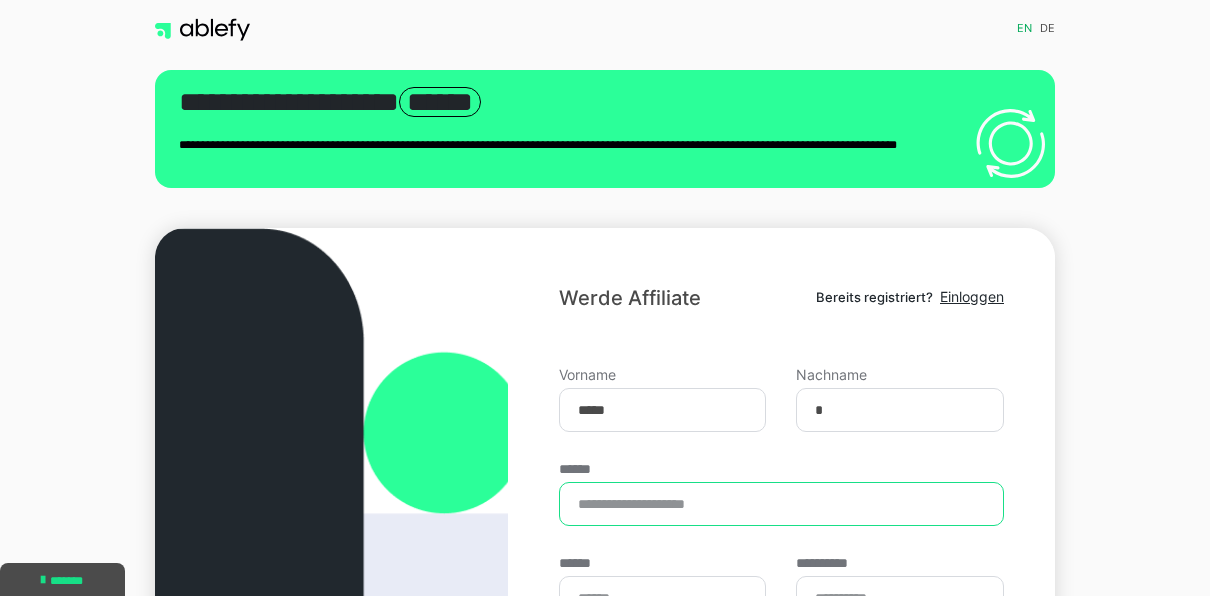 type on "**********" 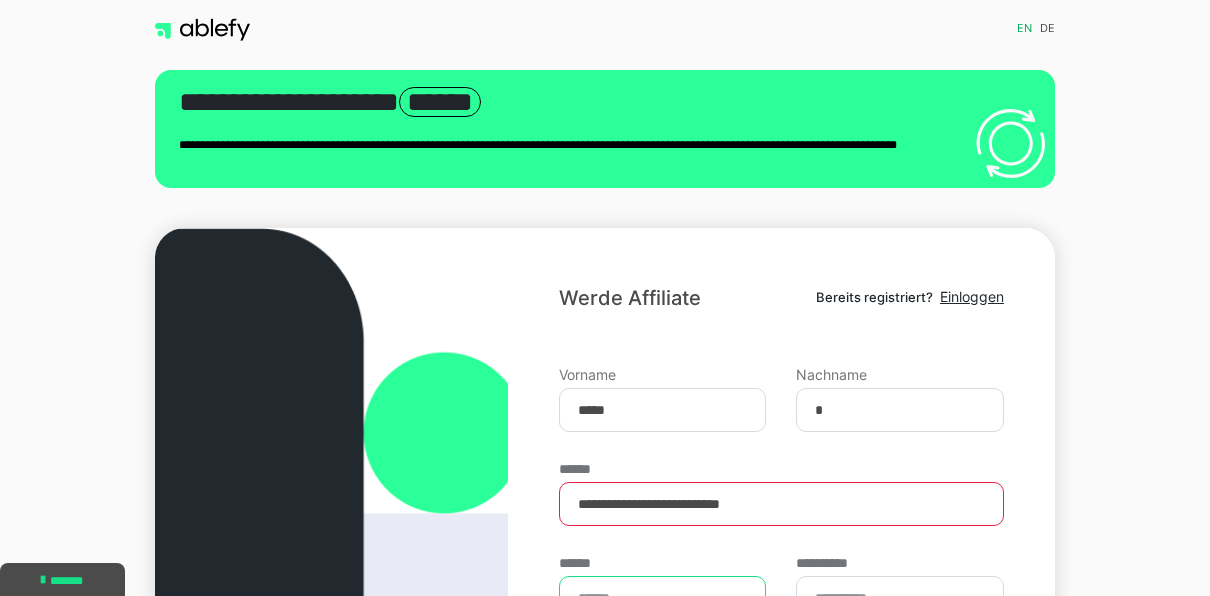 type on "**********" 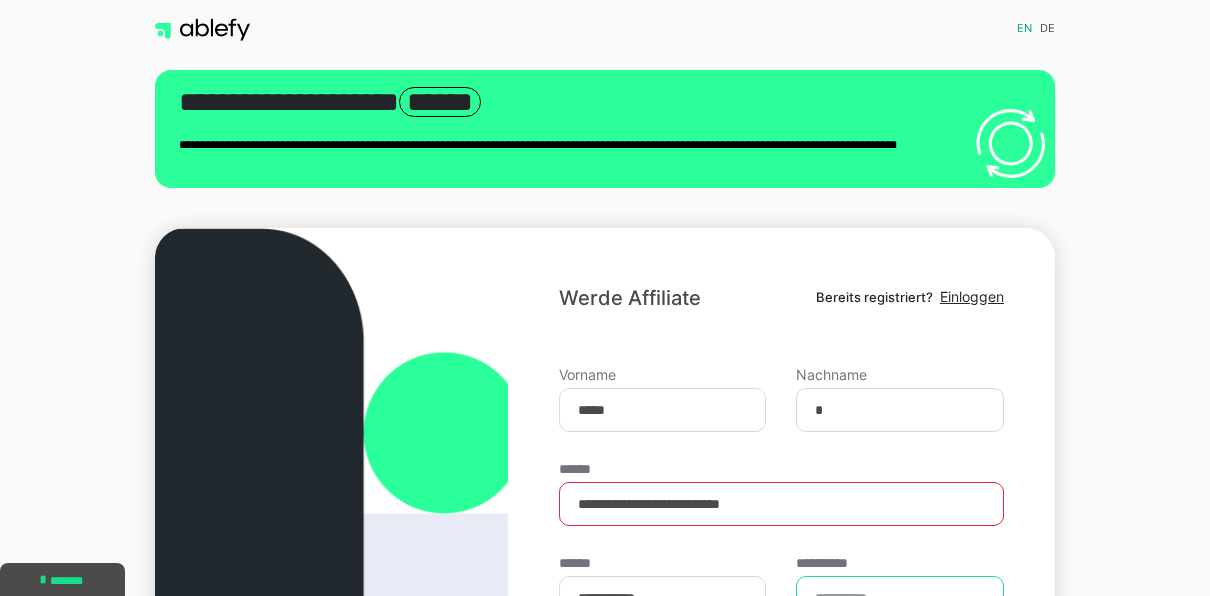 type on "**" 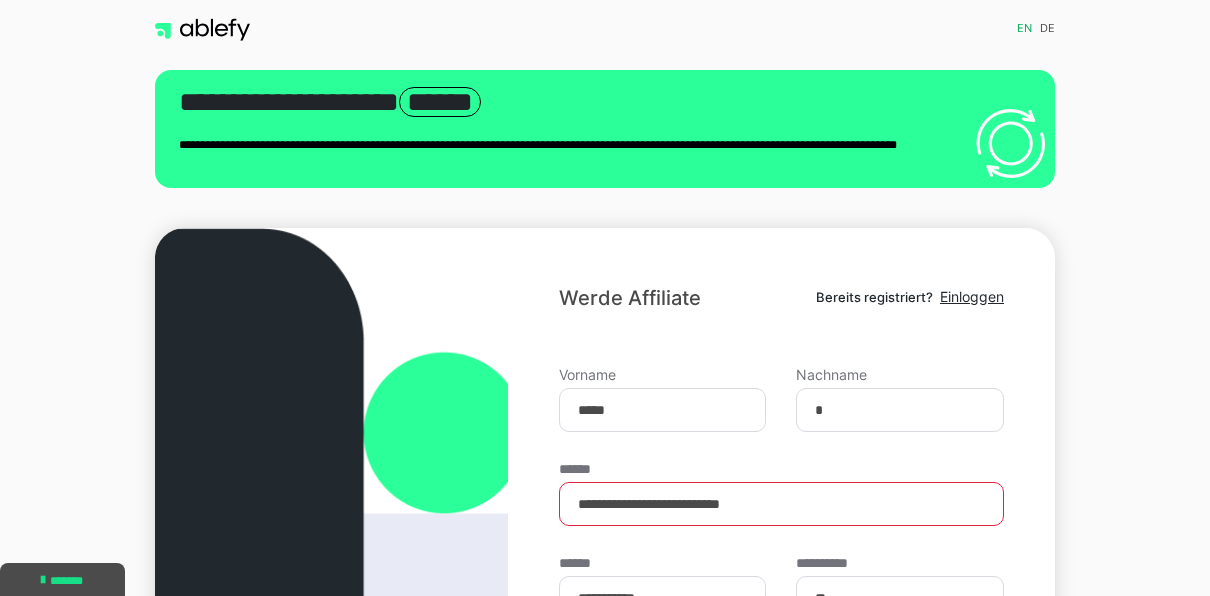 type on "****" 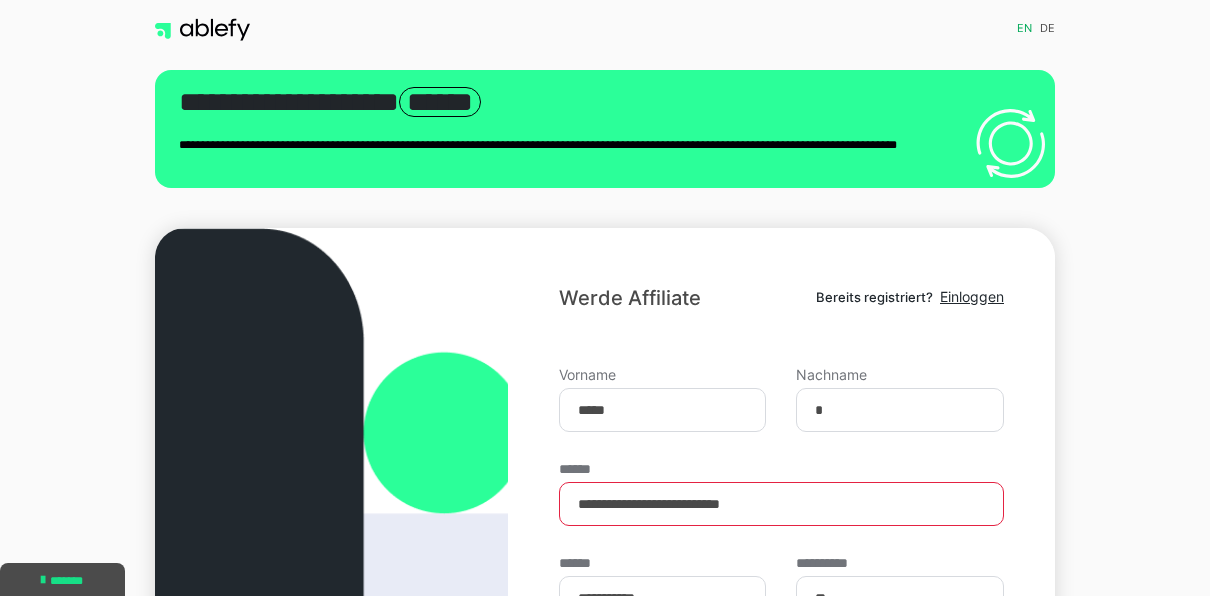 type on "******" 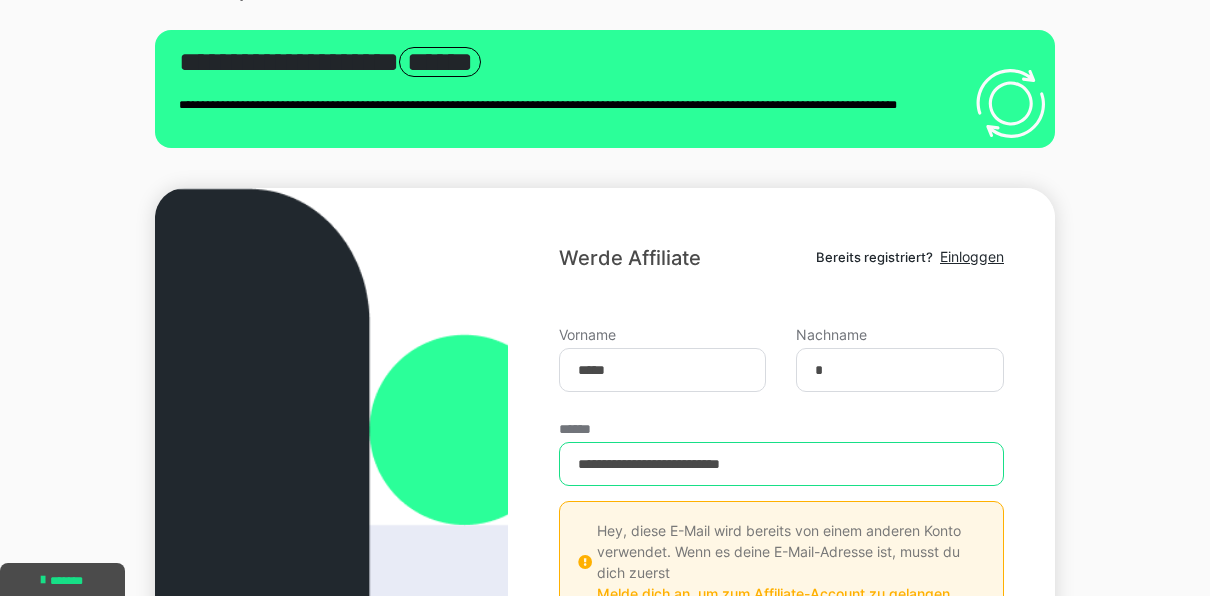 scroll, scrollTop: 80, scrollLeft: 0, axis: vertical 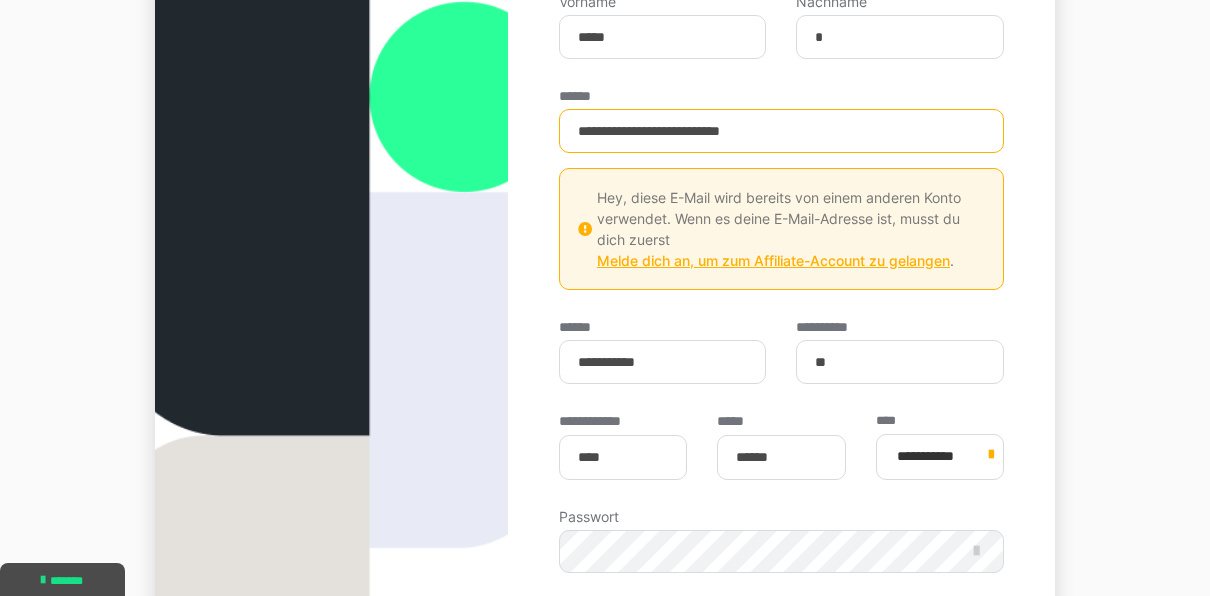 click on "Melde dich an, um zum Affiliate-Account zu gelangen" at bounding box center [773, 260] 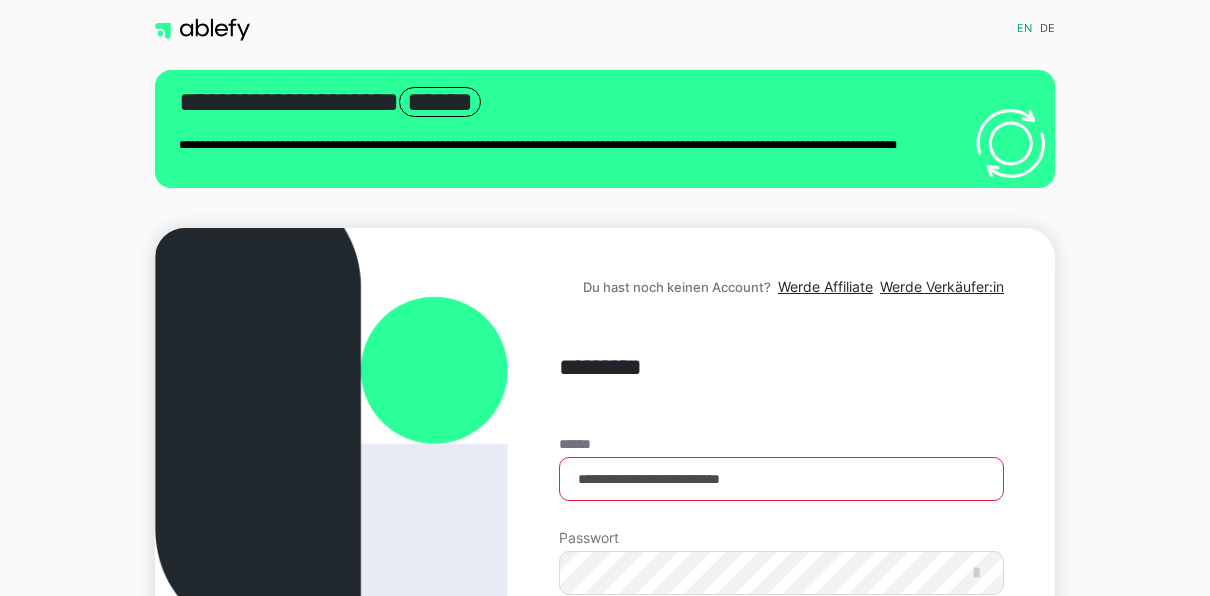 scroll, scrollTop: 0, scrollLeft: 0, axis: both 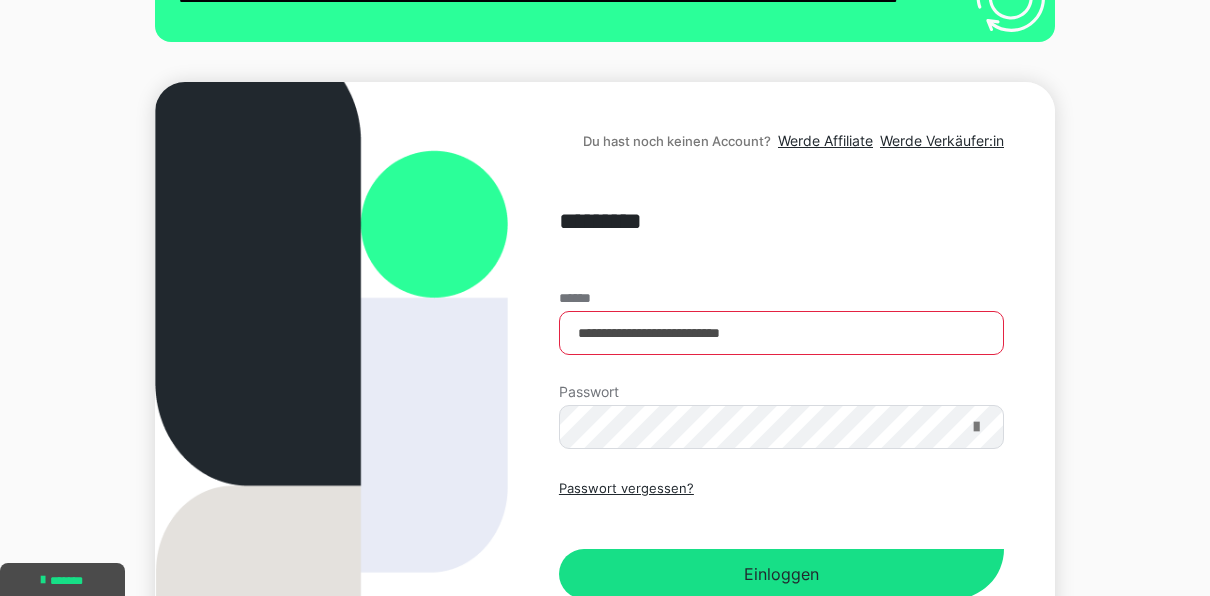 click at bounding box center (976, 427) 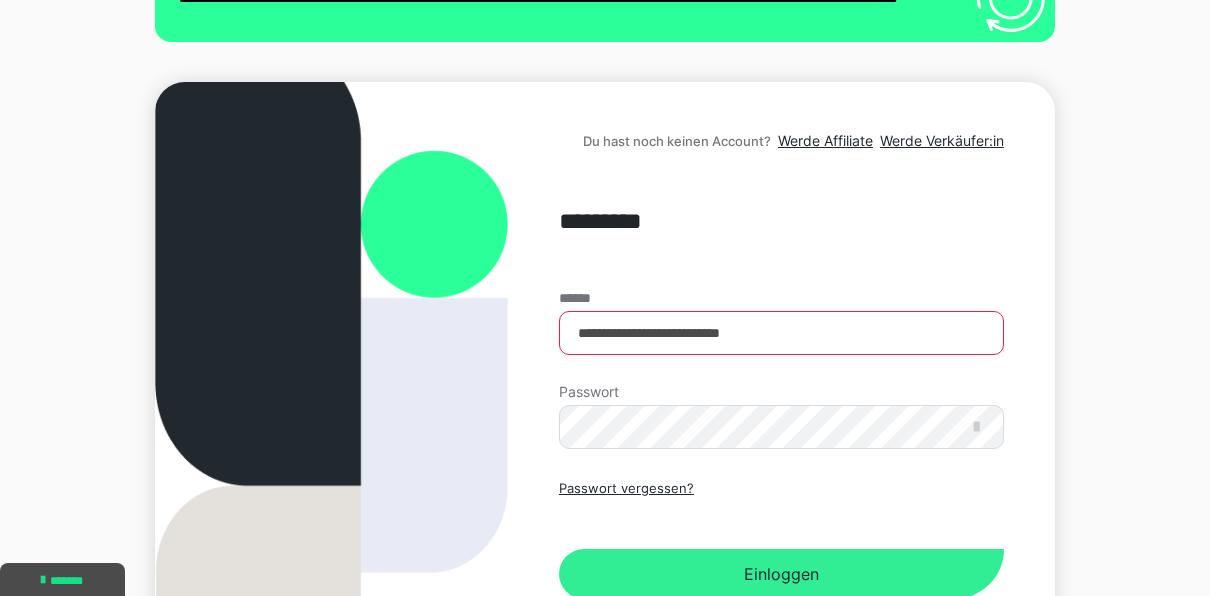 click on "Einloggen" at bounding box center [781, 574] 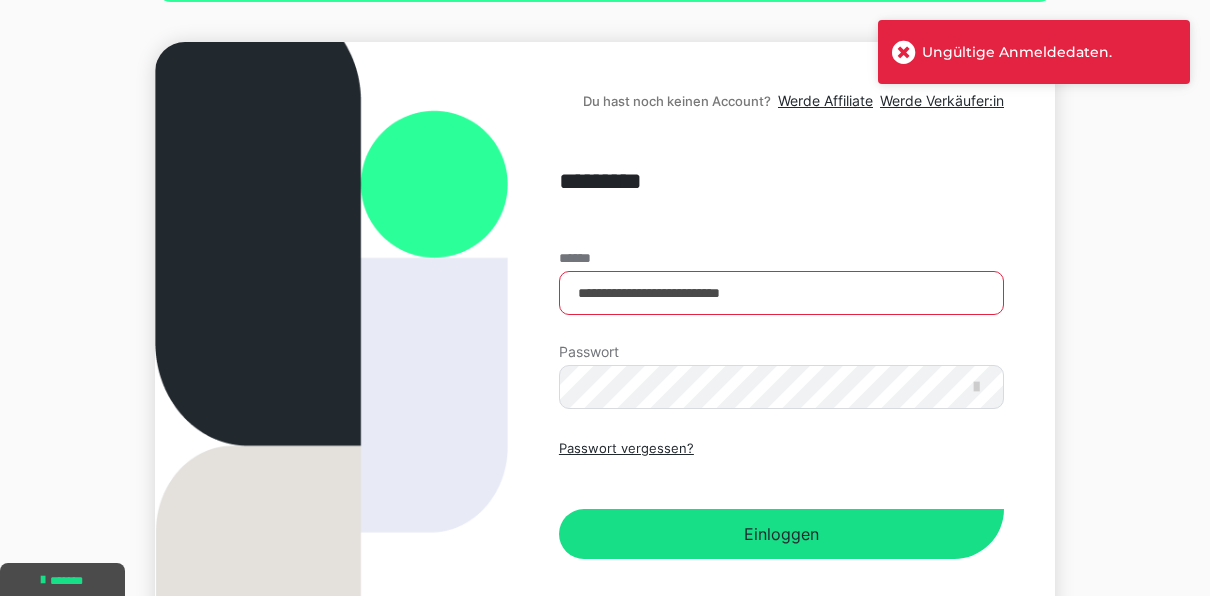 scroll, scrollTop: 226, scrollLeft: 0, axis: vertical 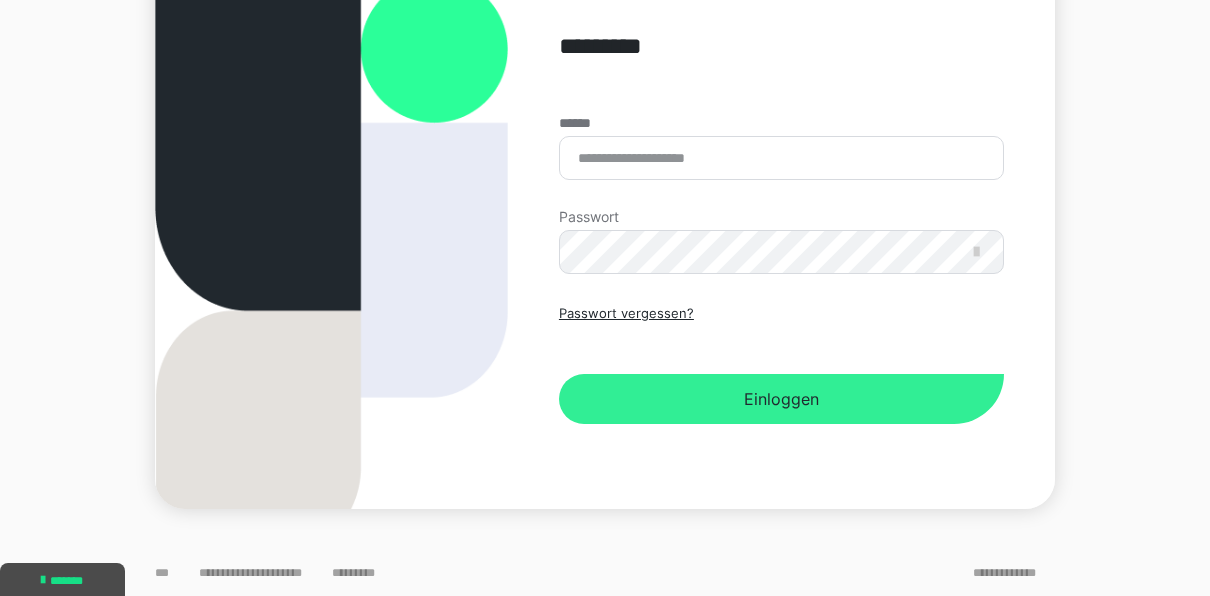 click on "Einloggen" at bounding box center [781, 399] 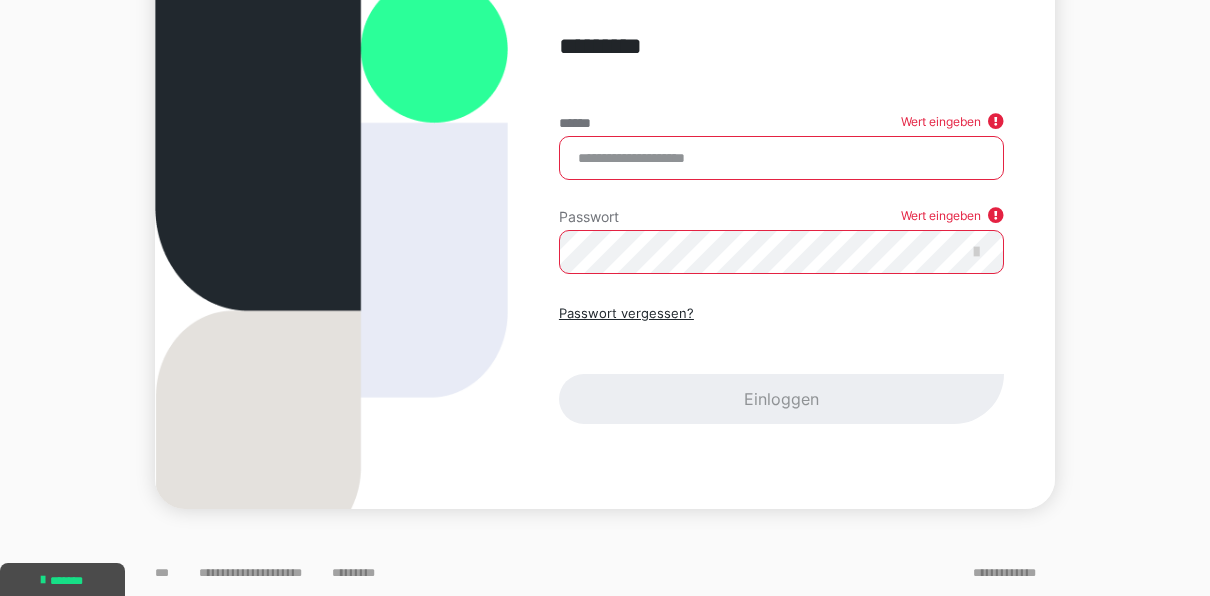 click on "******" at bounding box center (781, 158) 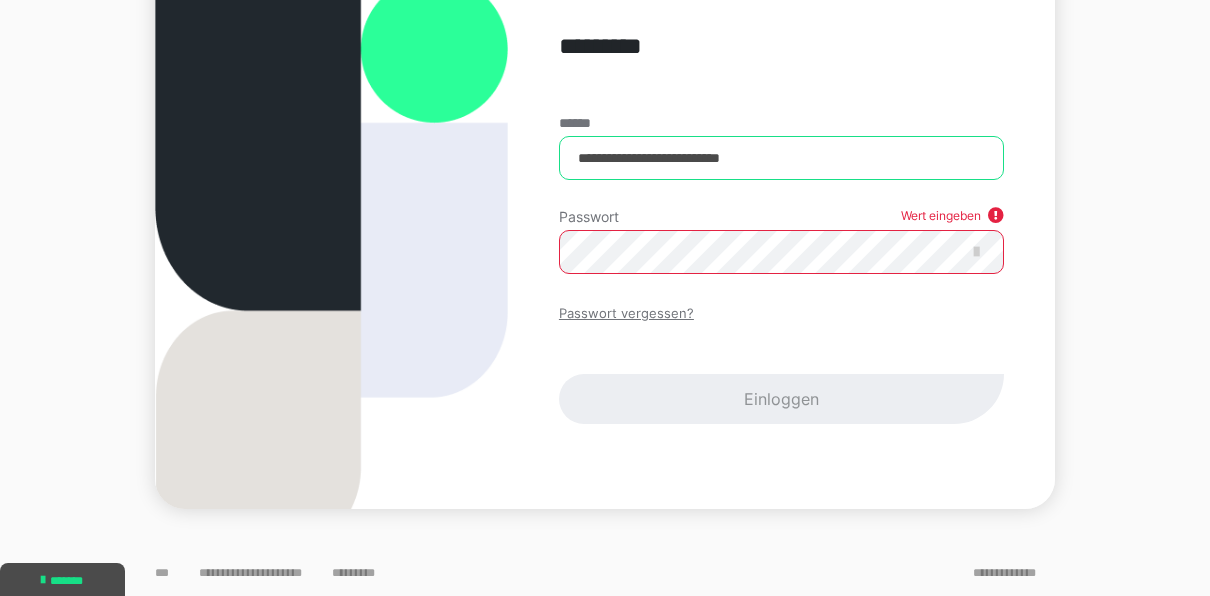 type on "**********" 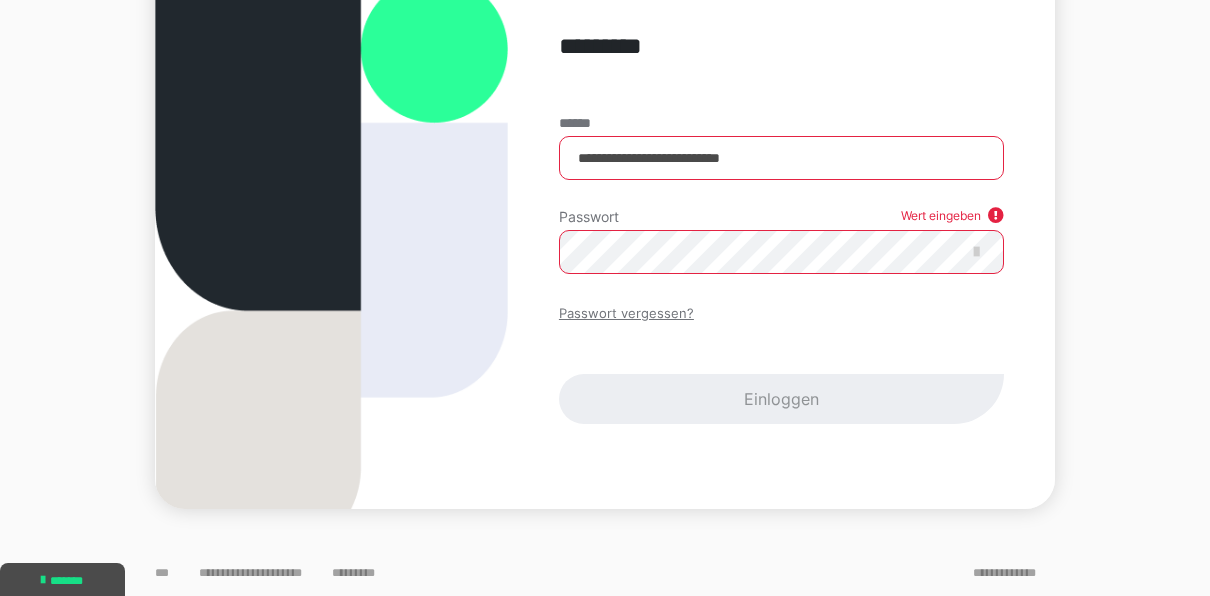 click on "Passwort vergessen?" at bounding box center [626, 314] 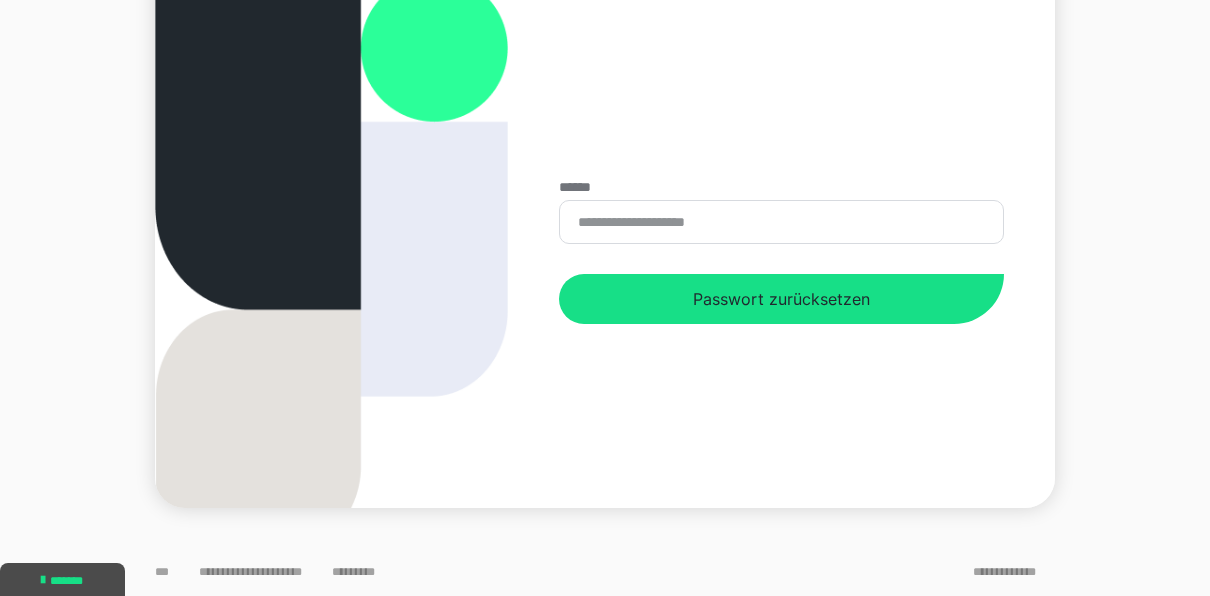 scroll, scrollTop: 0, scrollLeft: 0, axis: both 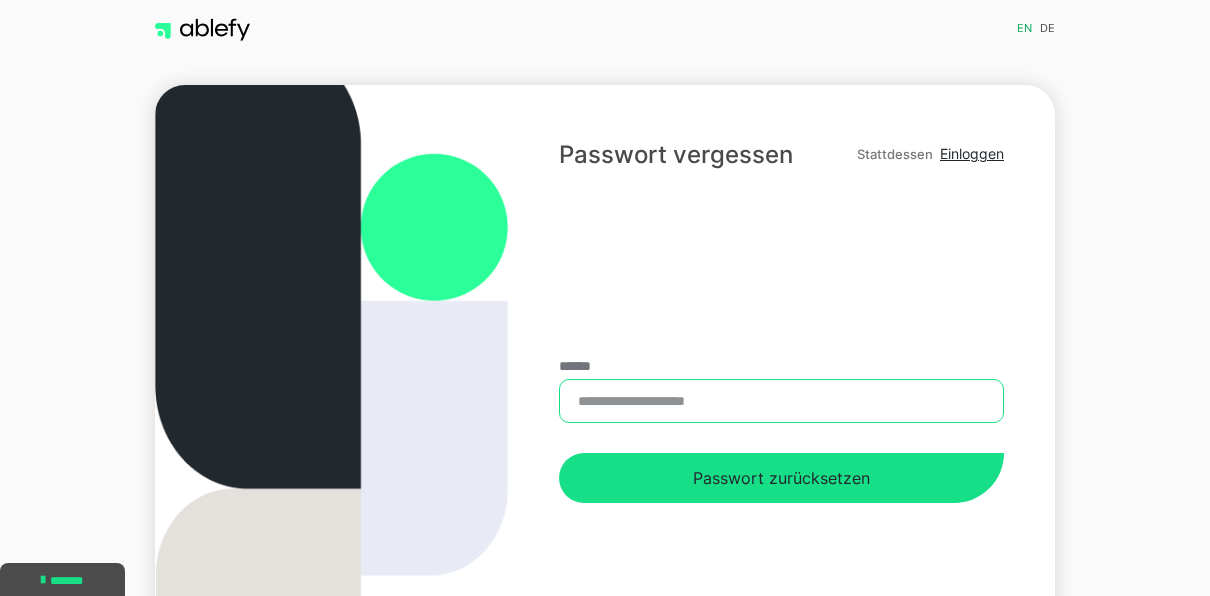 click on "******" at bounding box center [781, 401] 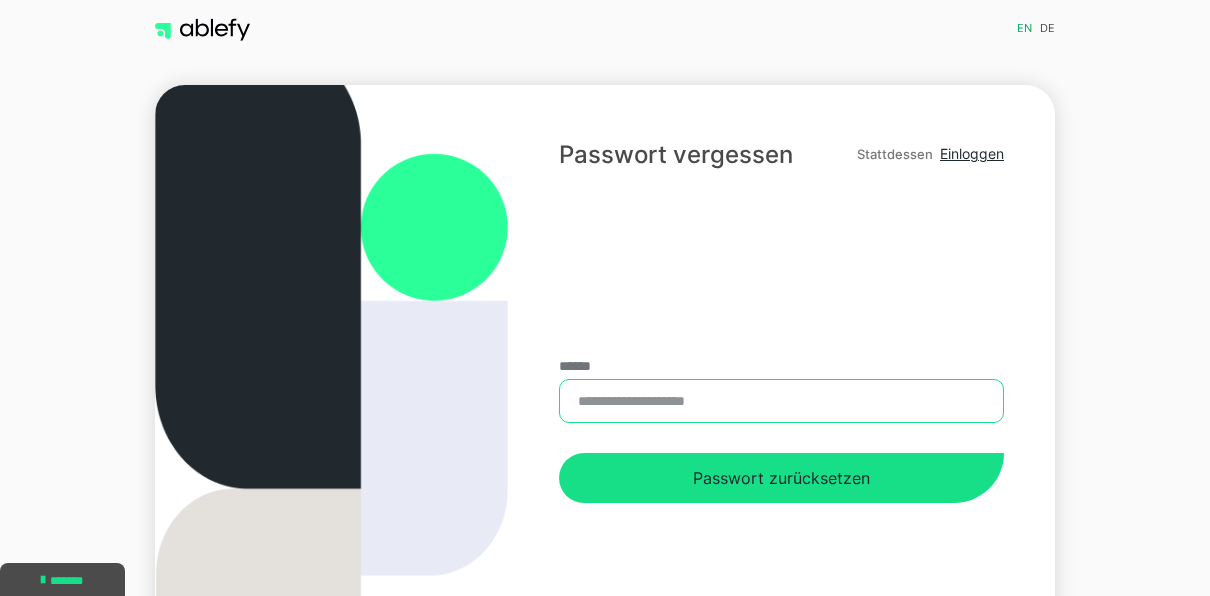type on "**********" 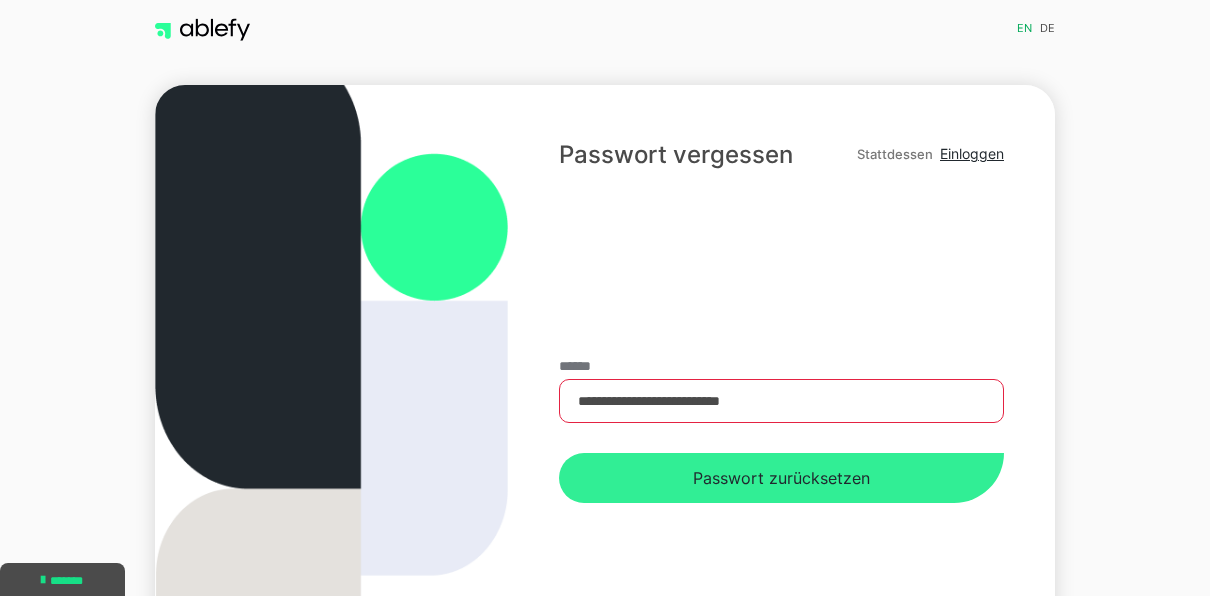 click on "Passwort zurücksetzen" at bounding box center (781, 478) 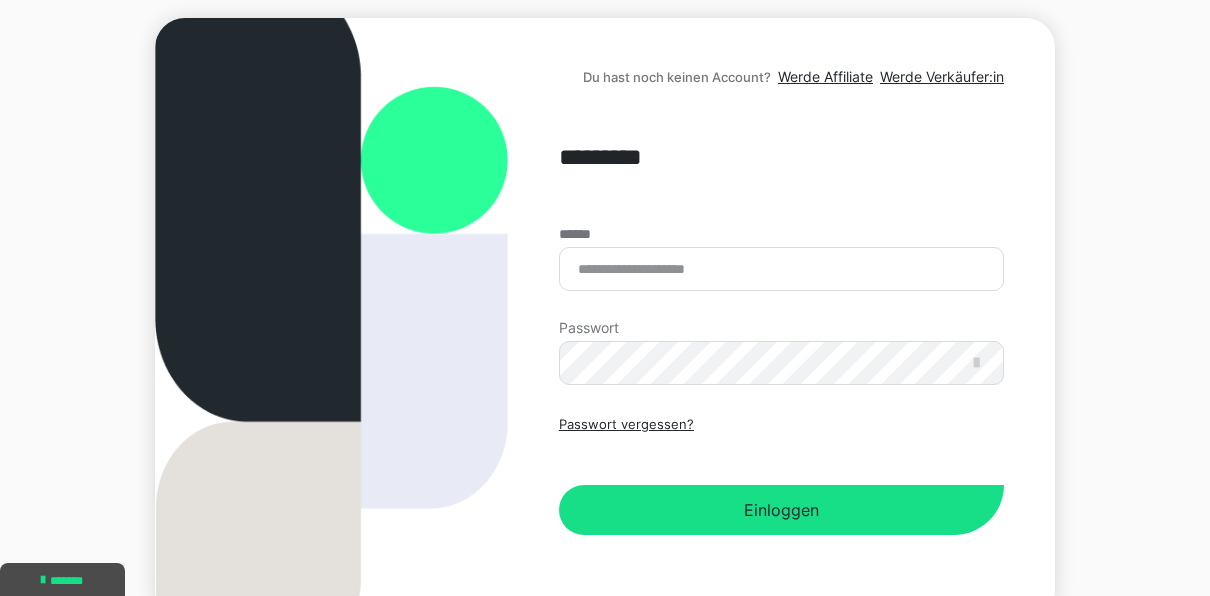 scroll, scrollTop: 240, scrollLeft: 0, axis: vertical 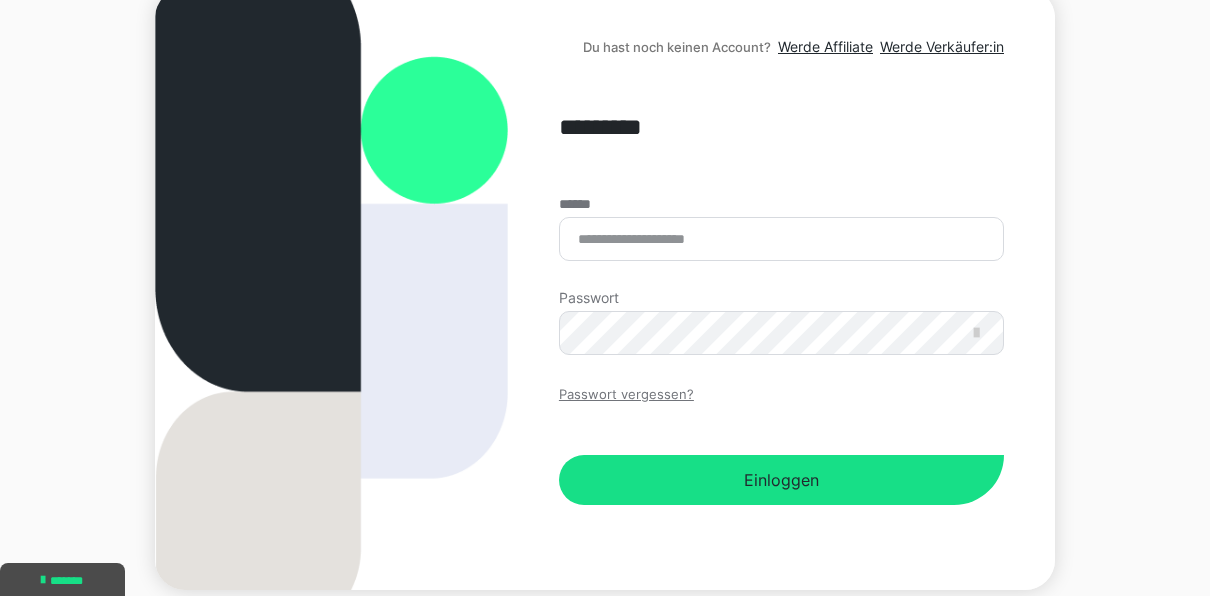 click on "Passwort vergessen?" at bounding box center (626, 395) 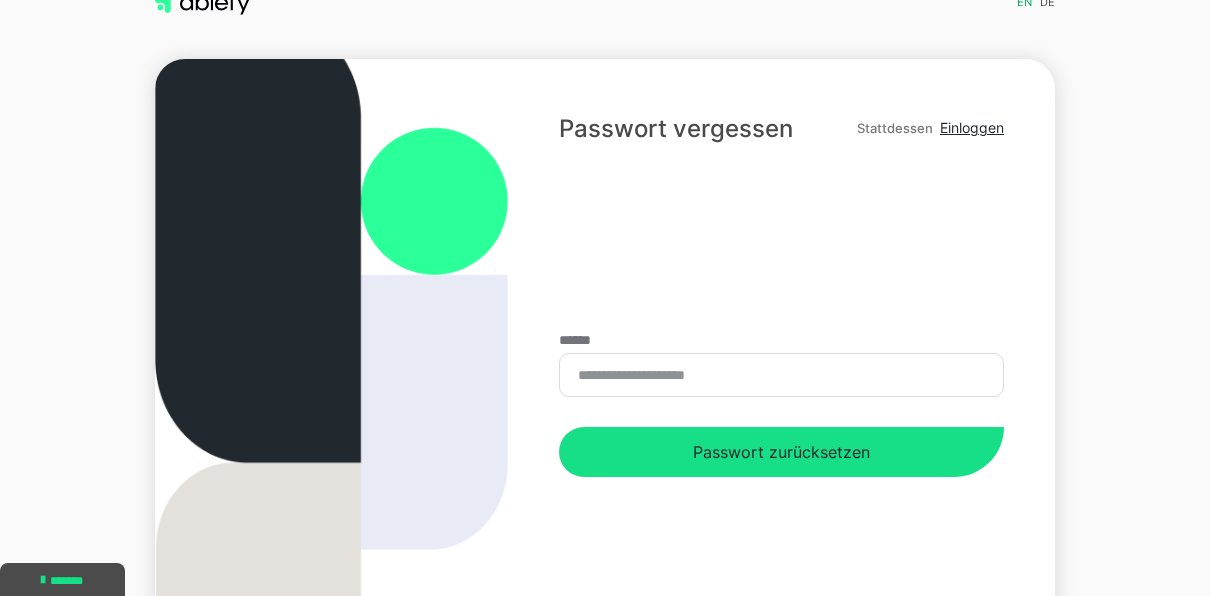 scroll, scrollTop: 0, scrollLeft: 0, axis: both 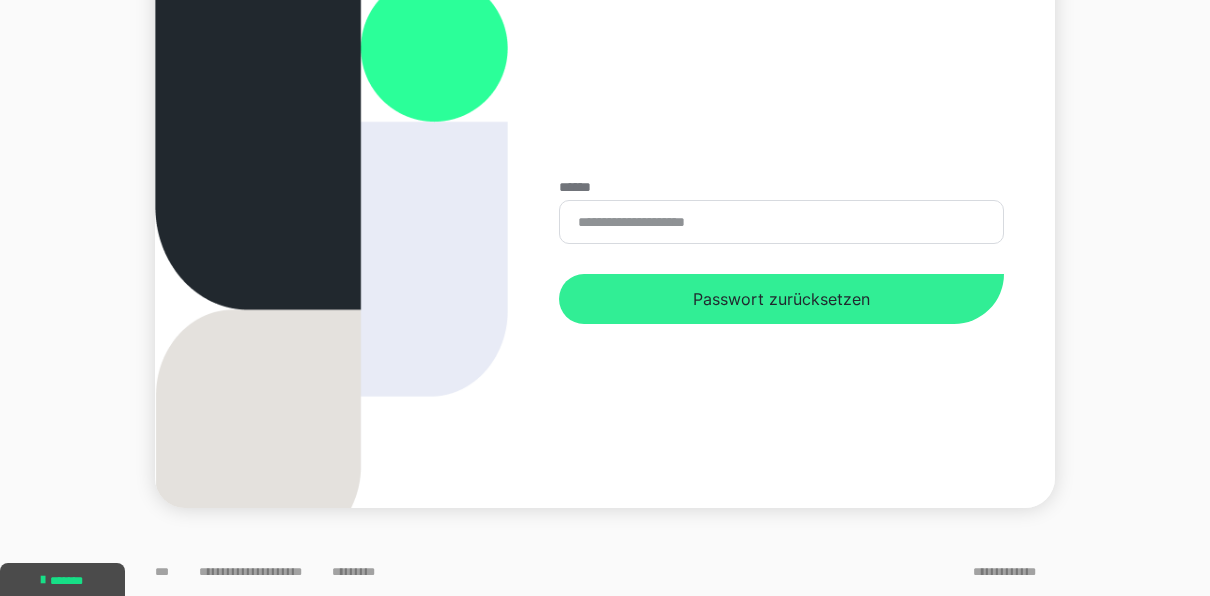 click on "Passwort zurücksetzen" at bounding box center (781, 299) 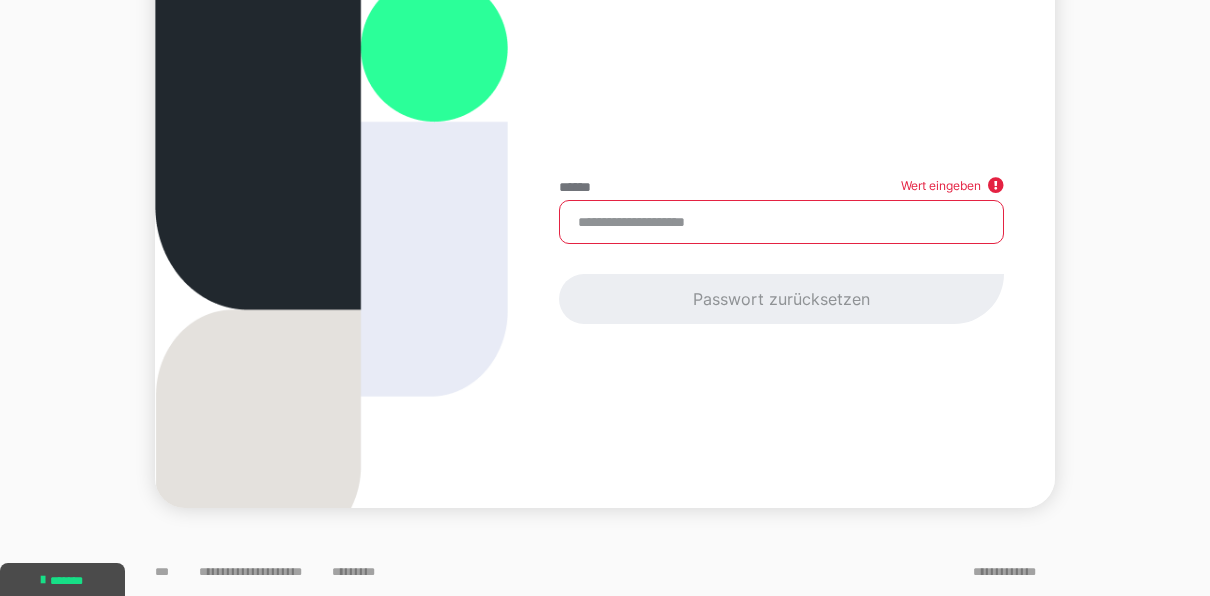 click on "******" at bounding box center [781, 222] 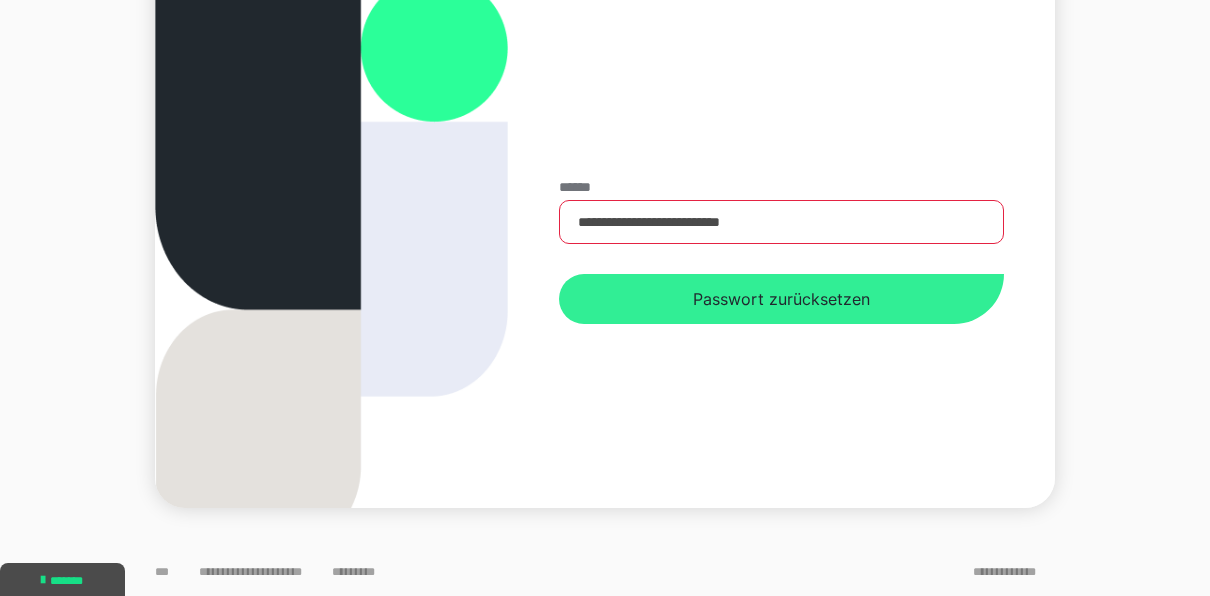 click on "Passwort zurücksetzen" at bounding box center [781, 299] 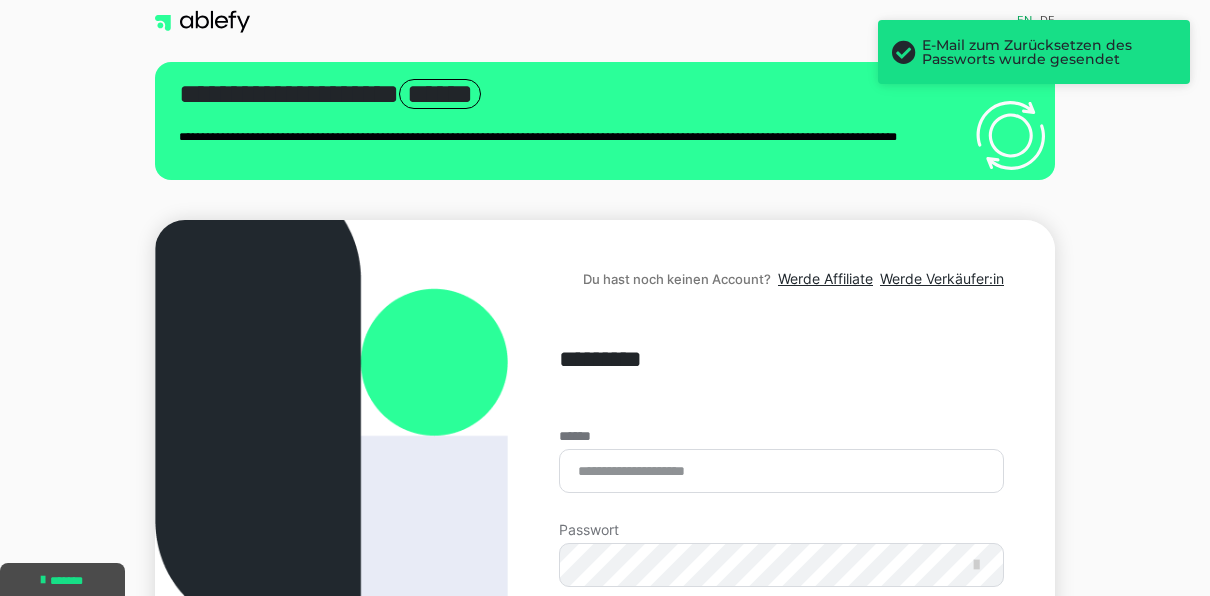 scroll, scrollTop: 0, scrollLeft: 0, axis: both 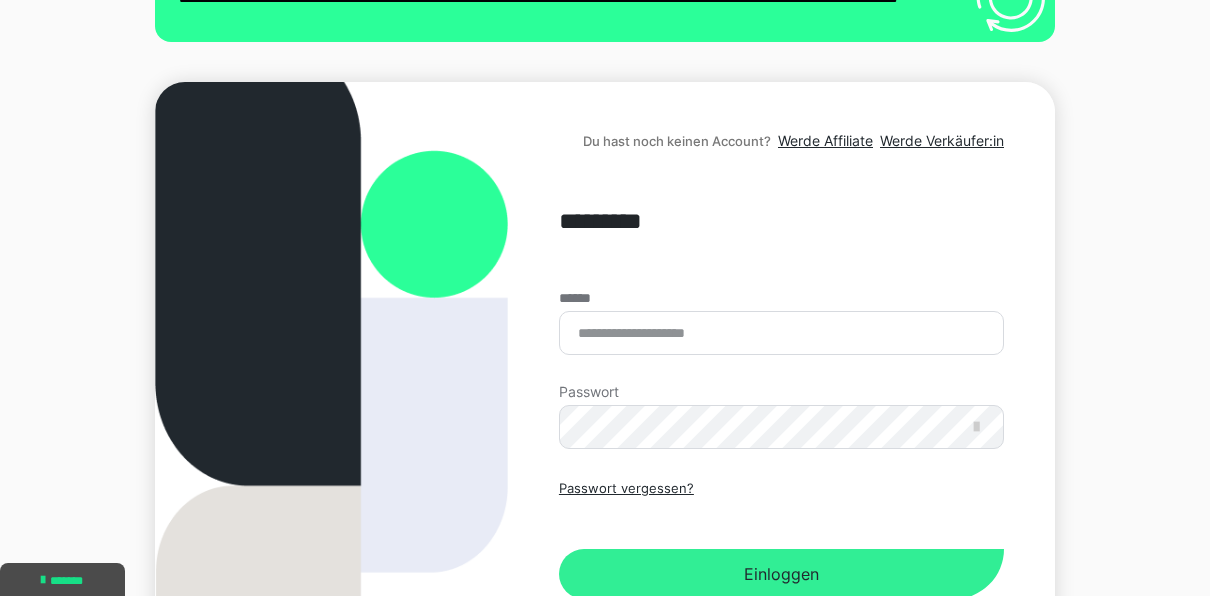 click on "Einloggen" at bounding box center (781, 574) 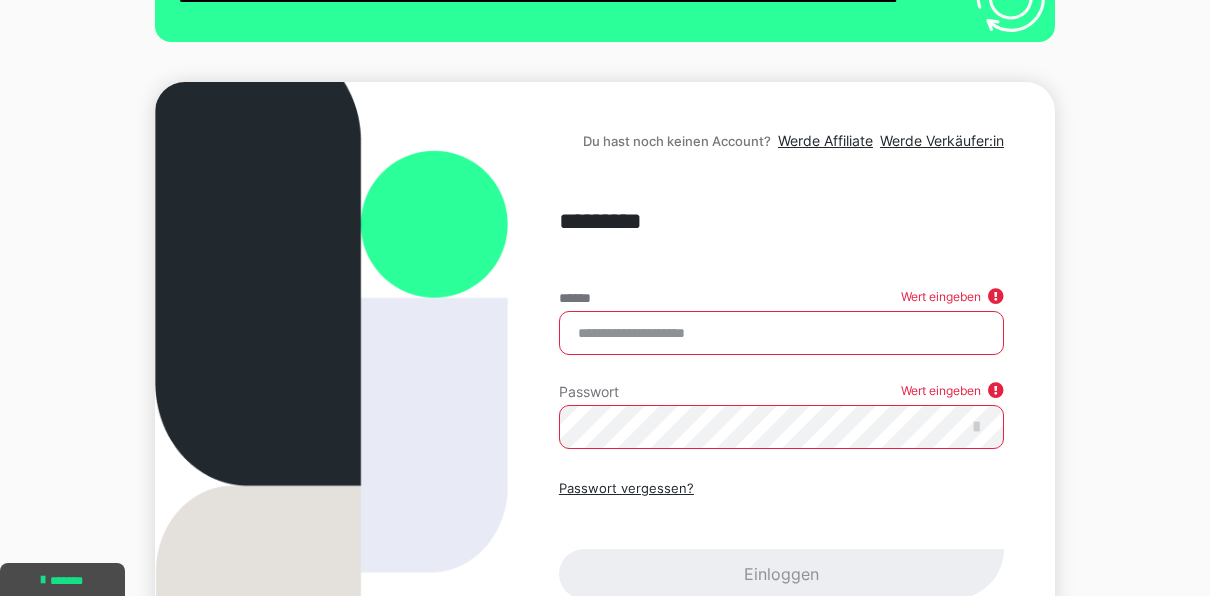 click on "******" at bounding box center [781, 333] 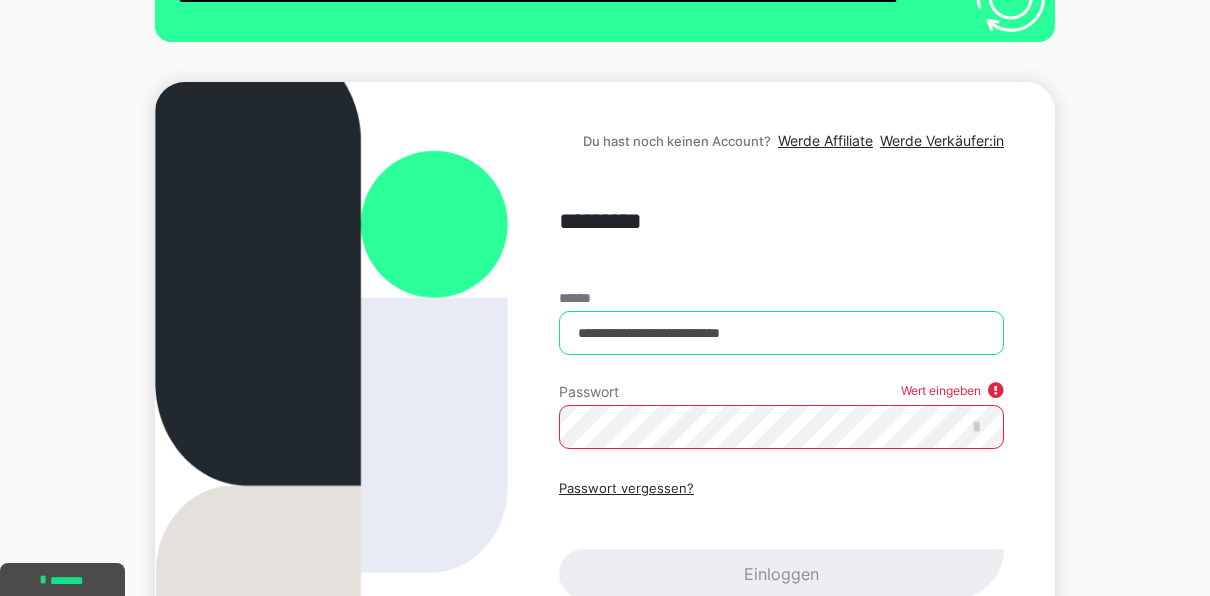 type on "**********" 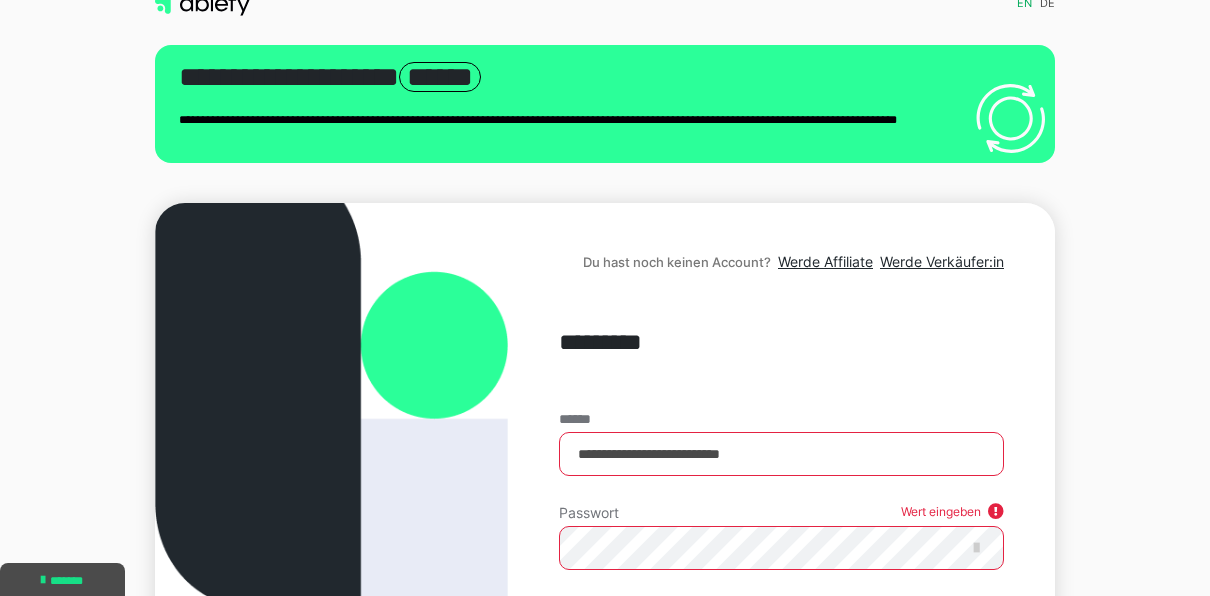 scroll, scrollTop: 5, scrollLeft: 0, axis: vertical 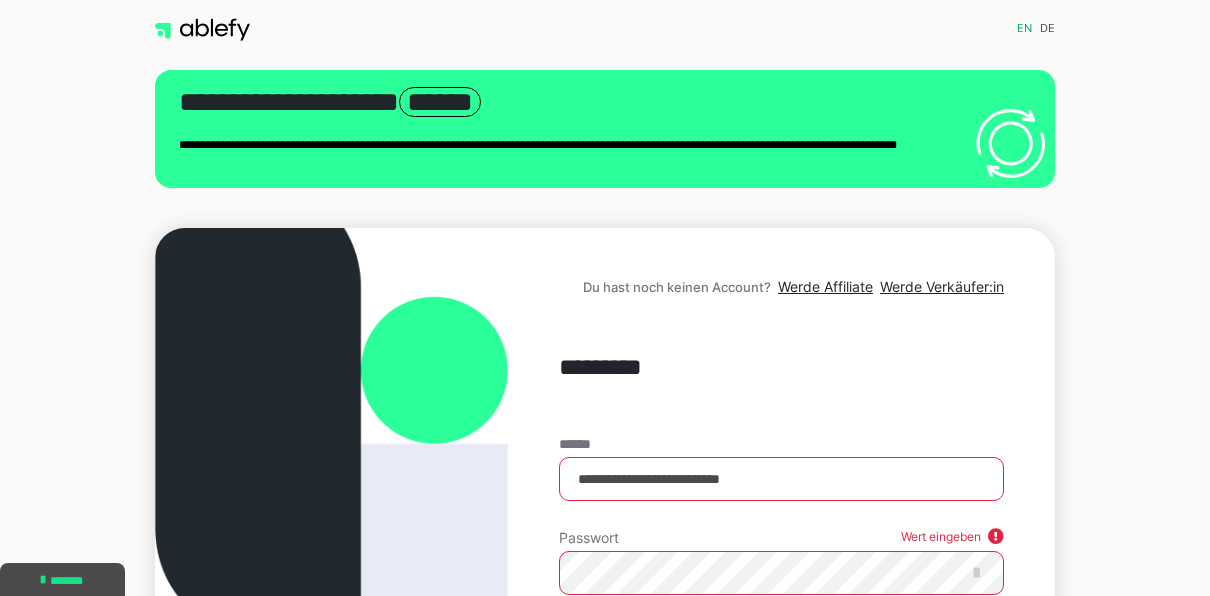 click on "**********" at bounding box center [605, 529] 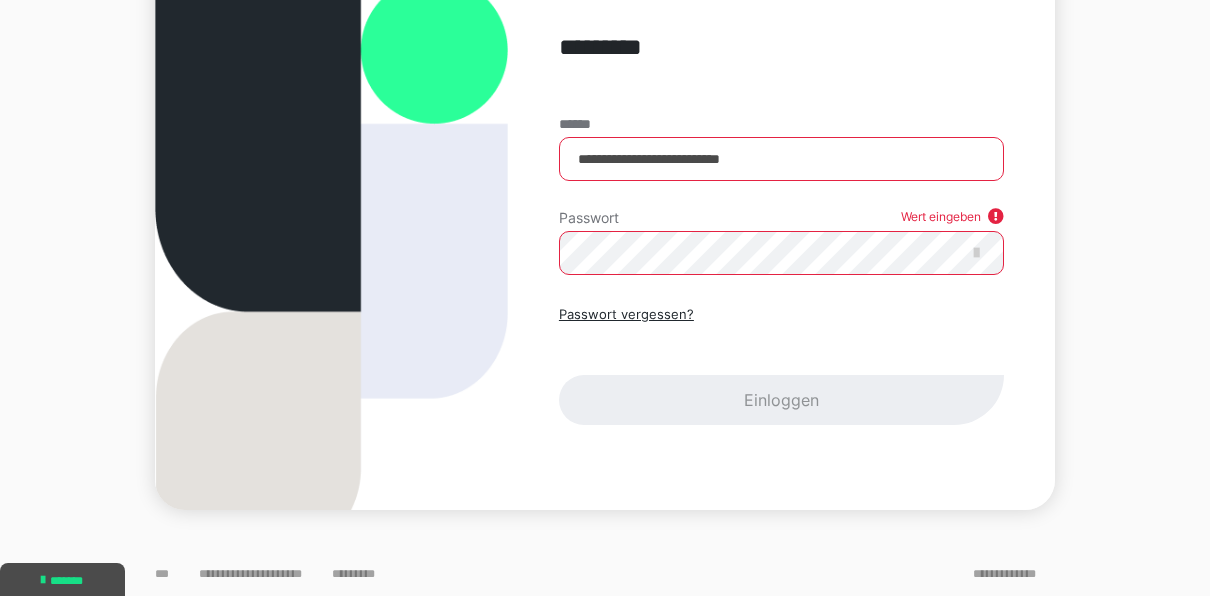 scroll, scrollTop: 321, scrollLeft: 0, axis: vertical 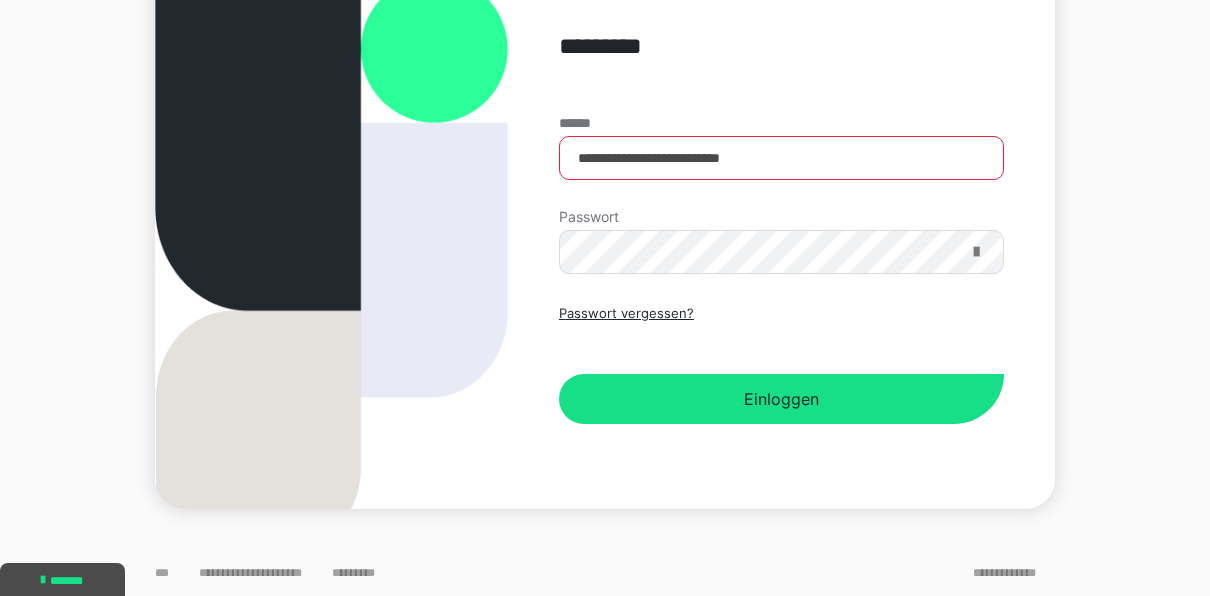 click at bounding box center [976, 252] 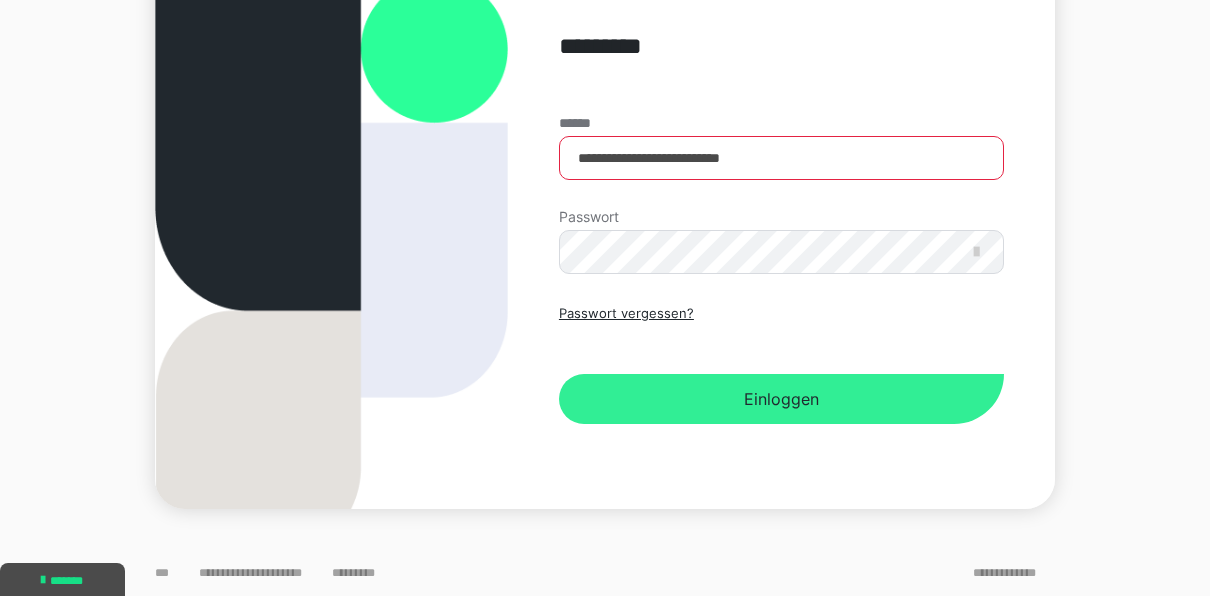 click on "Einloggen" at bounding box center (781, 399) 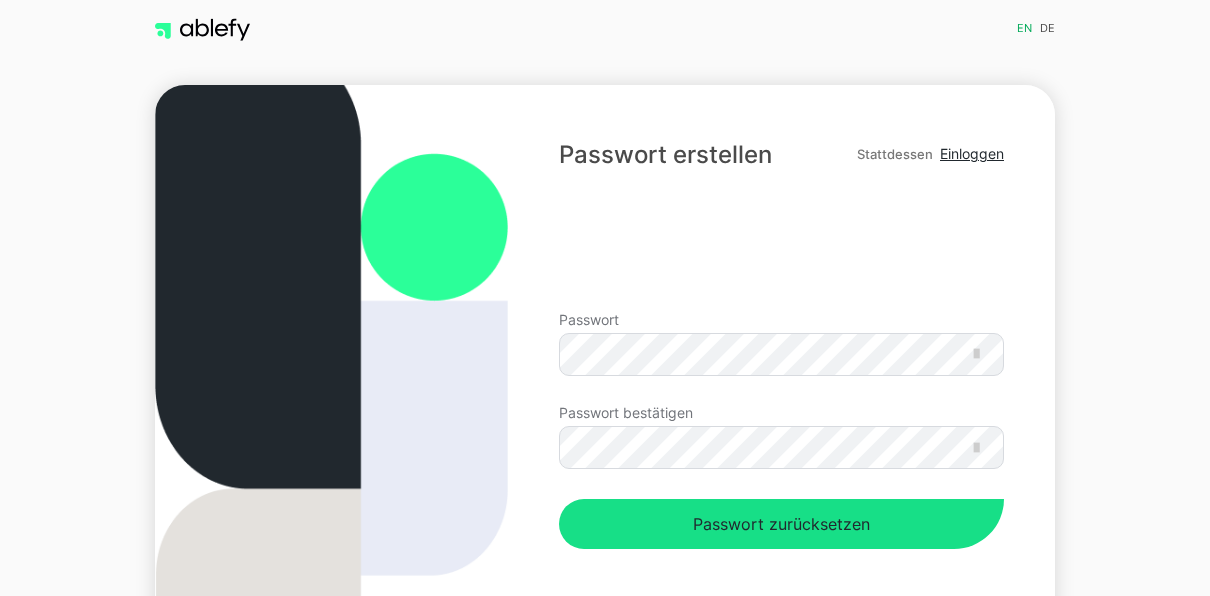scroll, scrollTop: 0, scrollLeft: 0, axis: both 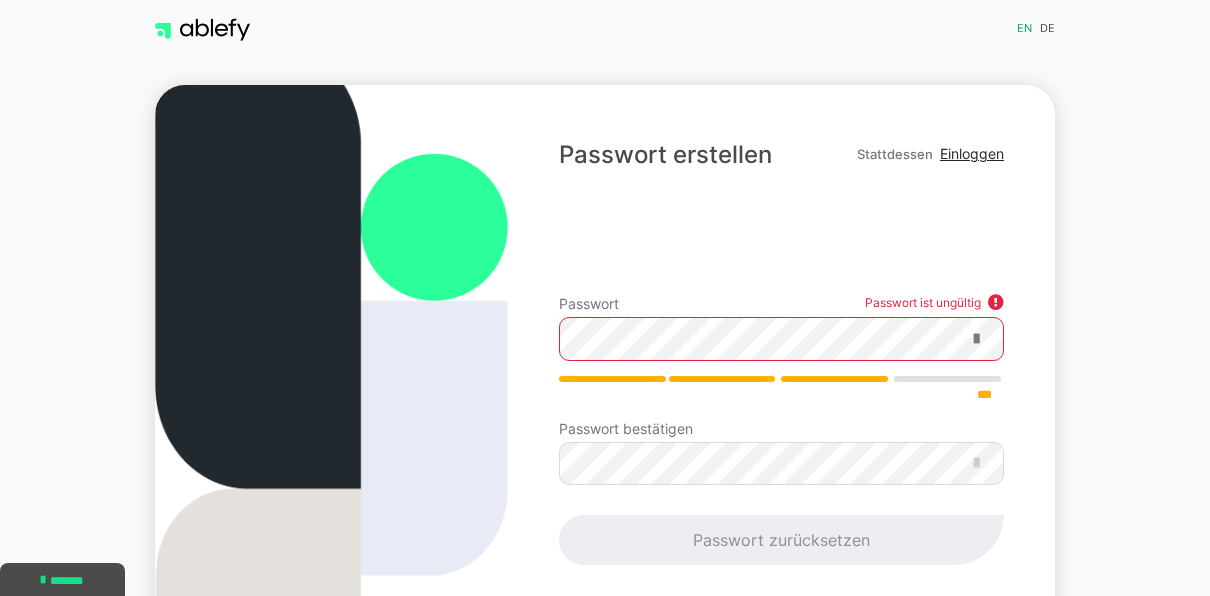 click at bounding box center [976, 339] 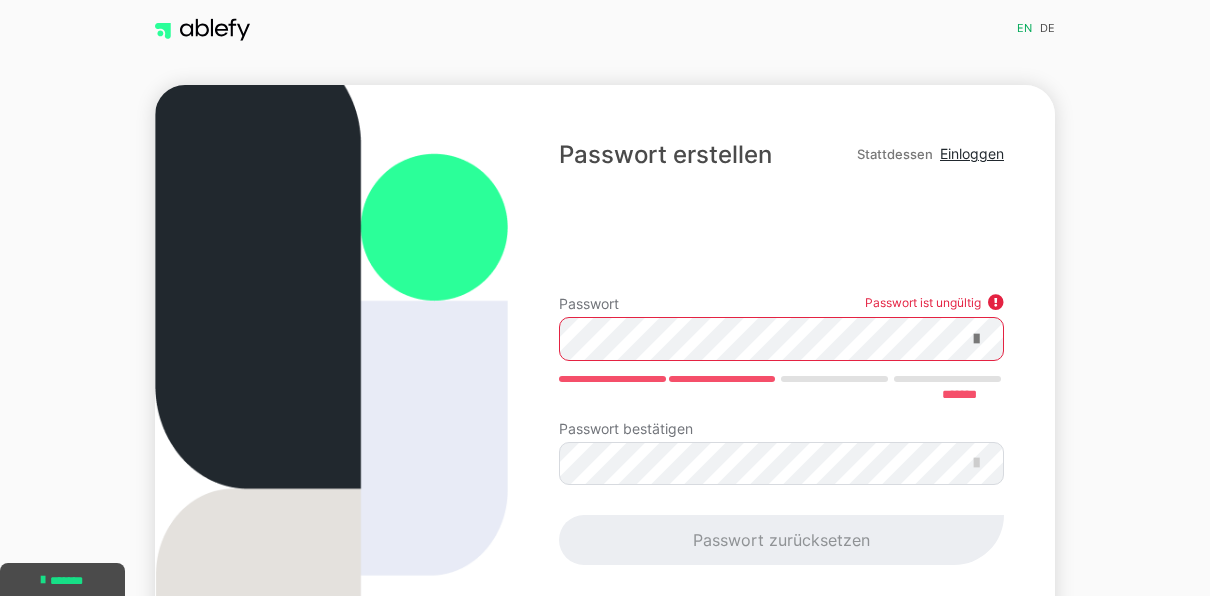 click at bounding box center (976, 339) 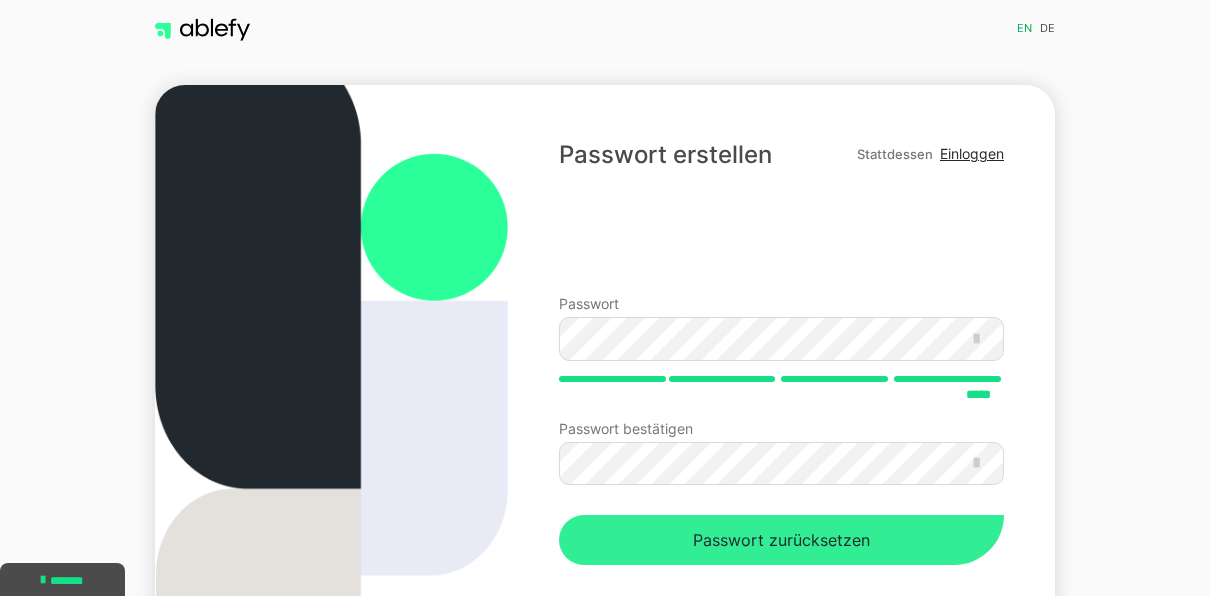 click on "Passwort zurücksetzen" at bounding box center (781, 540) 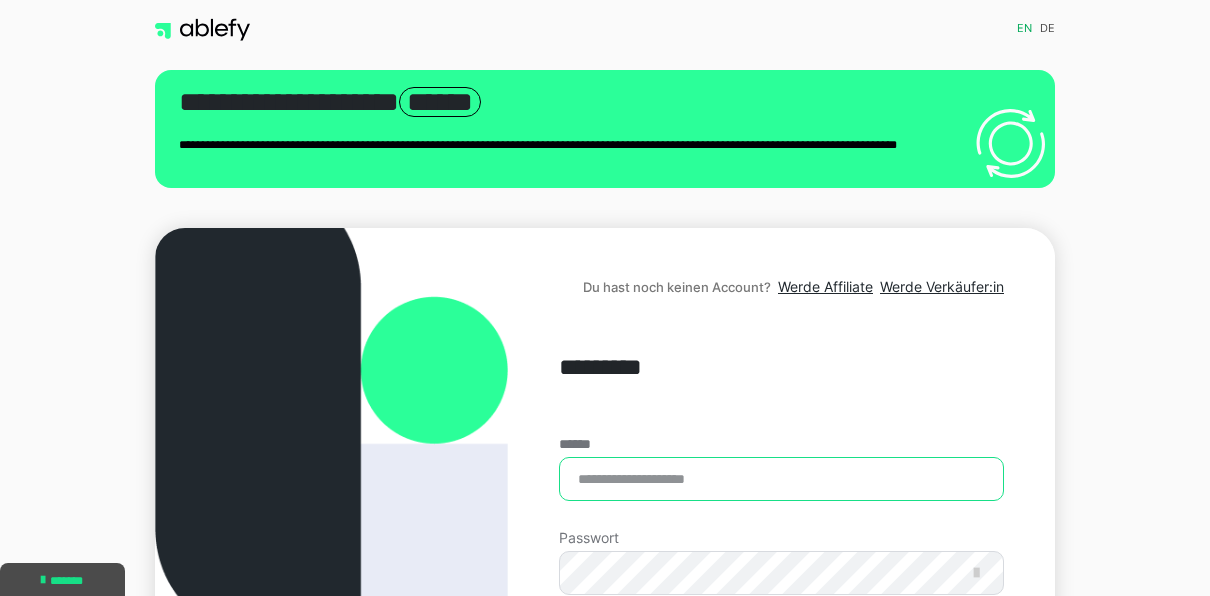 click on "******" at bounding box center [781, 479] 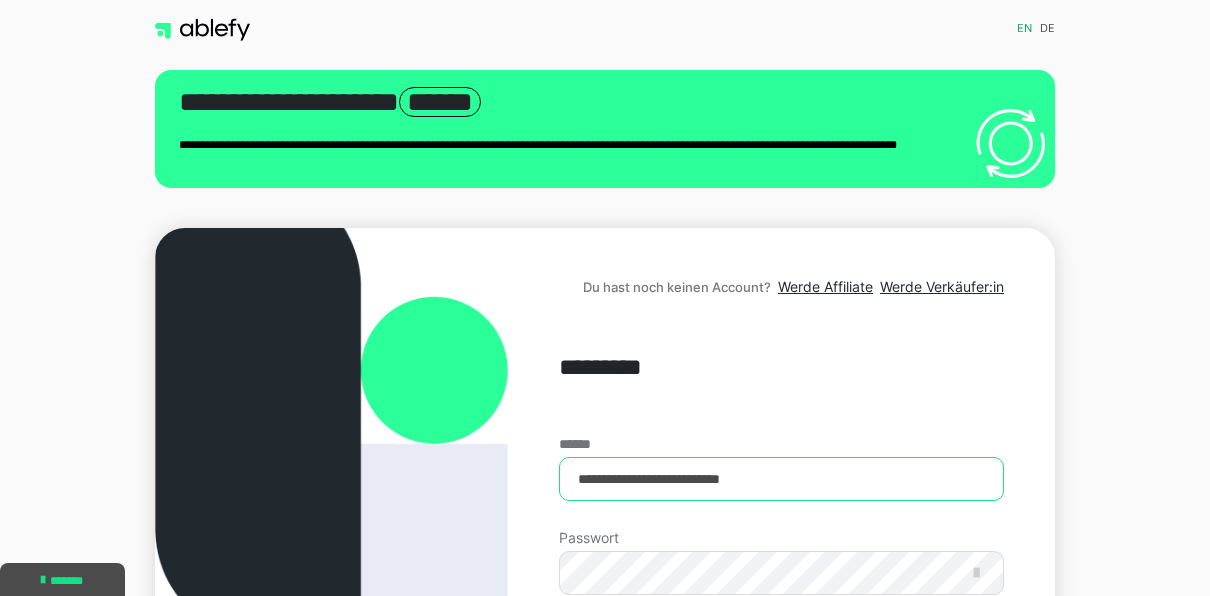 type on "**********" 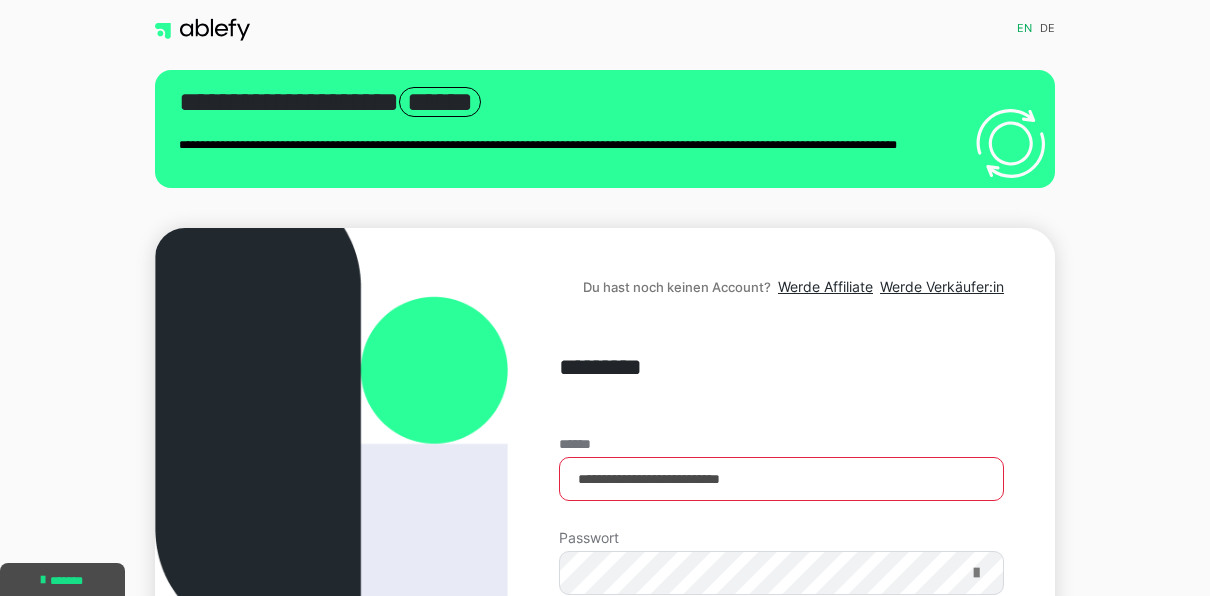 click at bounding box center (976, 573) 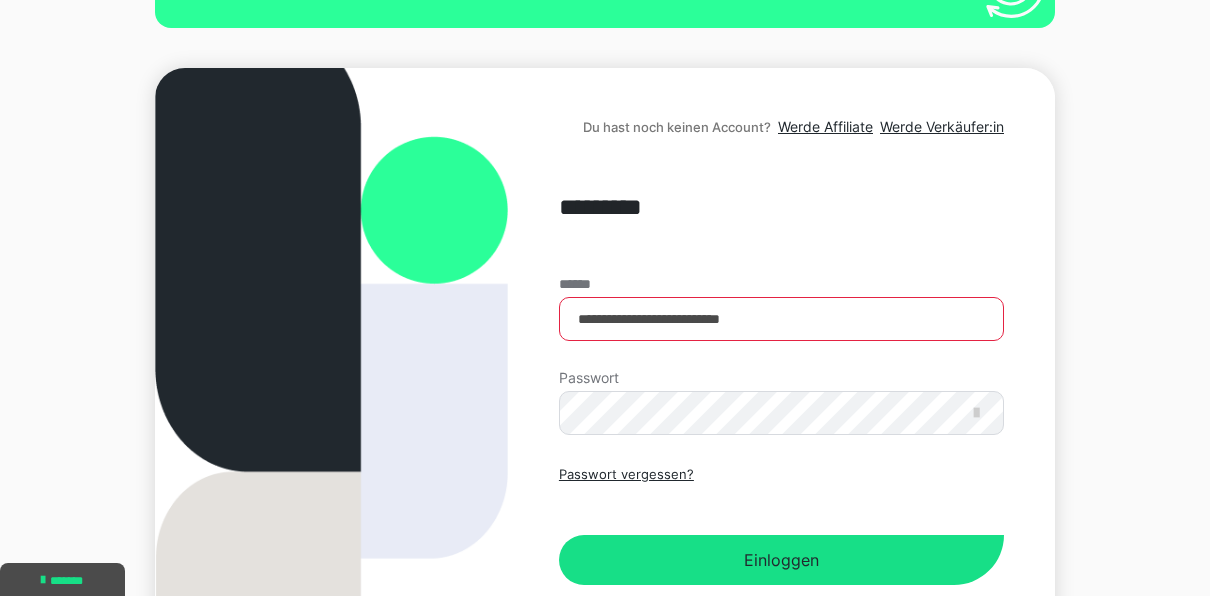 scroll, scrollTop: 173, scrollLeft: 0, axis: vertical 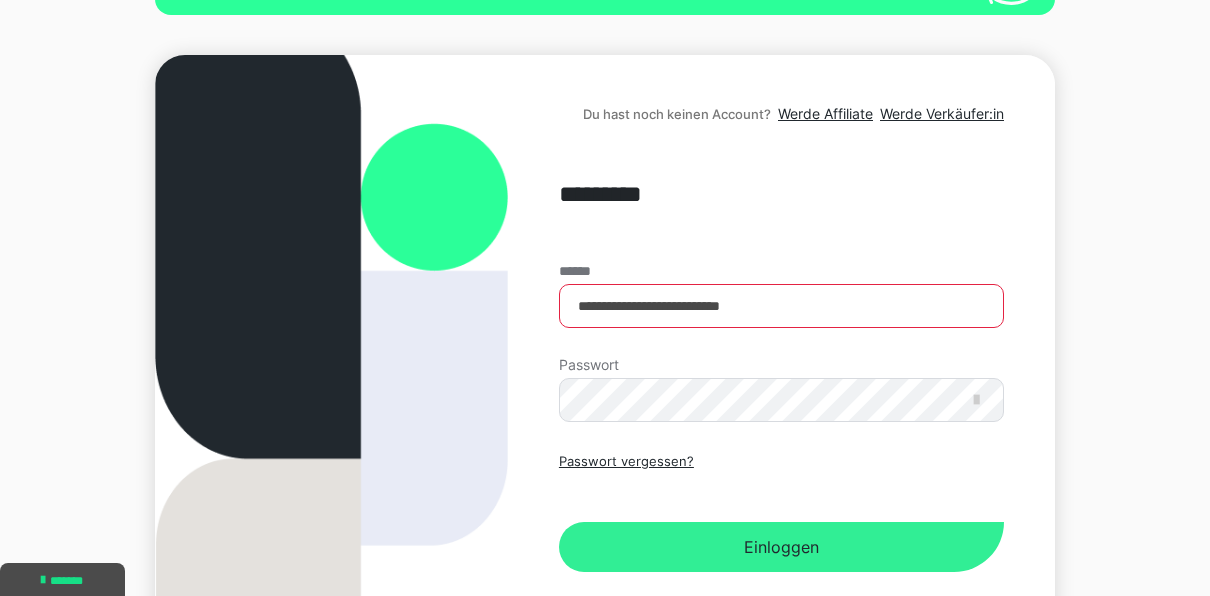 click on "Einloggen" at bounding box center [781, 547] 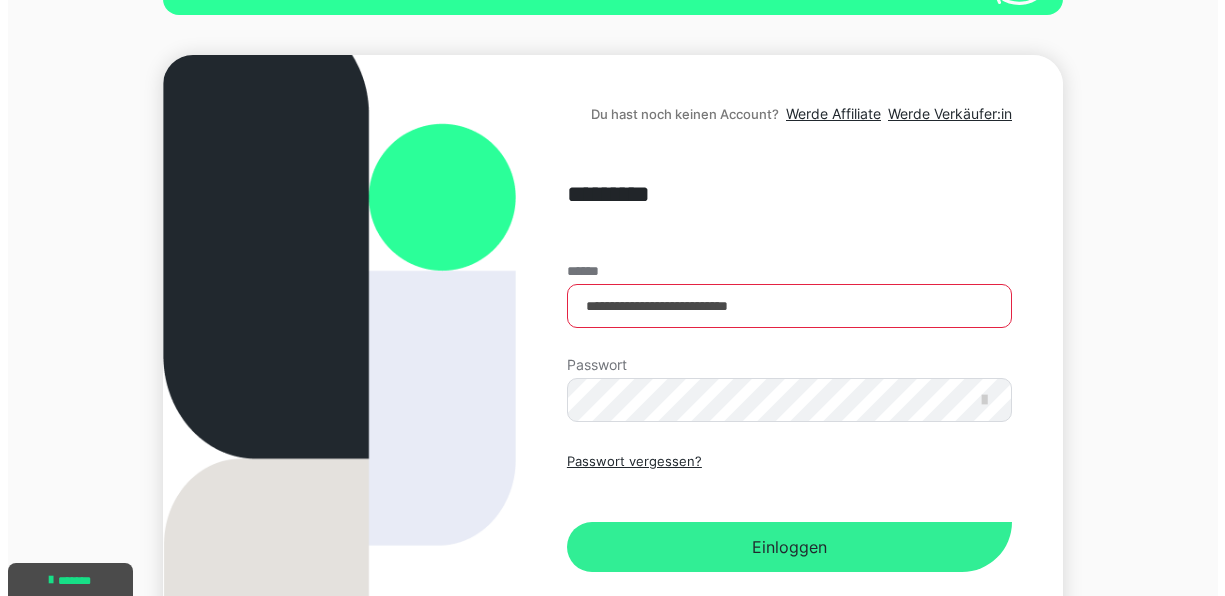 scroll, scrollTop: 0, scrollLeft: 0, axis: both 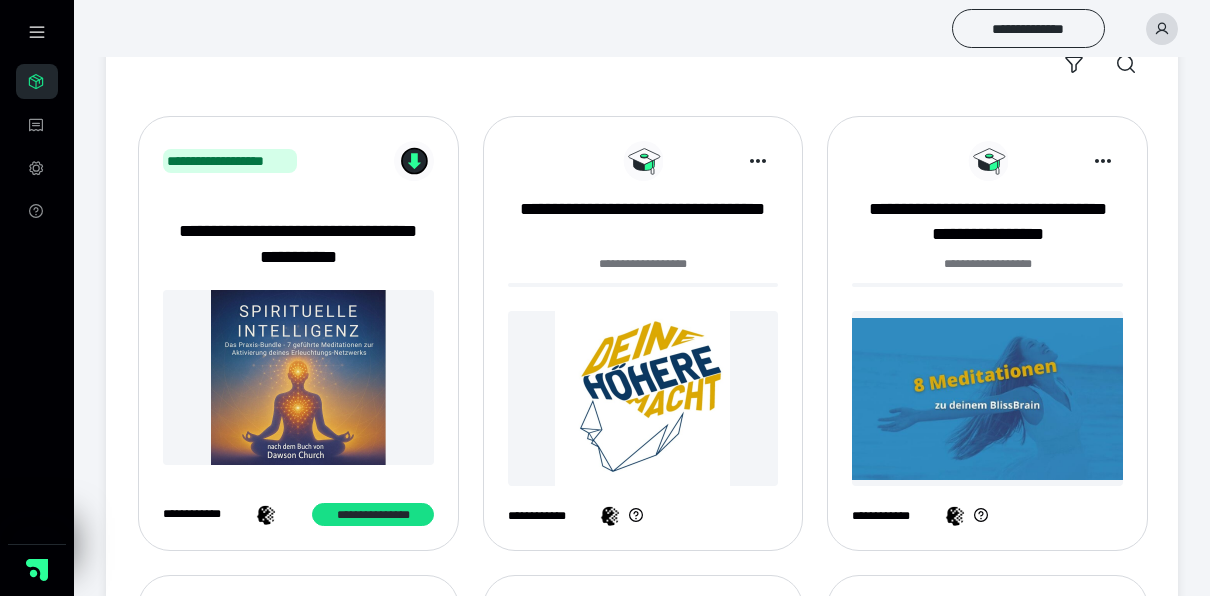 click at bounding box center (643, 398) 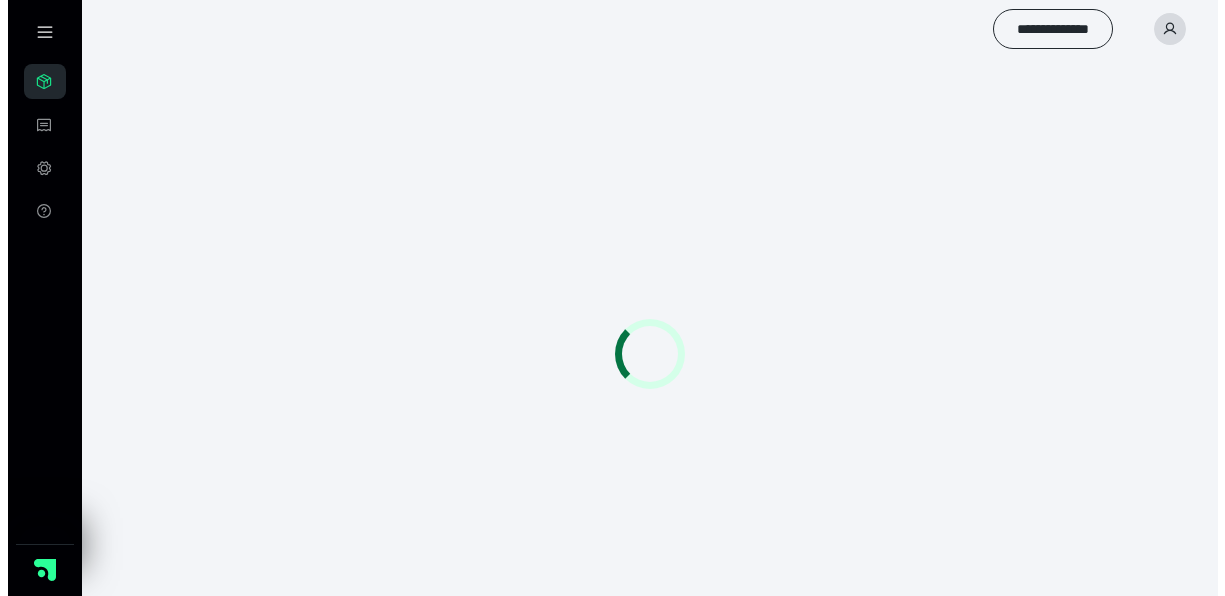 scroll, scrollTop: 0, scrollLeft: 0, axis: both 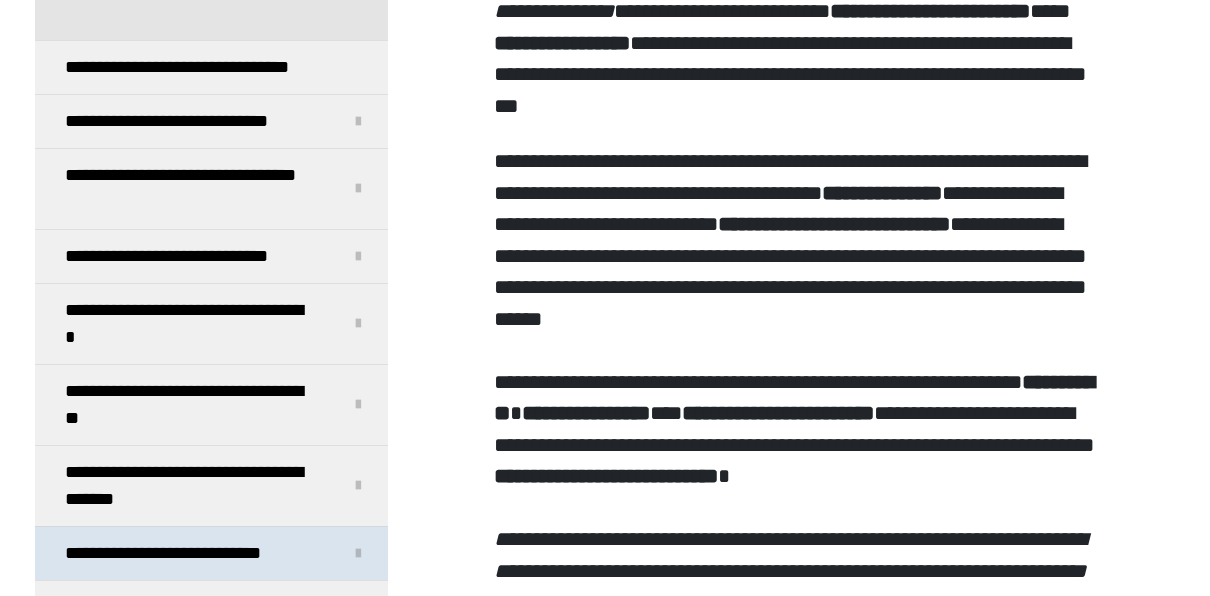 click on "**********" at bounding box center (211, 553) 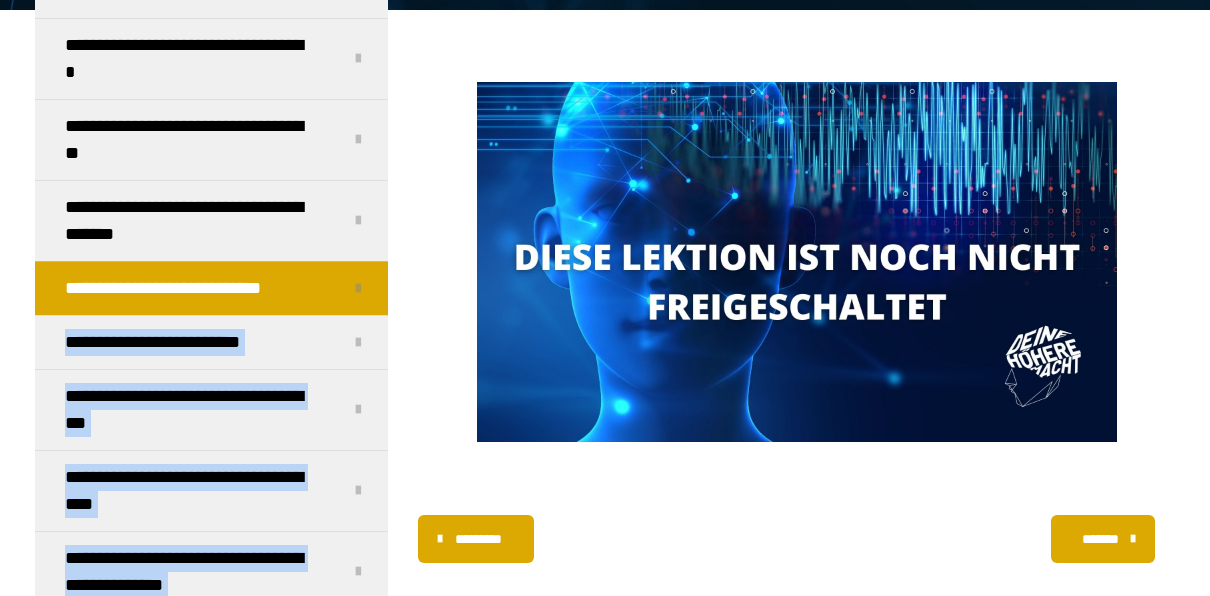scroll, scrollTop: 700, scrollLeft: 0, axis: vertical 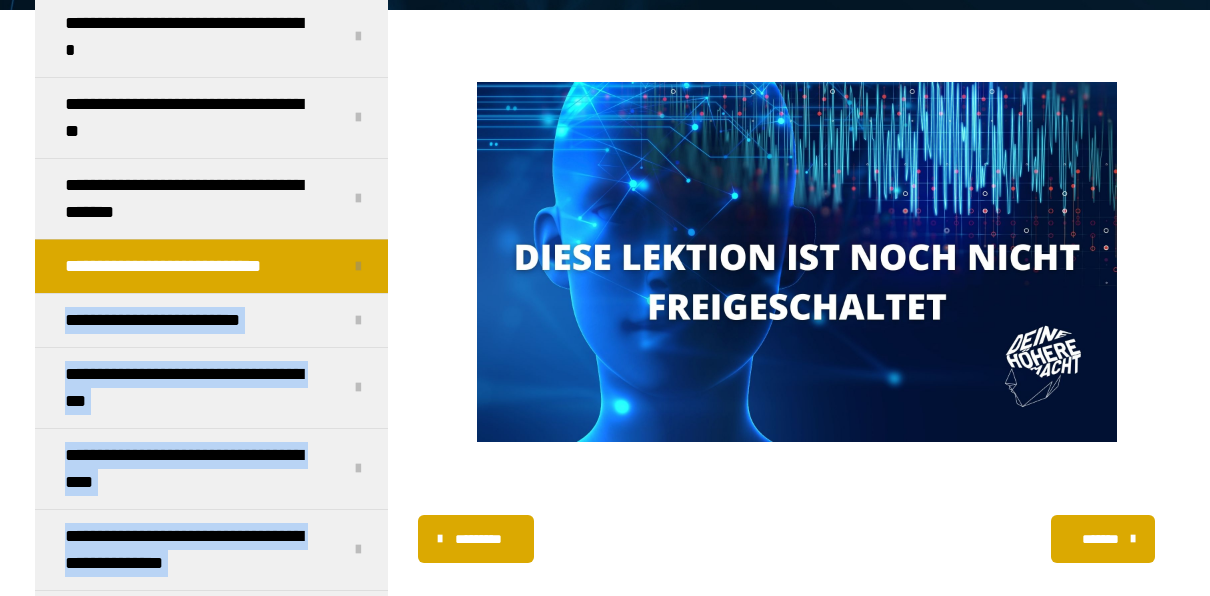 drag, startPoint x: 370, startPoint y: 571, endPoint x: 378, endPoint y: 582, distance: 13.601471 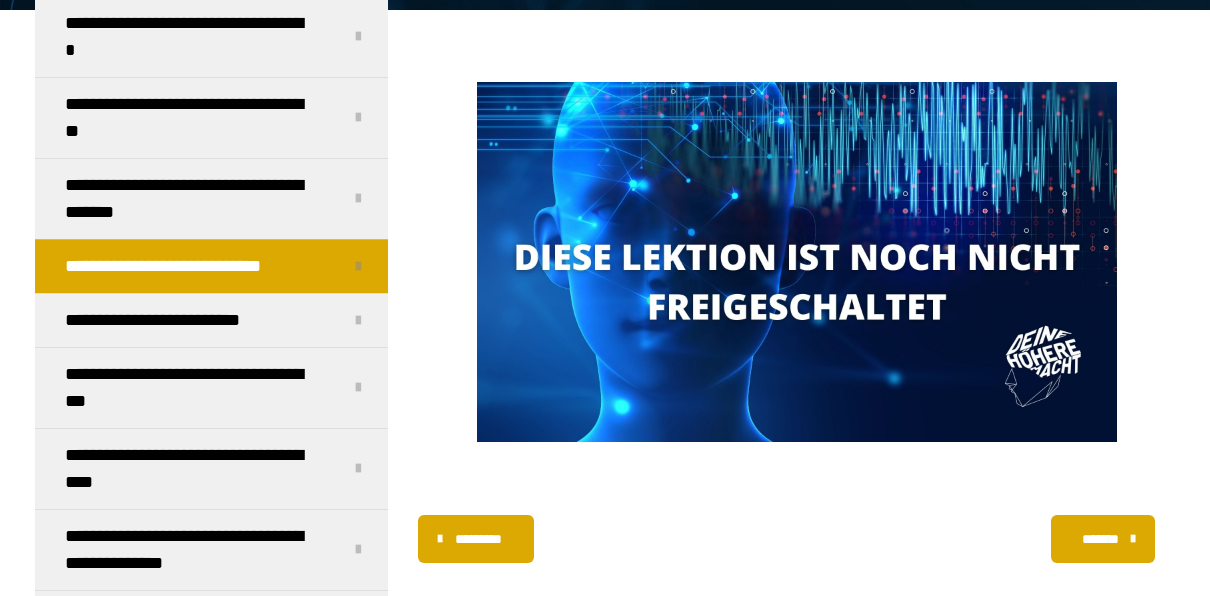 click on "********* ******** *******" at bounding box center [796, 539] 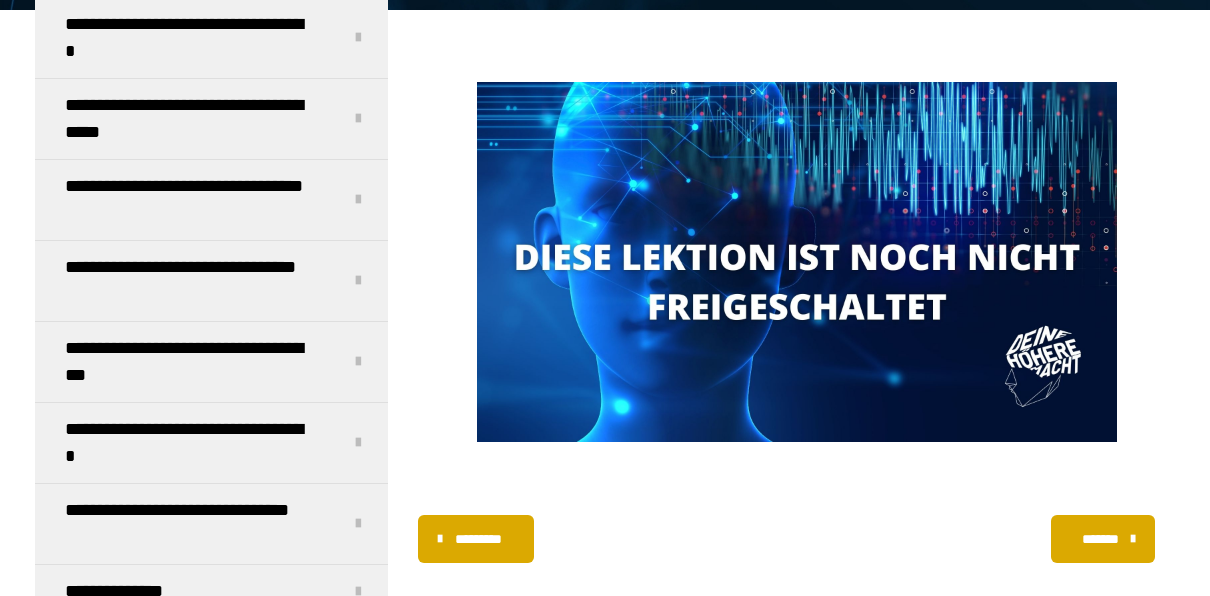 scroll, scrollTop: 1436, scrollLeft: 0, axis: vertical 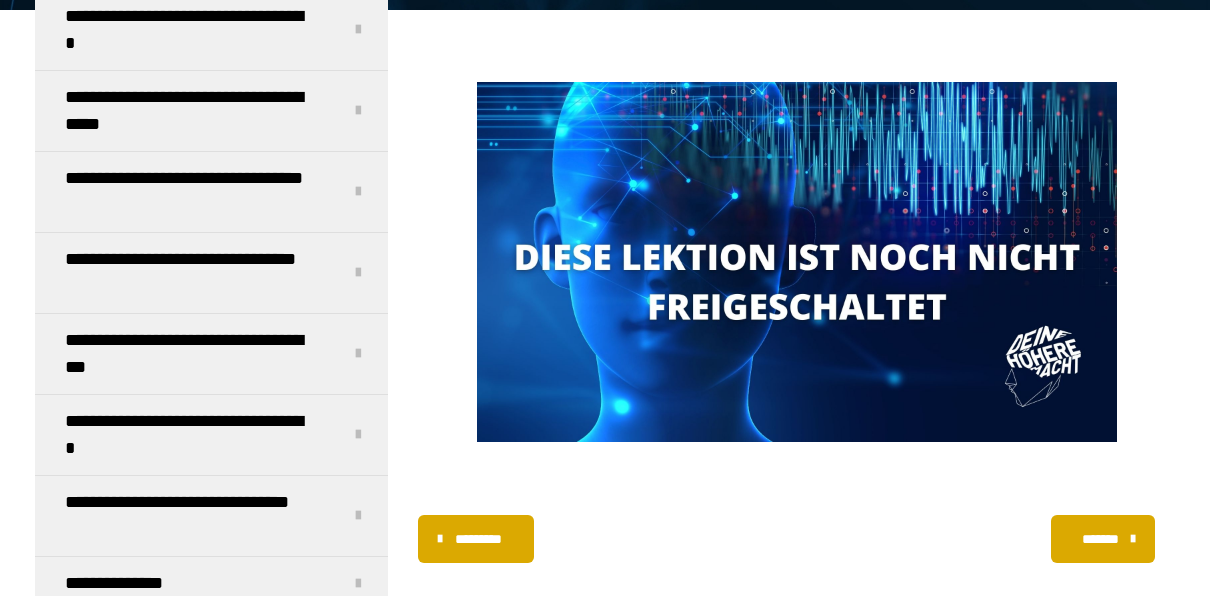 click on "*********" at bounding box center (476, 539) 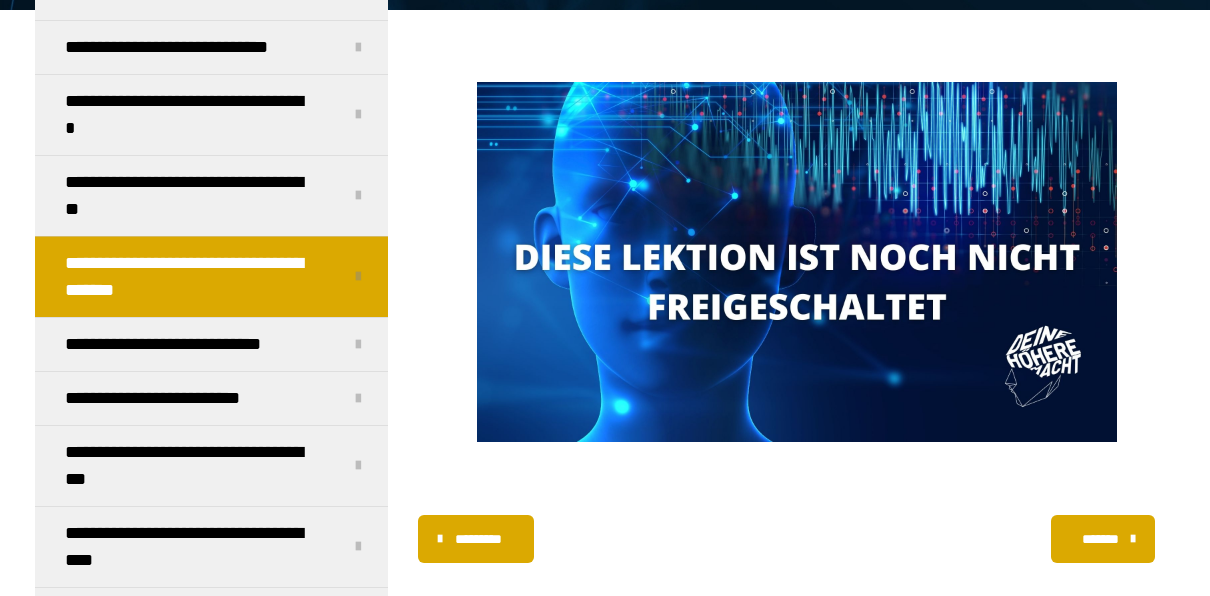 scroll, scrollTop: 582, scrollLeft: 0, axis: vertical 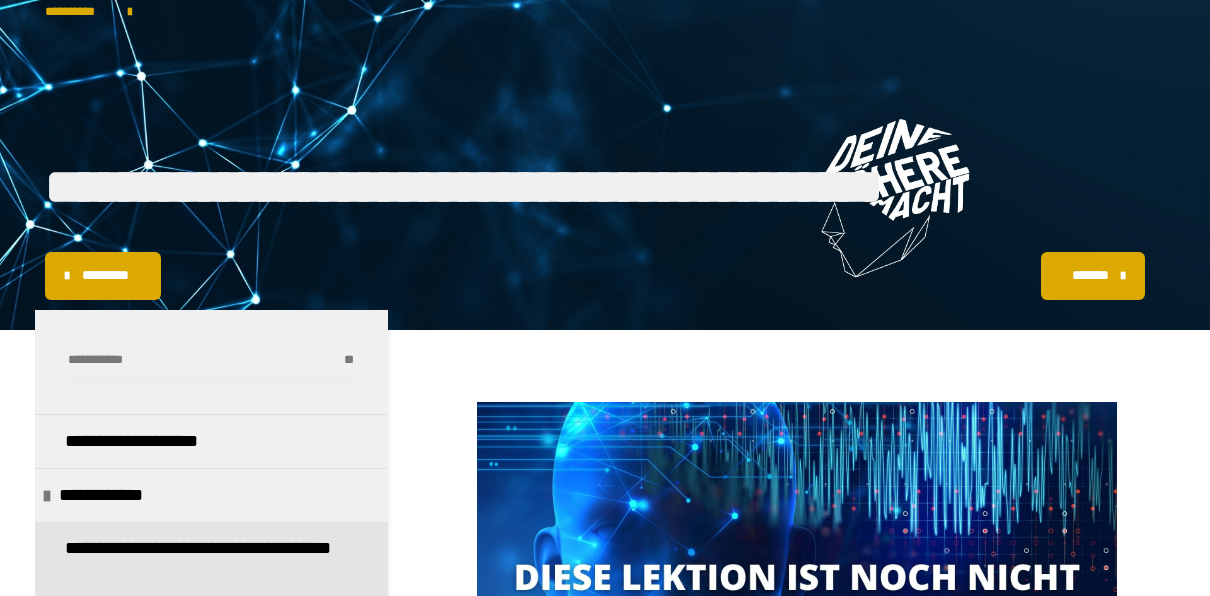 click at bounding box center (1123, 276) 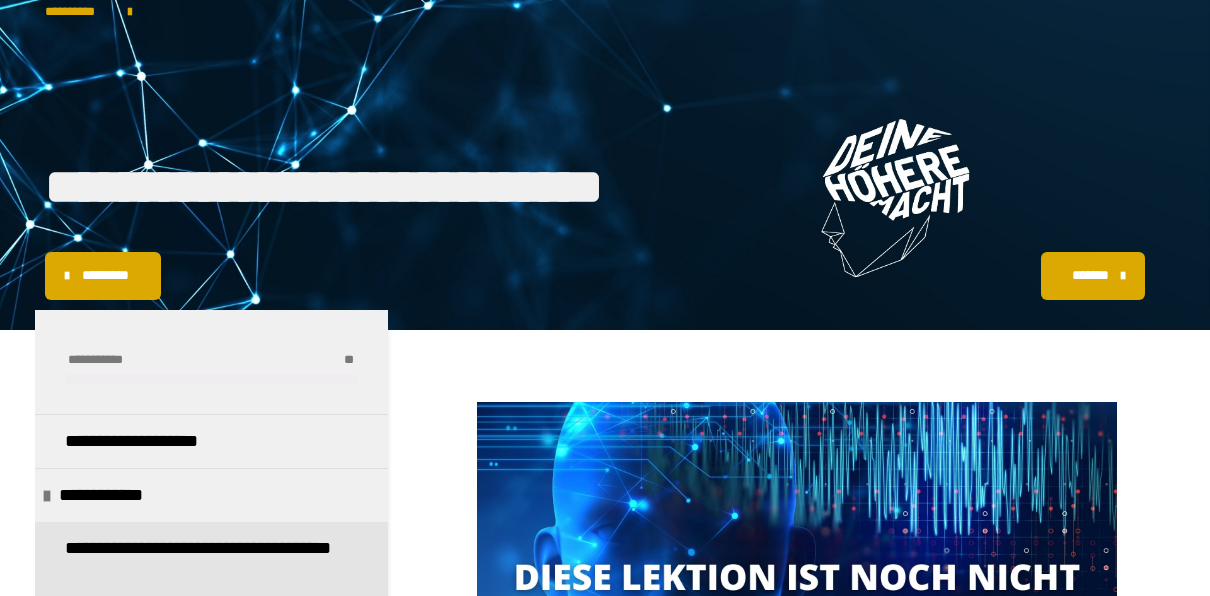click at bounding box center [67, 276] 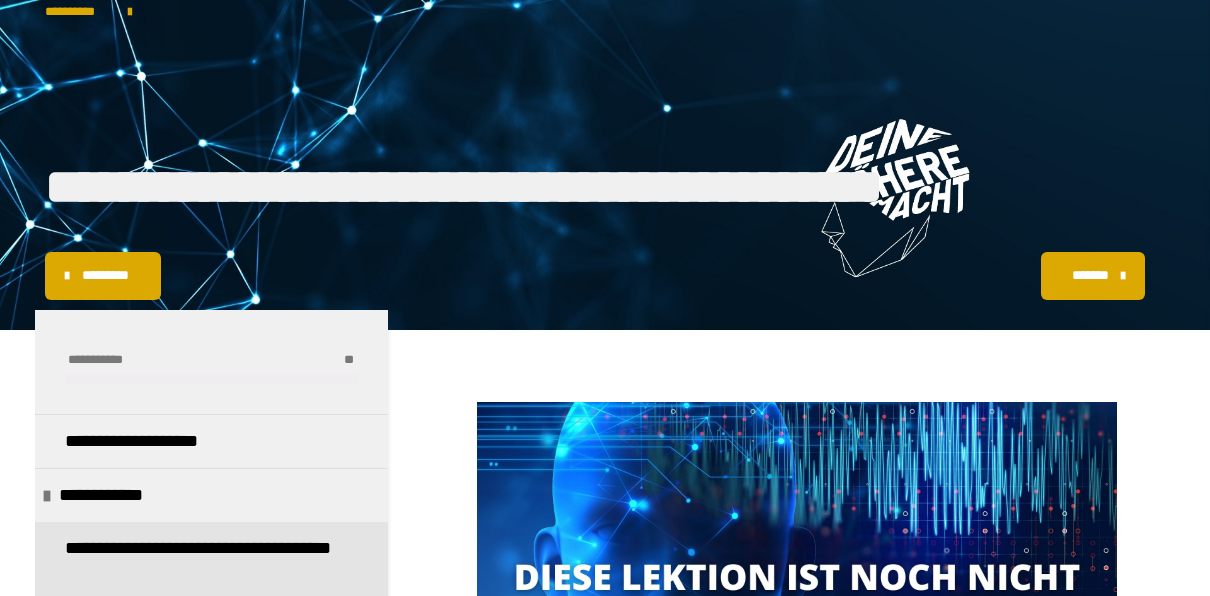 click at bounding box center (67, 276) 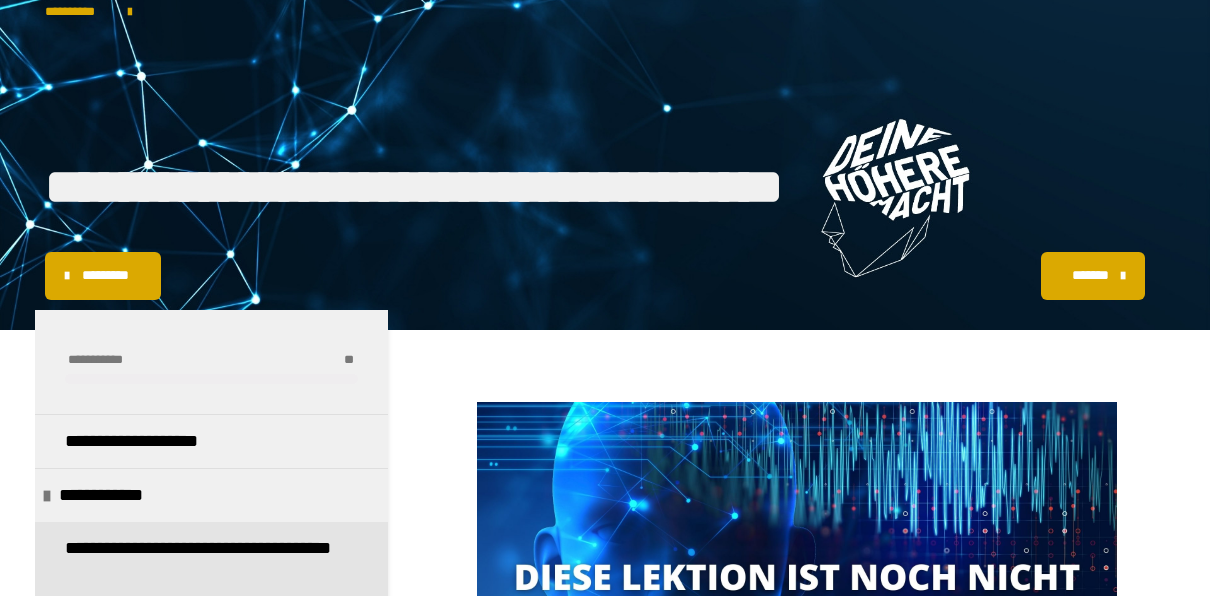 click at bounding box center [67, 276] 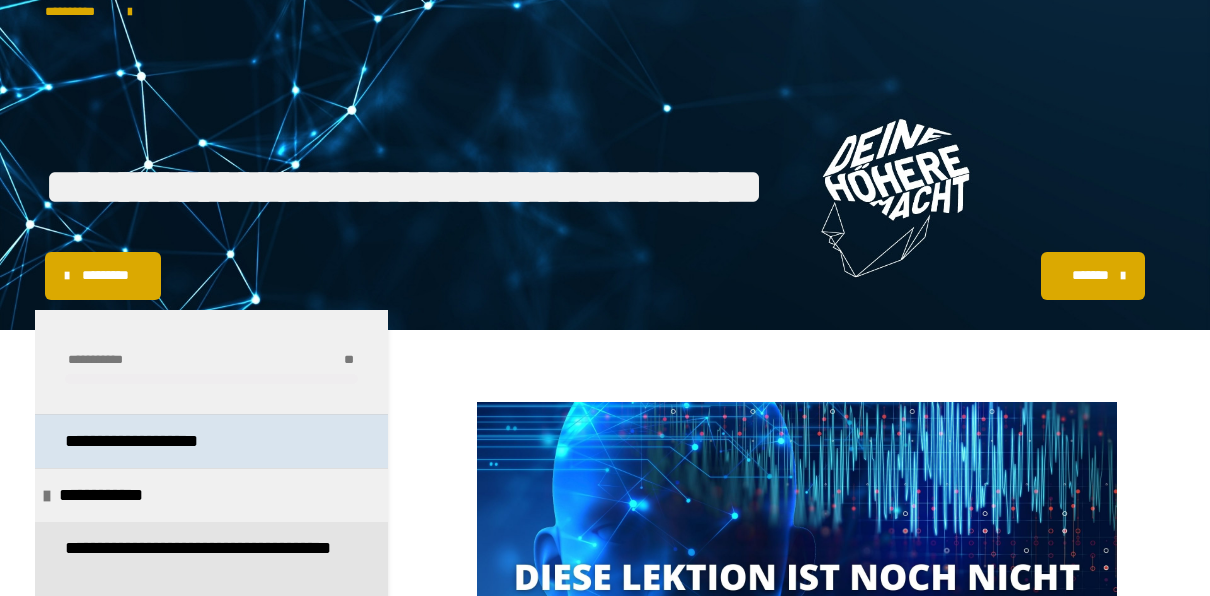 click on "**********" at bounding box center (147, 441) 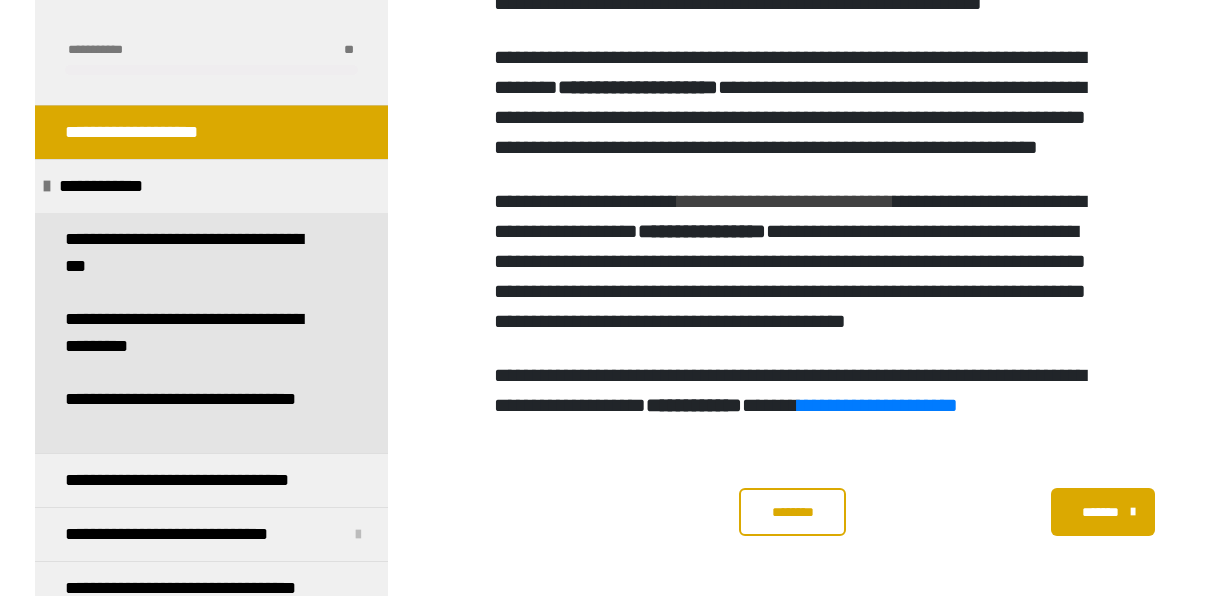 scroll, scrollTop: 2432, scrollLeft: 0, axis: vertical 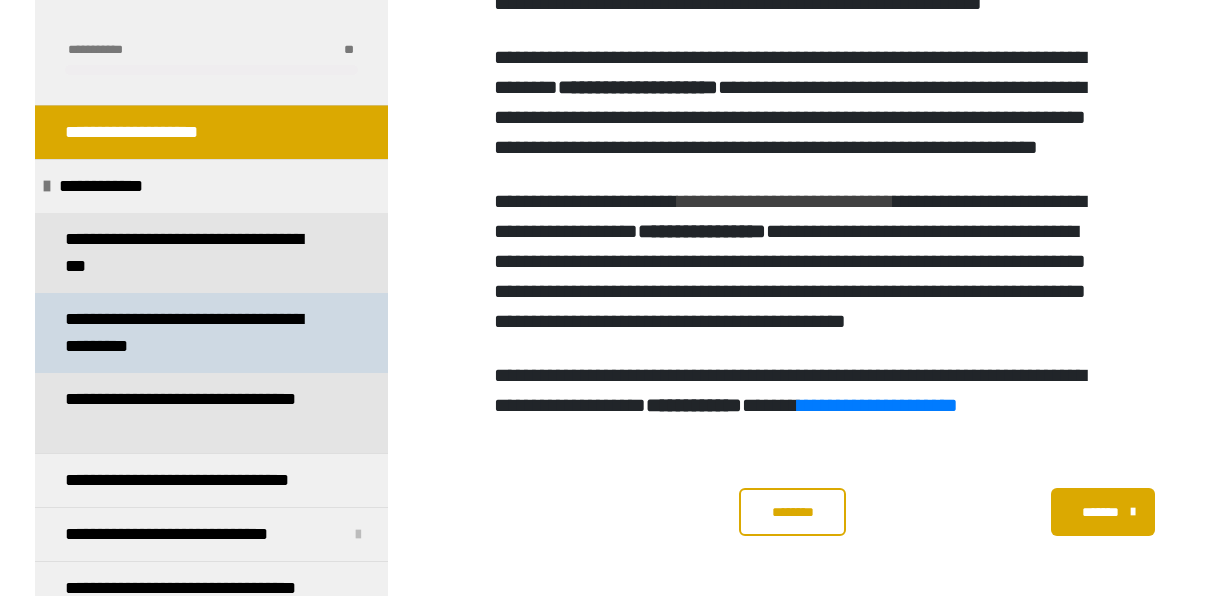 click on "**********" at bounding box center (196, 333) 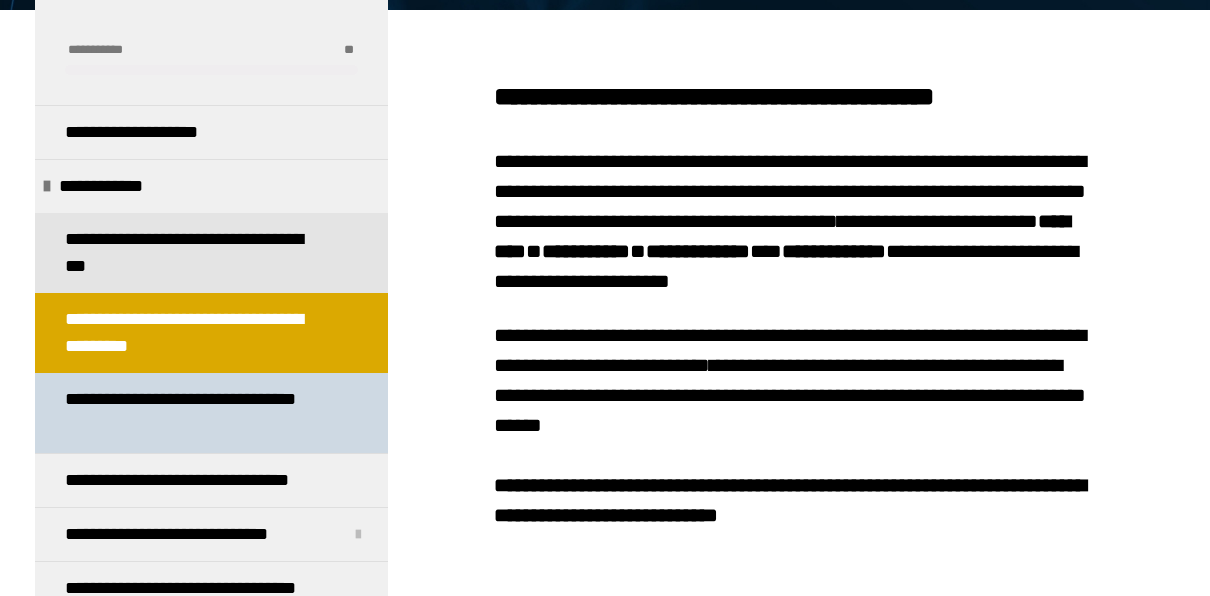 click on "**********" at bounding box center [196, 413] 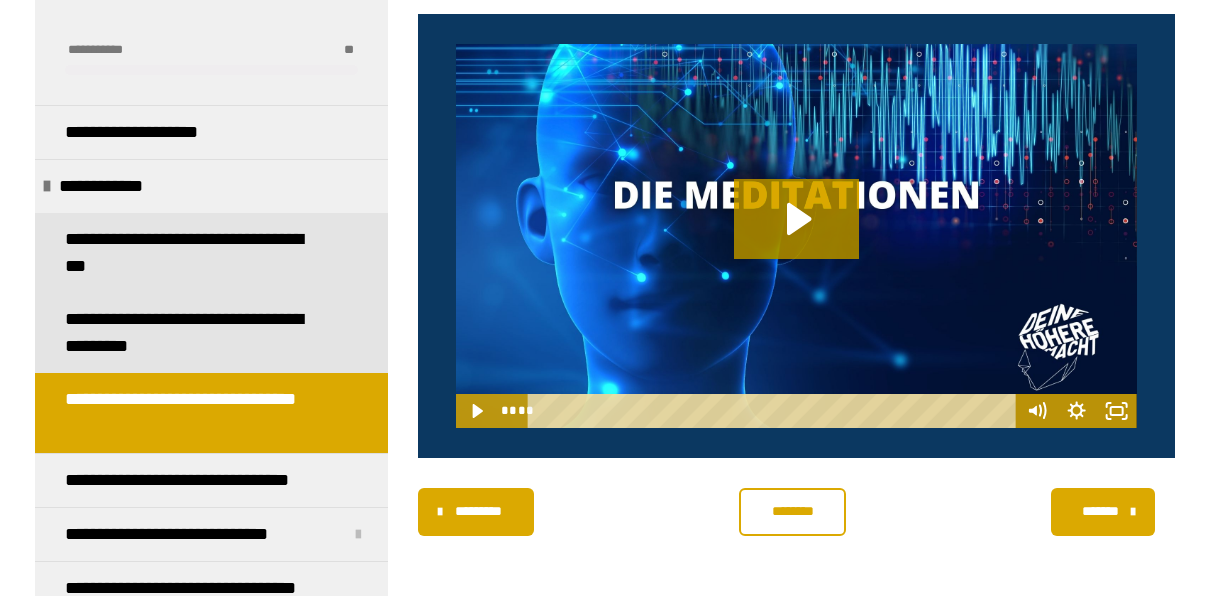 scroll, scrollTop: 1462, scrollLeft: 0, axis: vertical 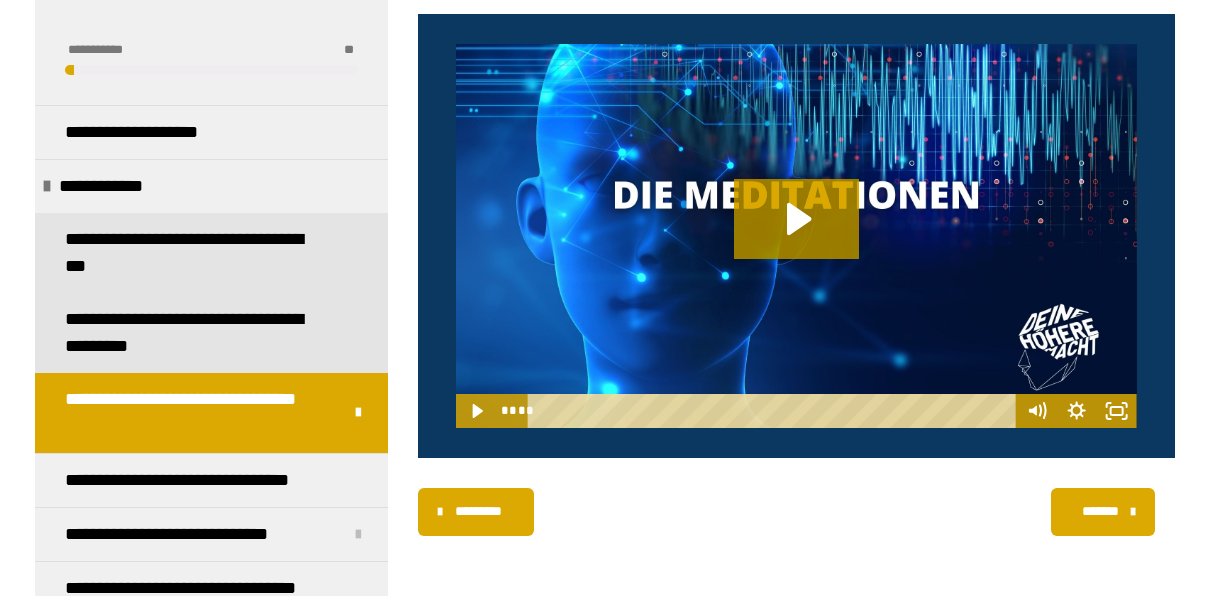 click on "********* ******** *******" at bounding box center [796, 512] 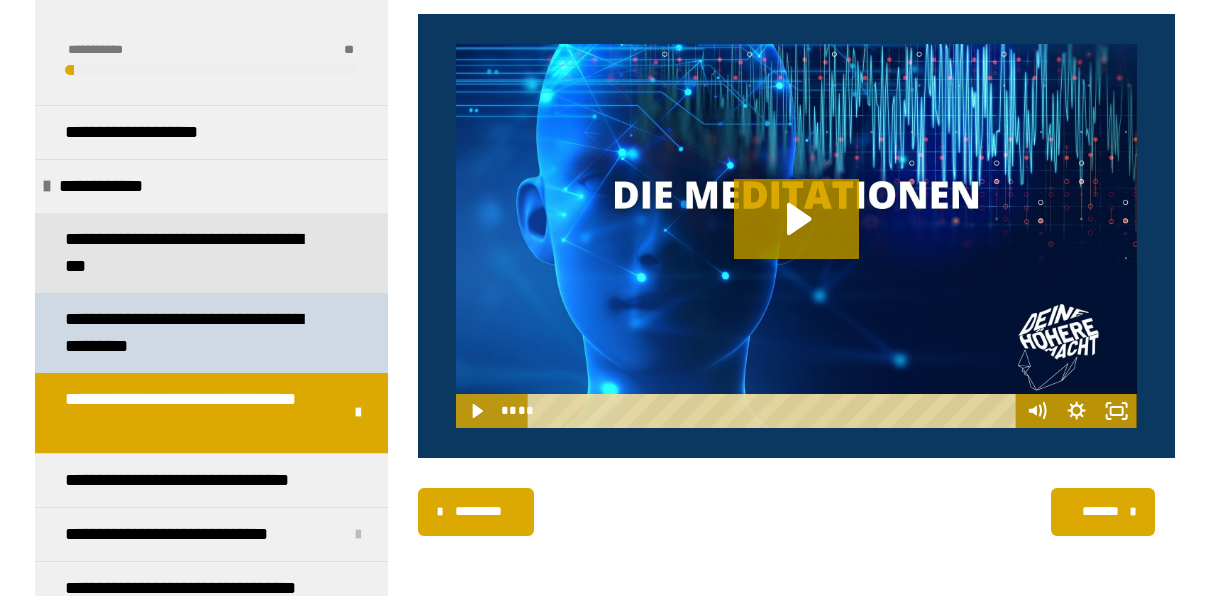click on "**********" at bounding box center [196, 333] 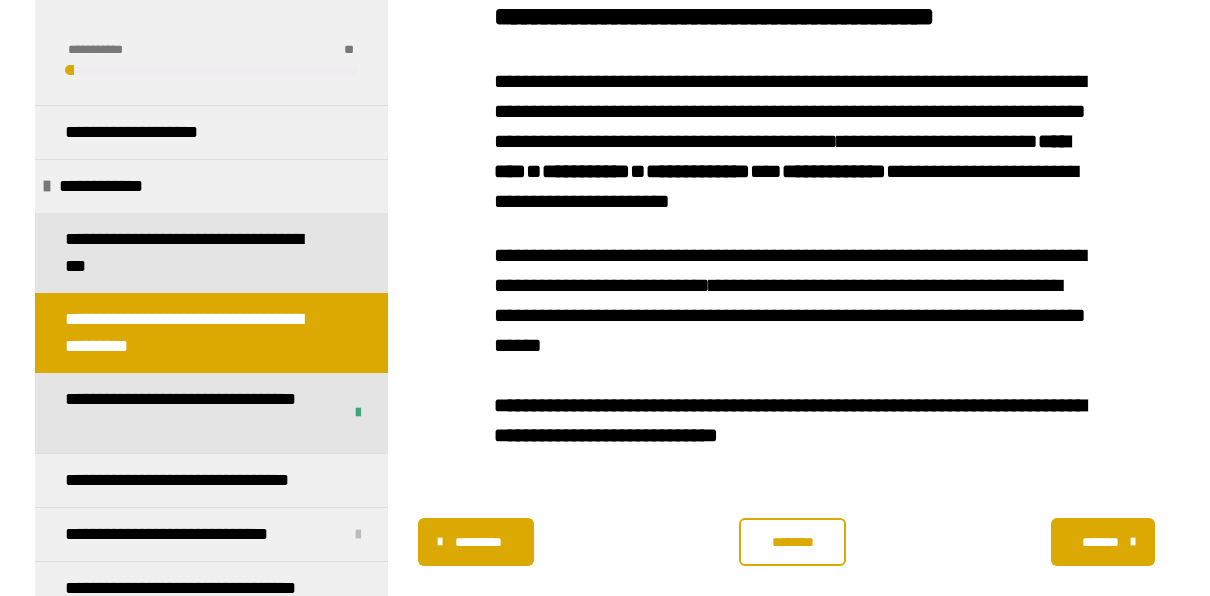 scroll, scrollTop: 448, scrollLeft: 0, axis: vertical 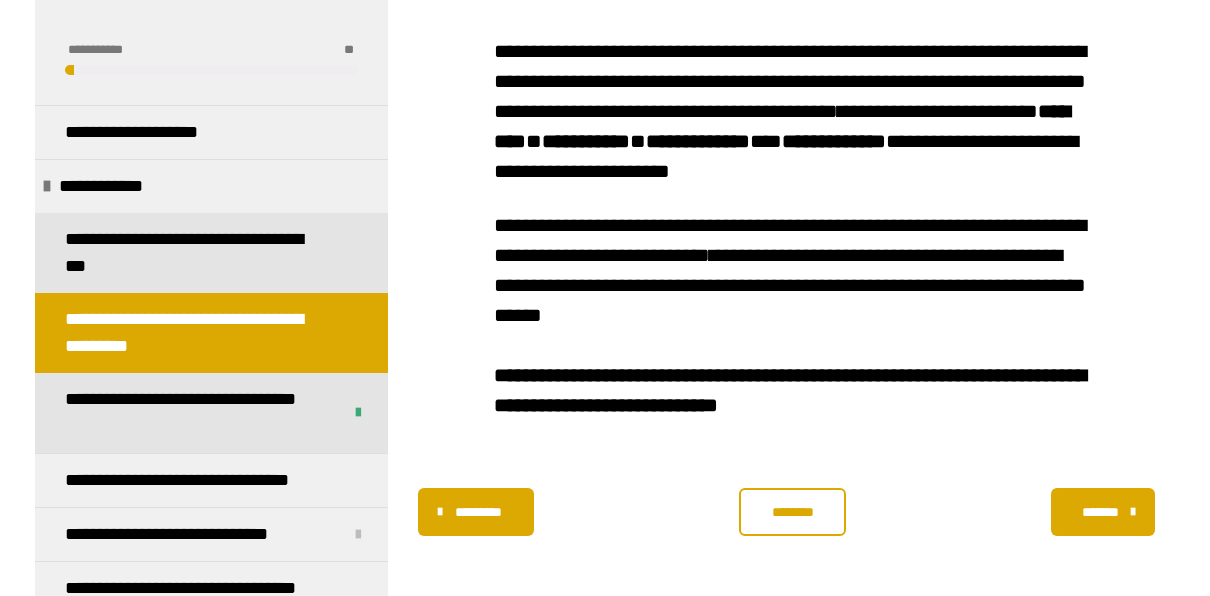 click on "********" at bounding box center (792, 512) 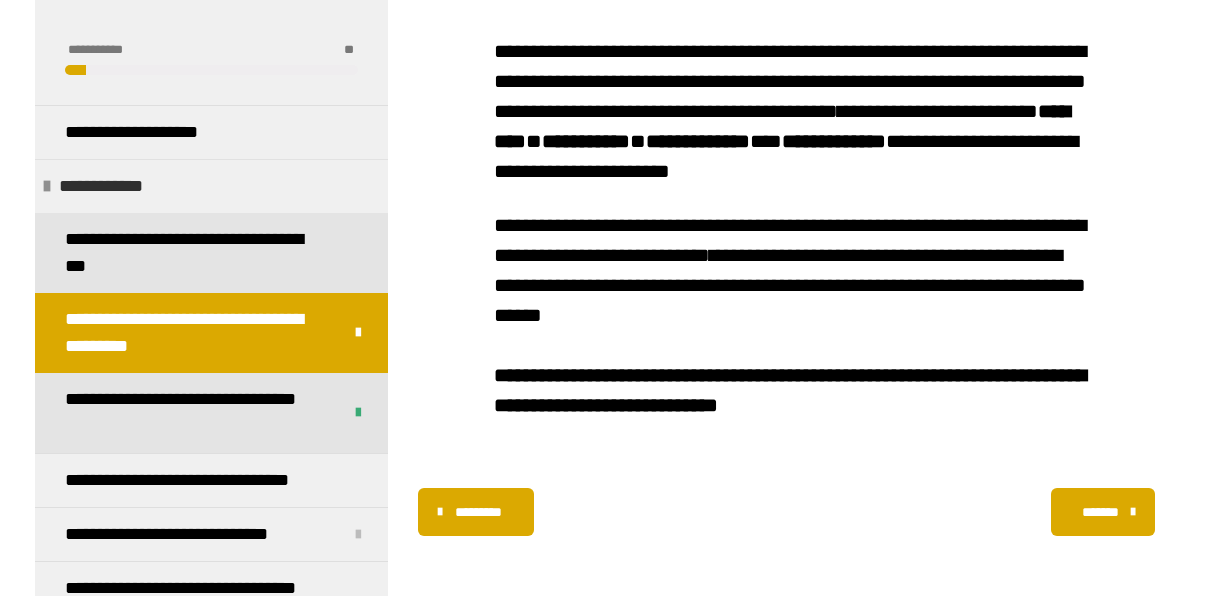 click on "**********" at bounding box center [211, 186] 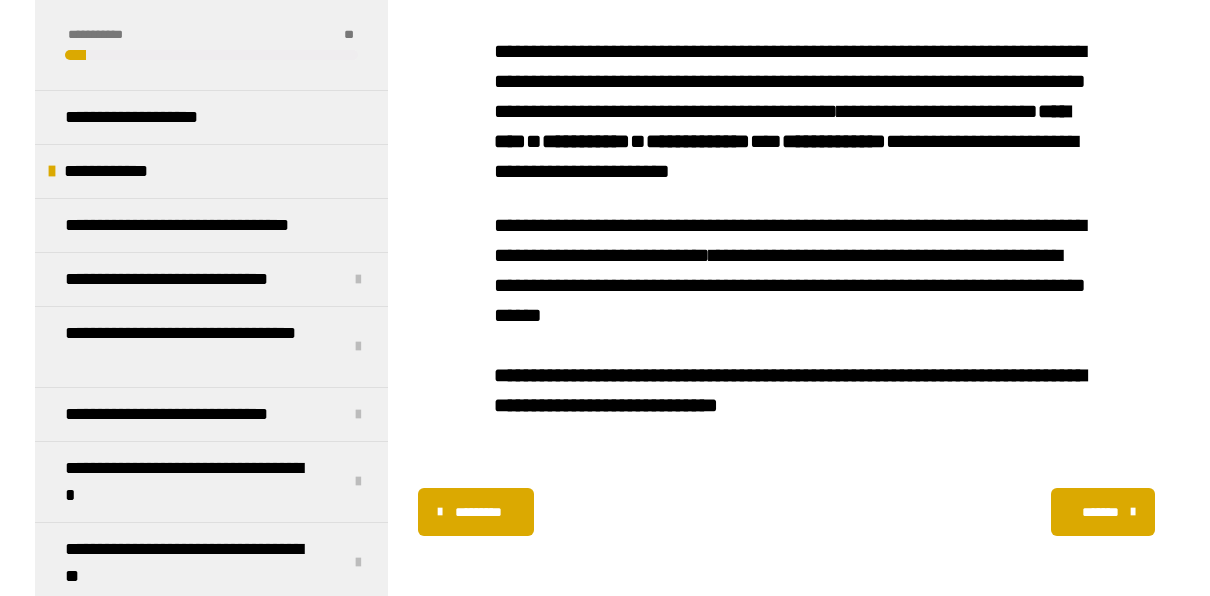 scroll, scrollTop: 0, scrollLeft: 0, axis: both 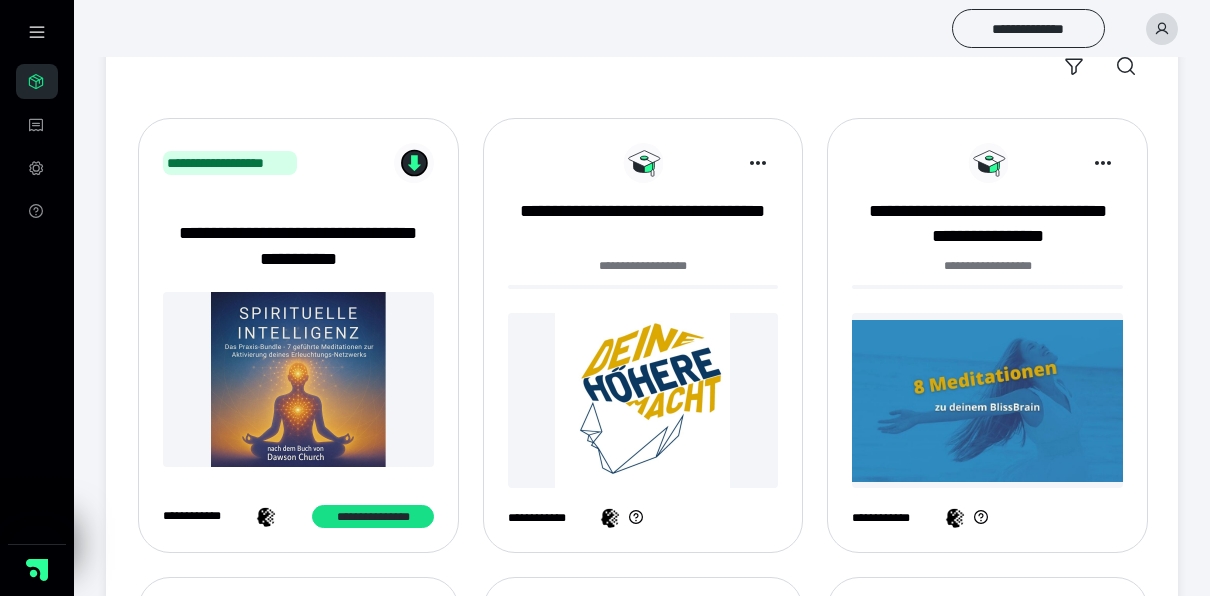 click at bounding box center [987, 400] 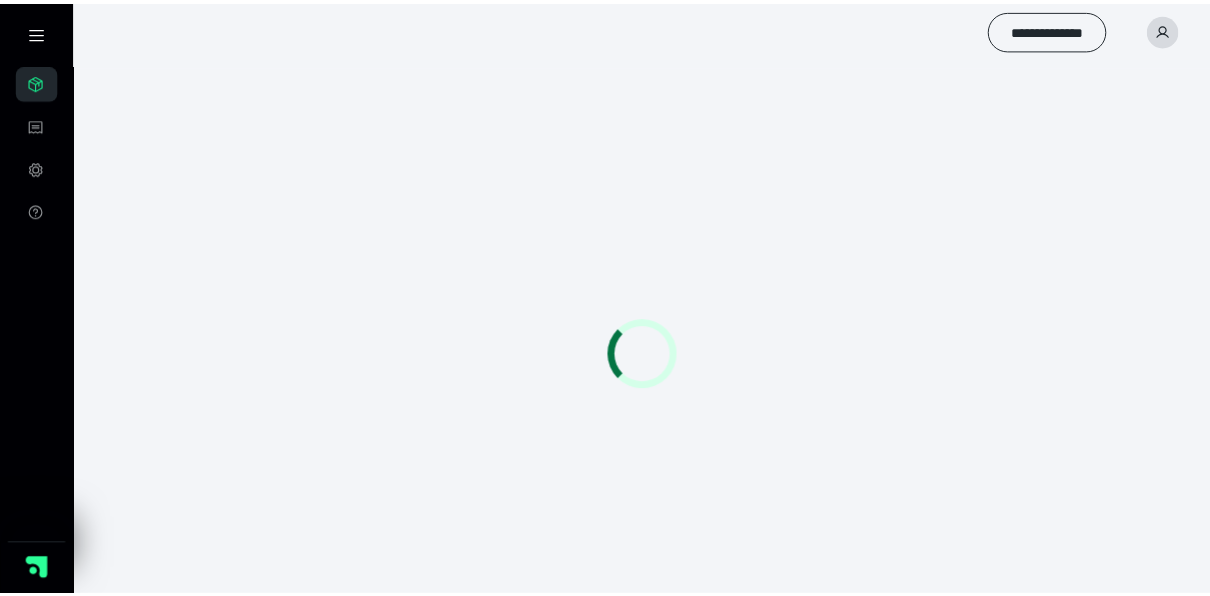 scroll, scrollTop: 0, scrollLeft: 0, axis: both 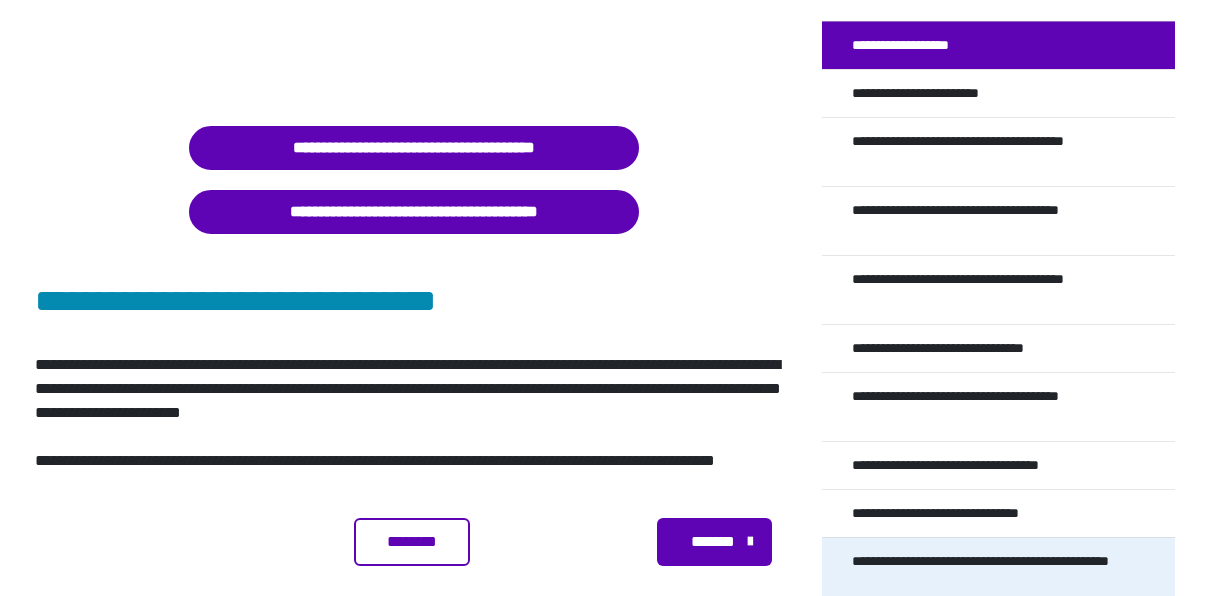 click on "**********" at bounding box center [983, 572] 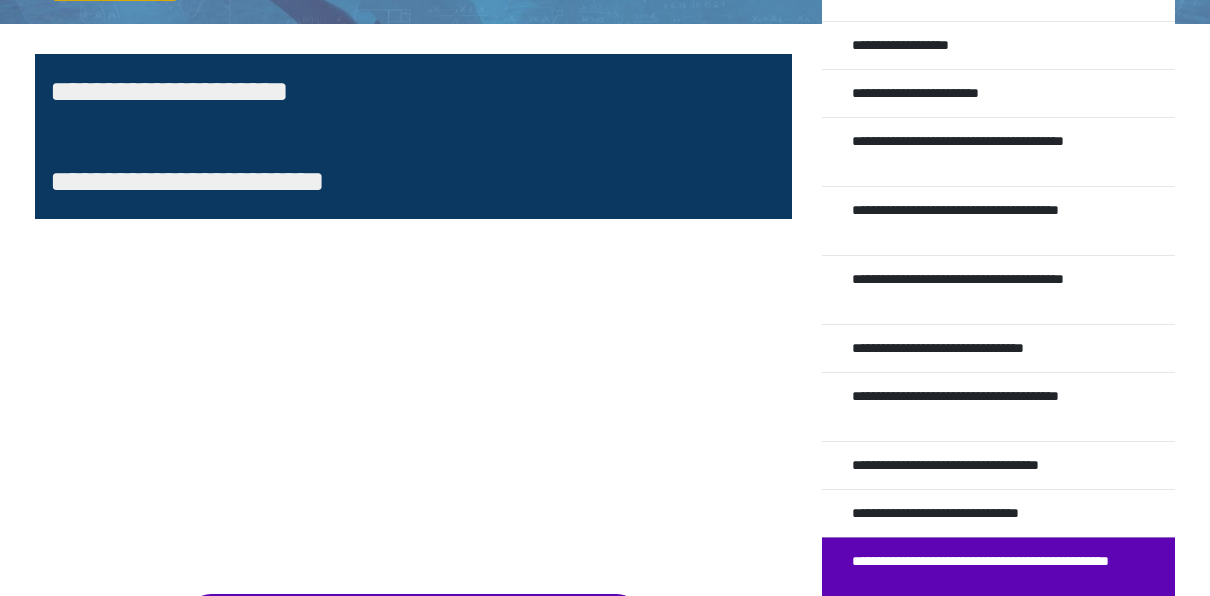 scroll, scrollTop: 324, scrollLeft: 0, axis: vertical 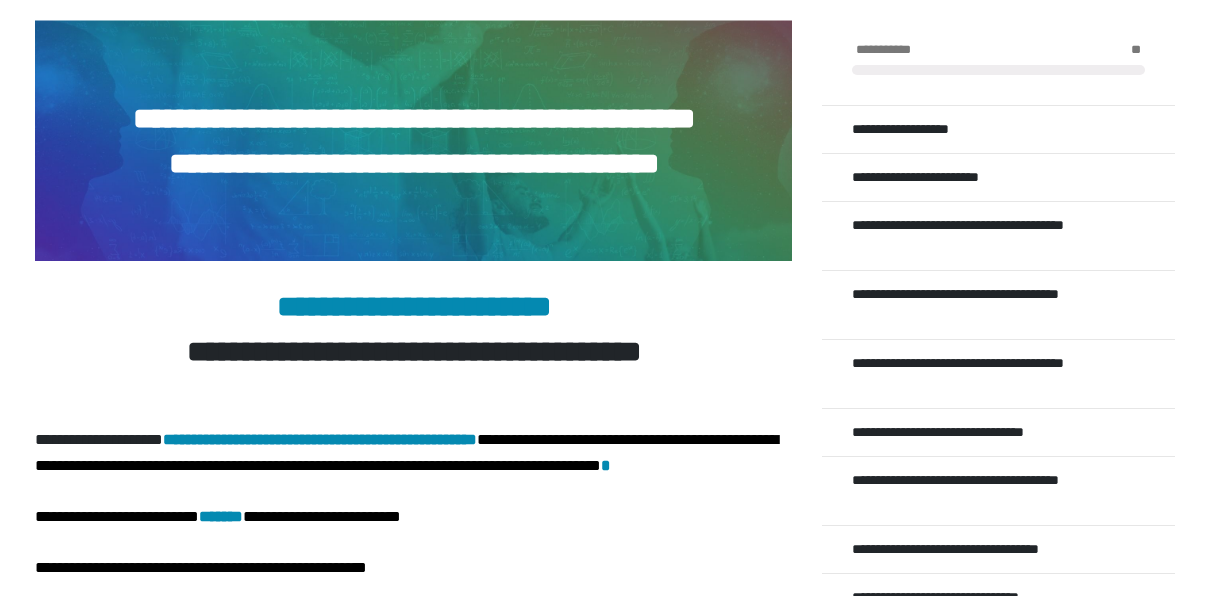 click on "**********" at bounding box center [414, 163] 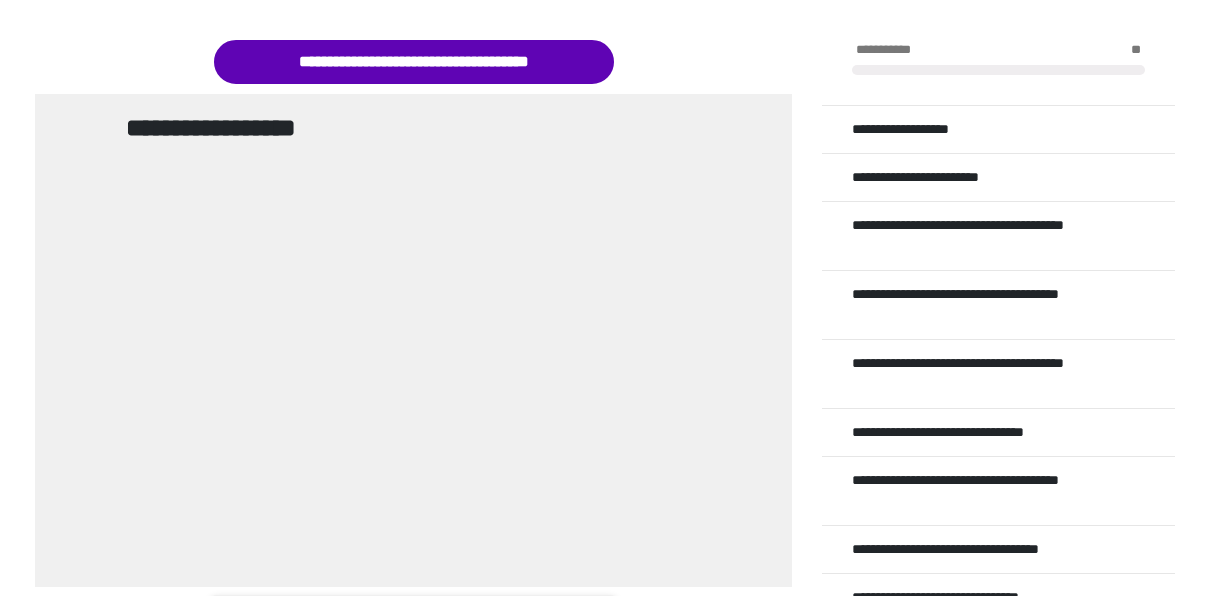 scroll, scrollTop: 964, scrollLeft: 0, axis: vertical 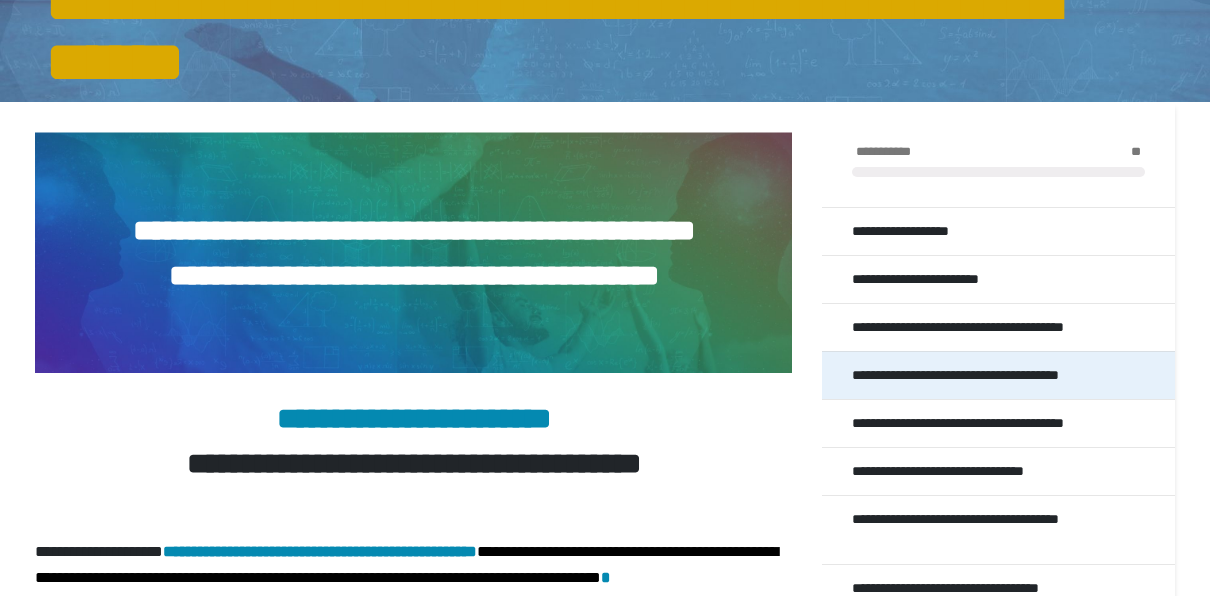 click on "**********" at bounding box center (986, 375) 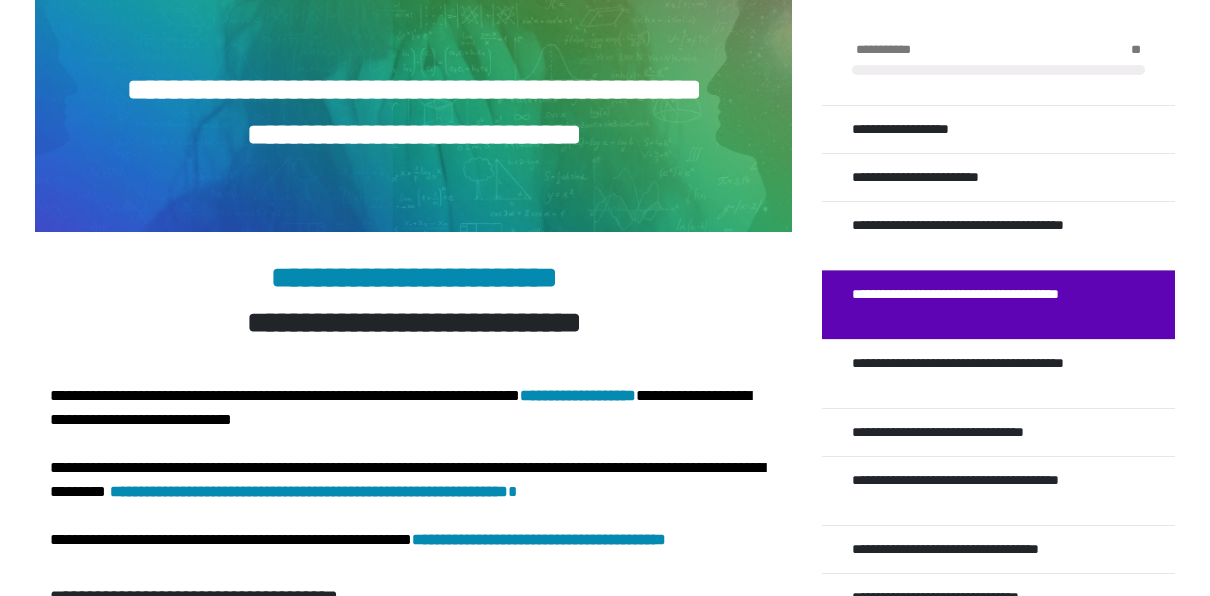 scroll, scrollTop: 359, scrollLeft: 0, axis: vertical 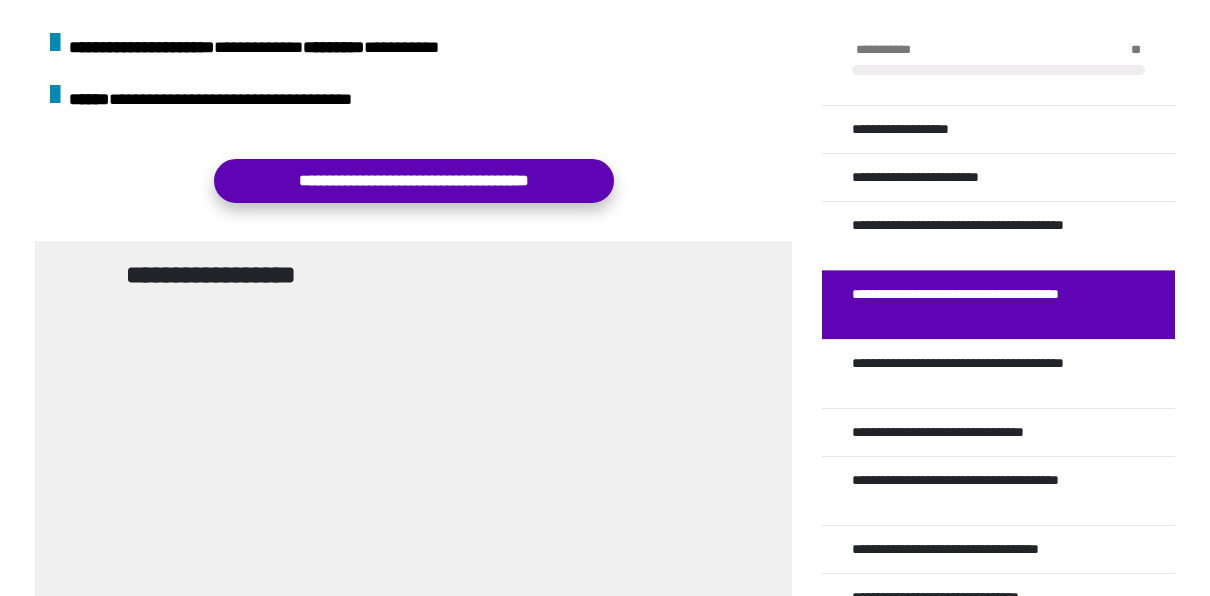 click on "**********" at bounding box center (414, 181) 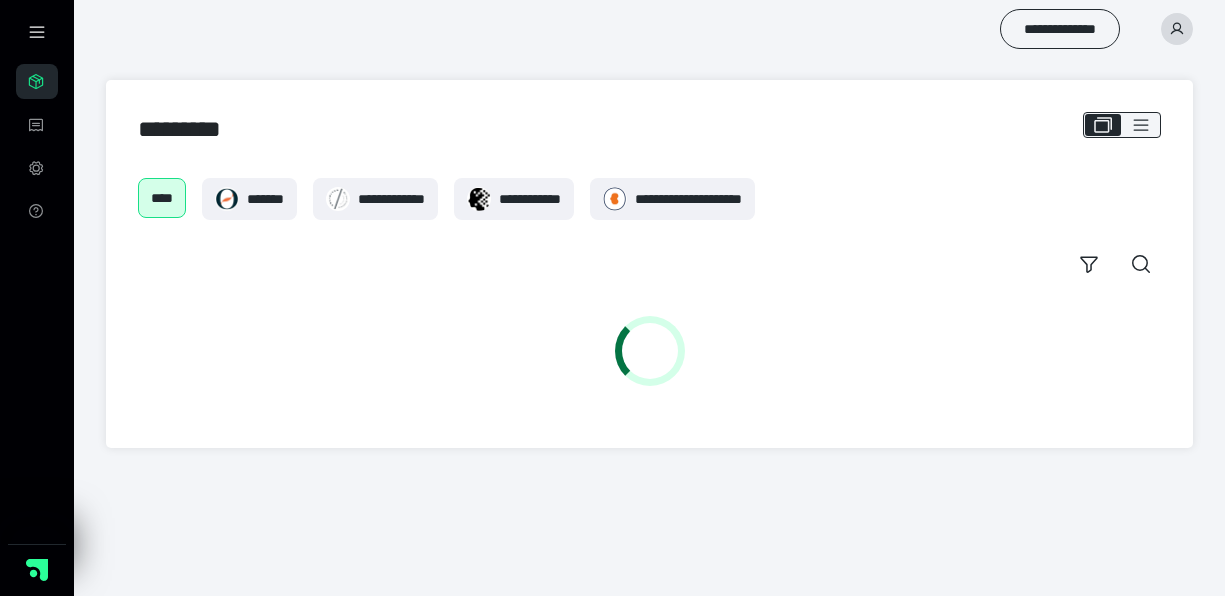 scroll, scrollTop: 0, scrollLeft: 0, axis: both 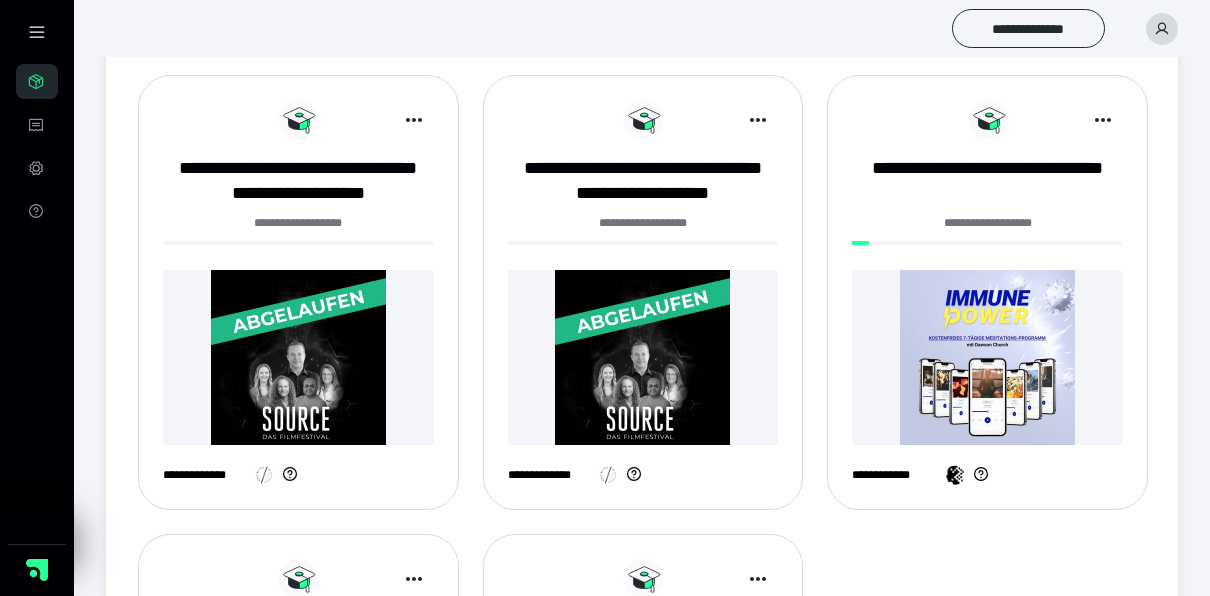 click at bounding box center [987, 357] 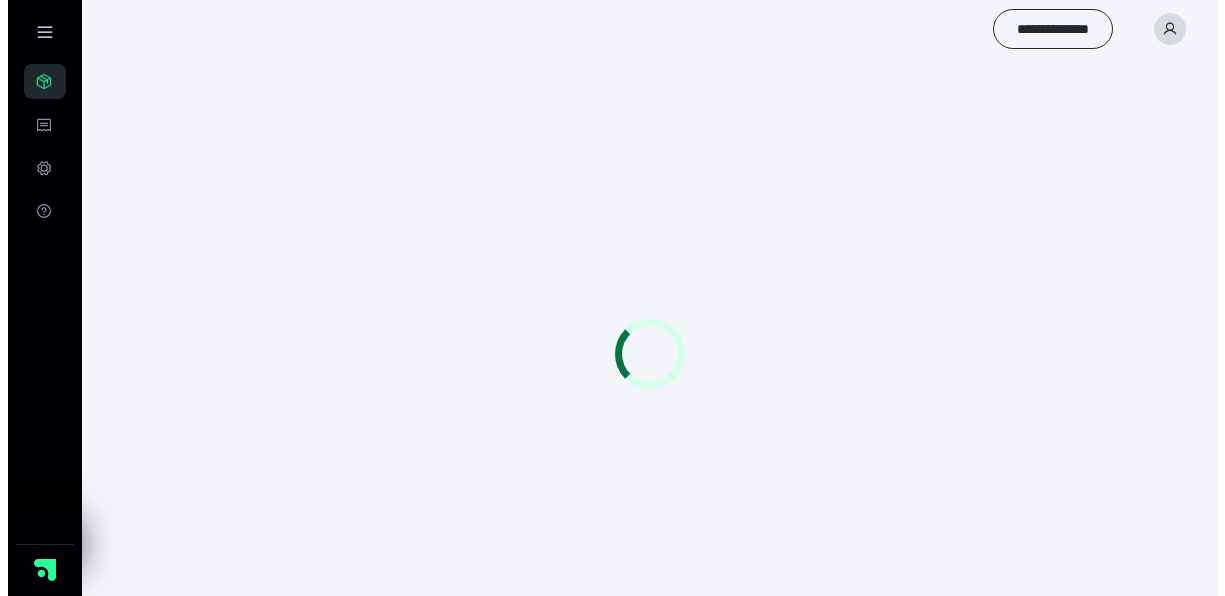 scroll, scrollTop: 0, scrollLeft: 0, axis: both 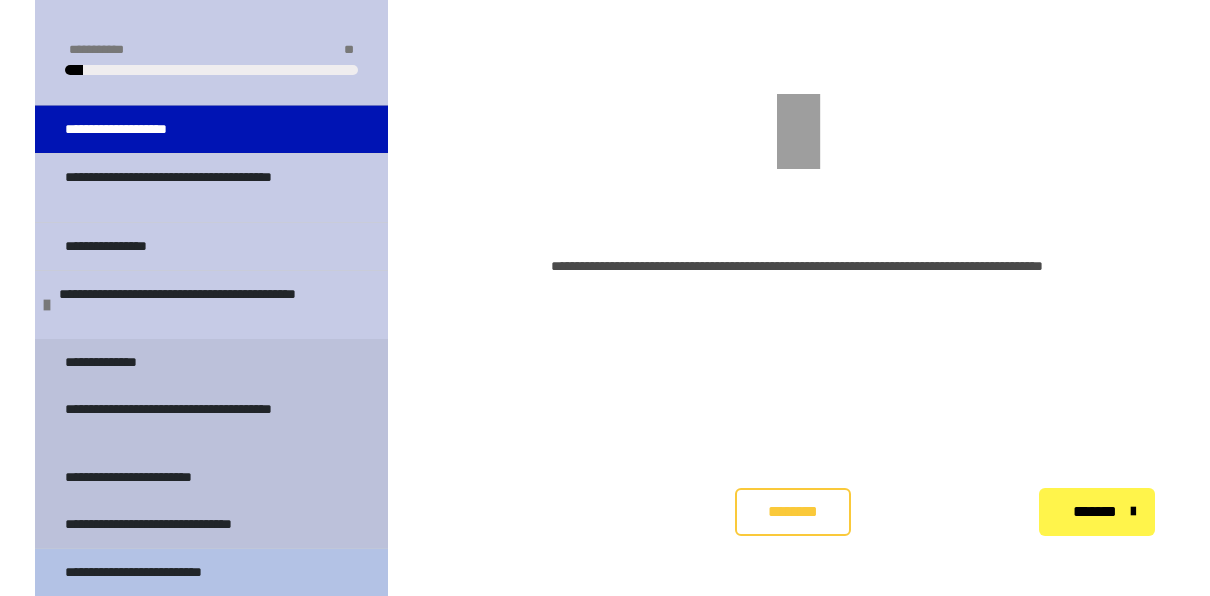 click on "**********" at bounding box center (147, 572) 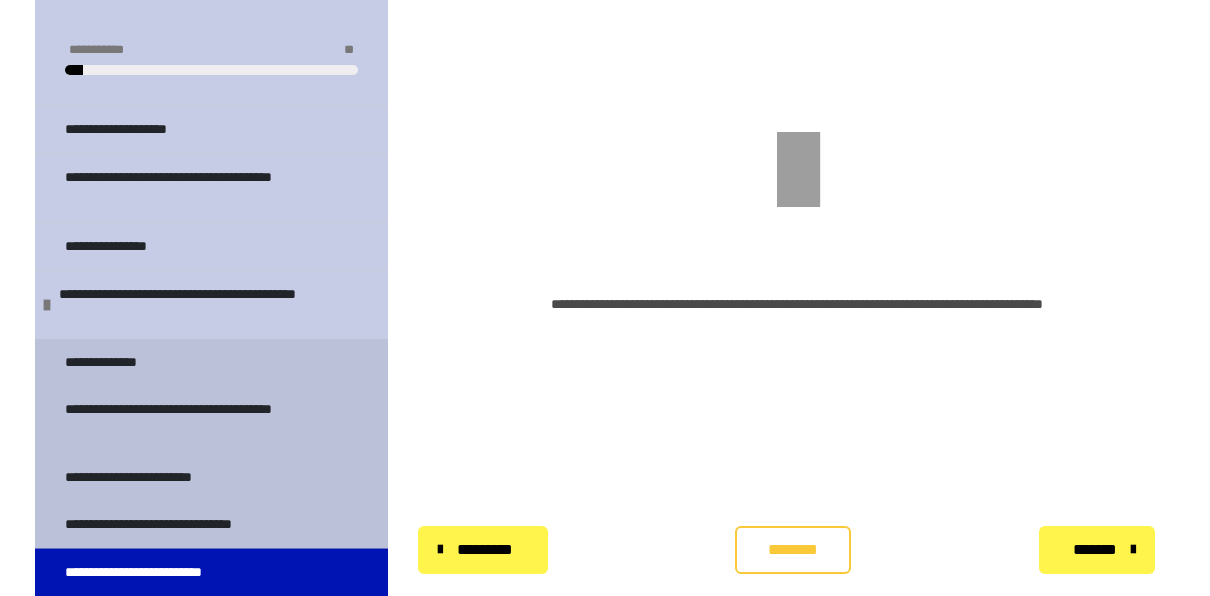 scroll, scrollTop: 348, scrollLeft: 0, axis: vertical 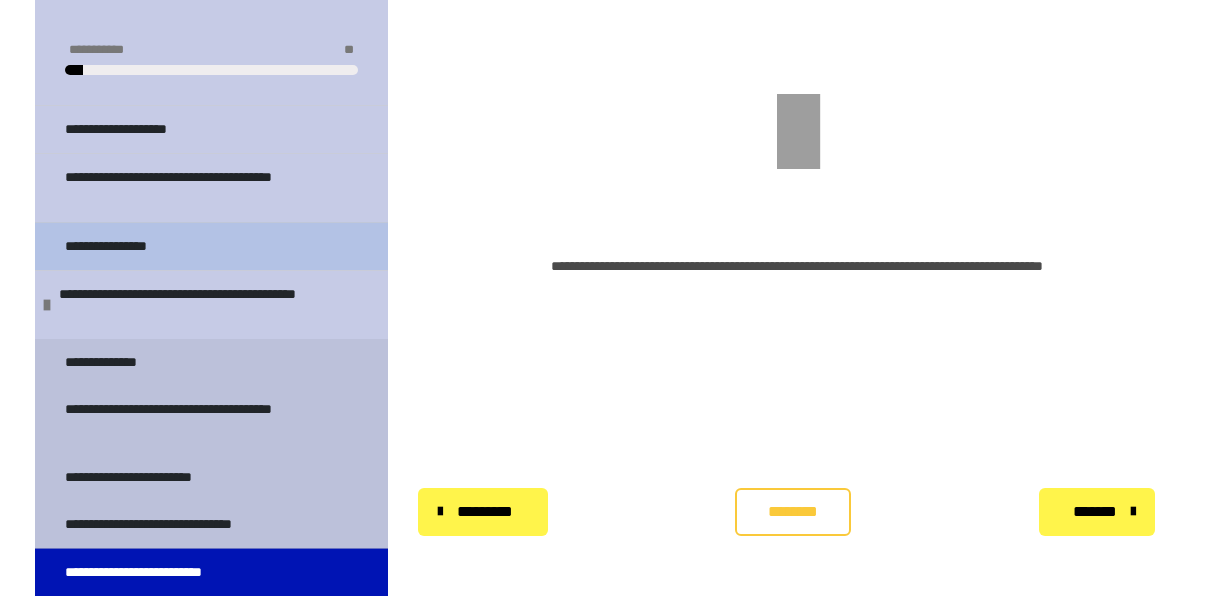 click on "**********" at bounding box center [119, 246] 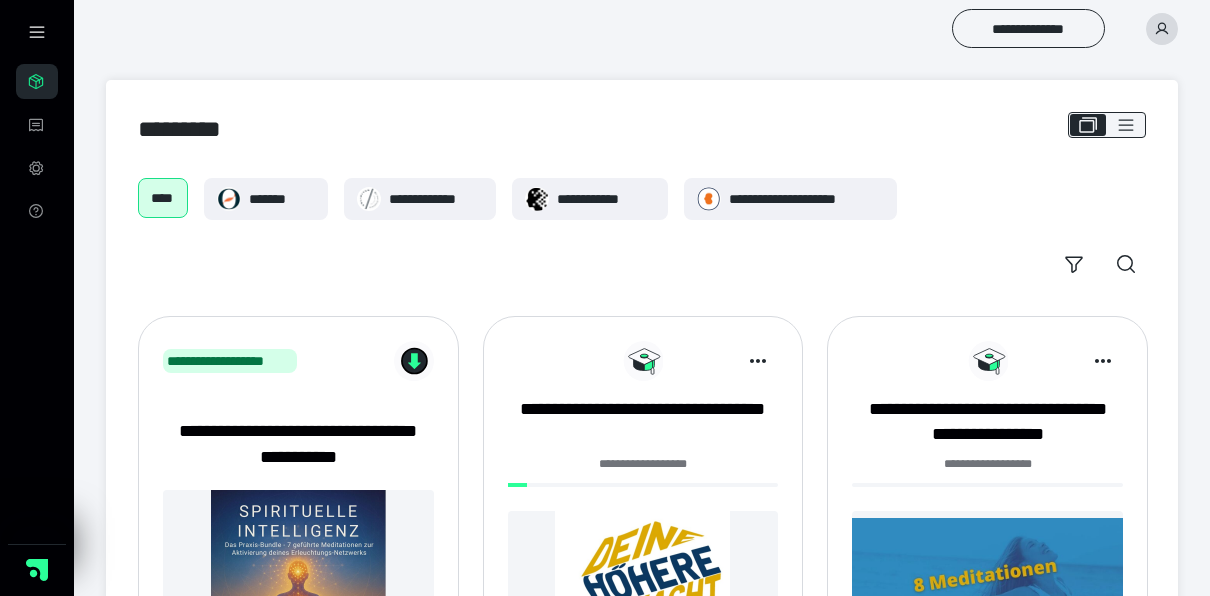 scroll, scrollTop: 1160, scrollLeft: 0, axis: vertical 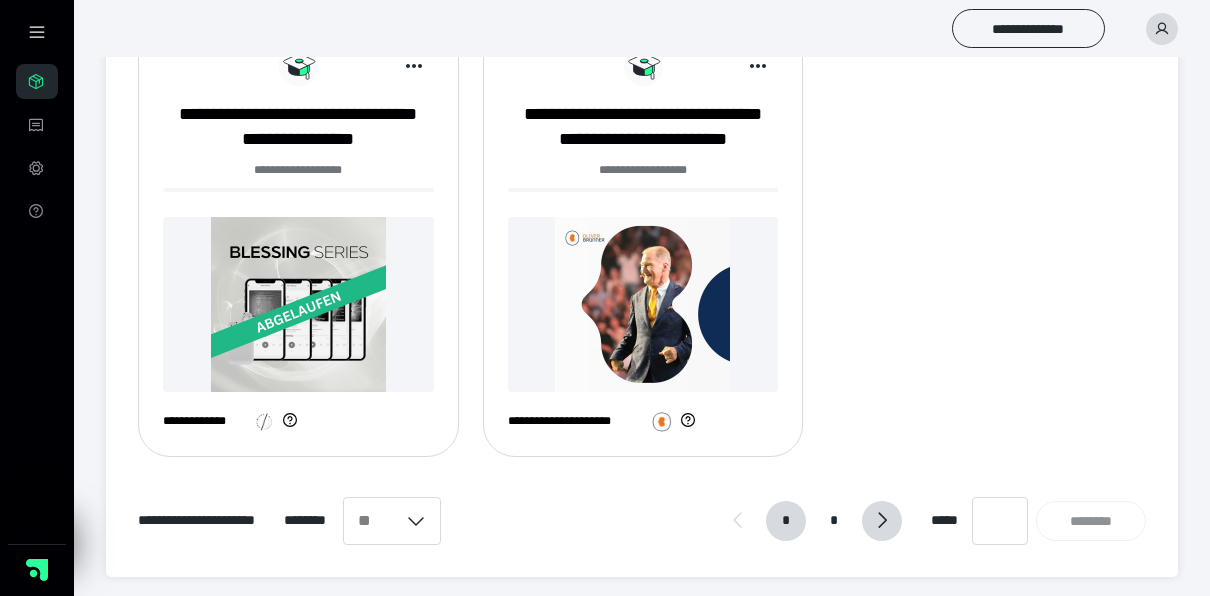click 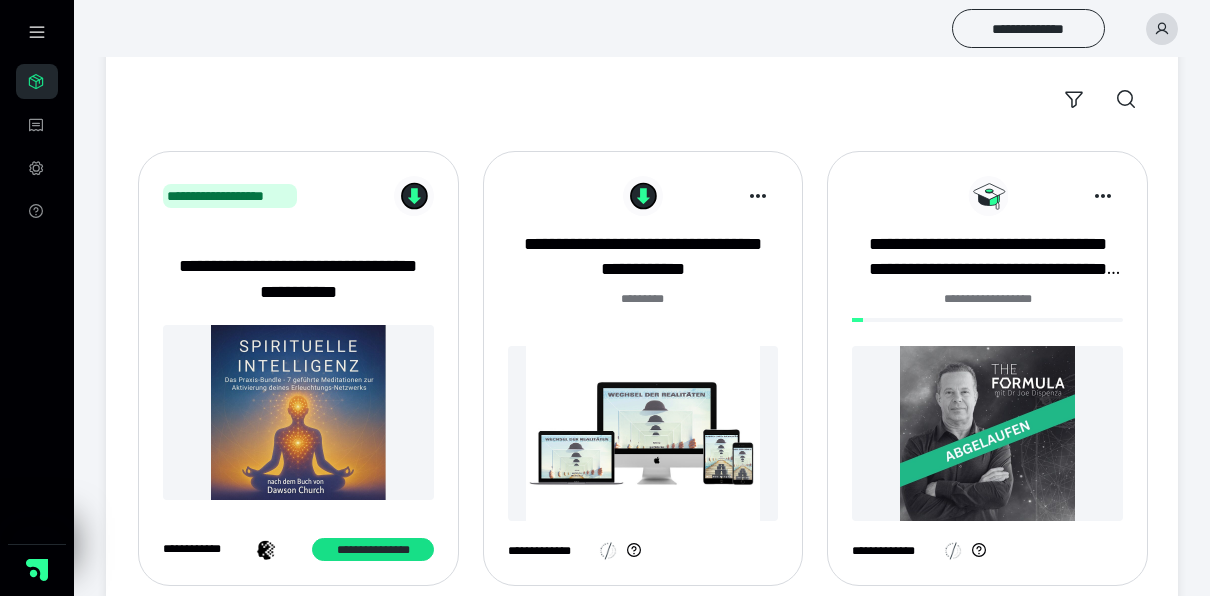 scroll, scrollTop: 173, scrollLeft: 0, axis: vertical 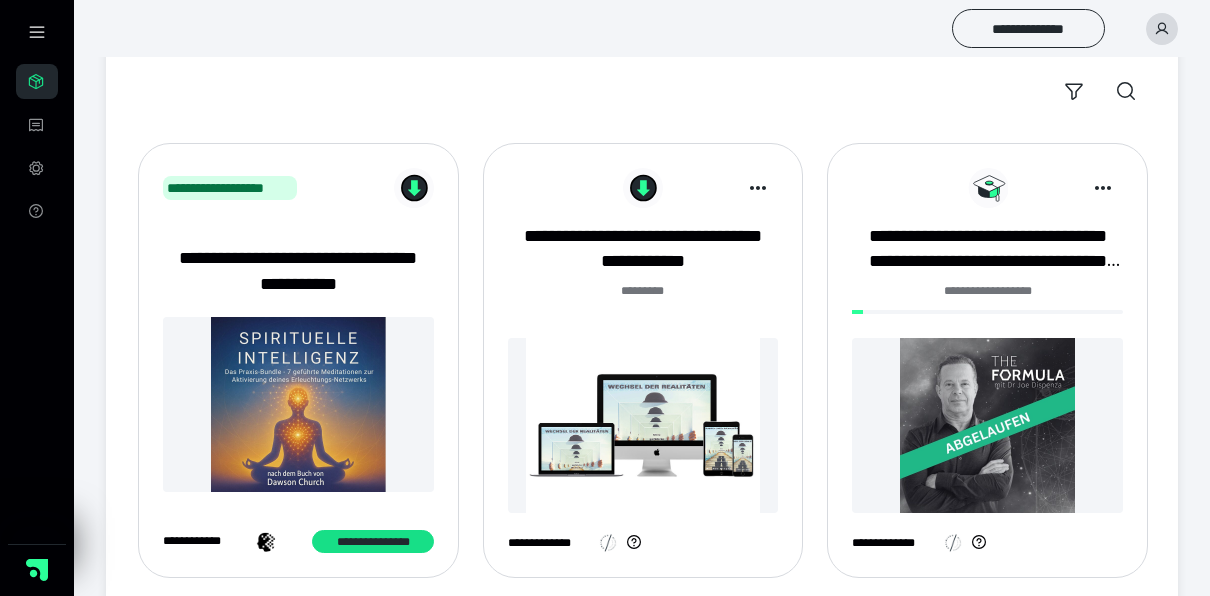 click at bounding box center (643, 425) 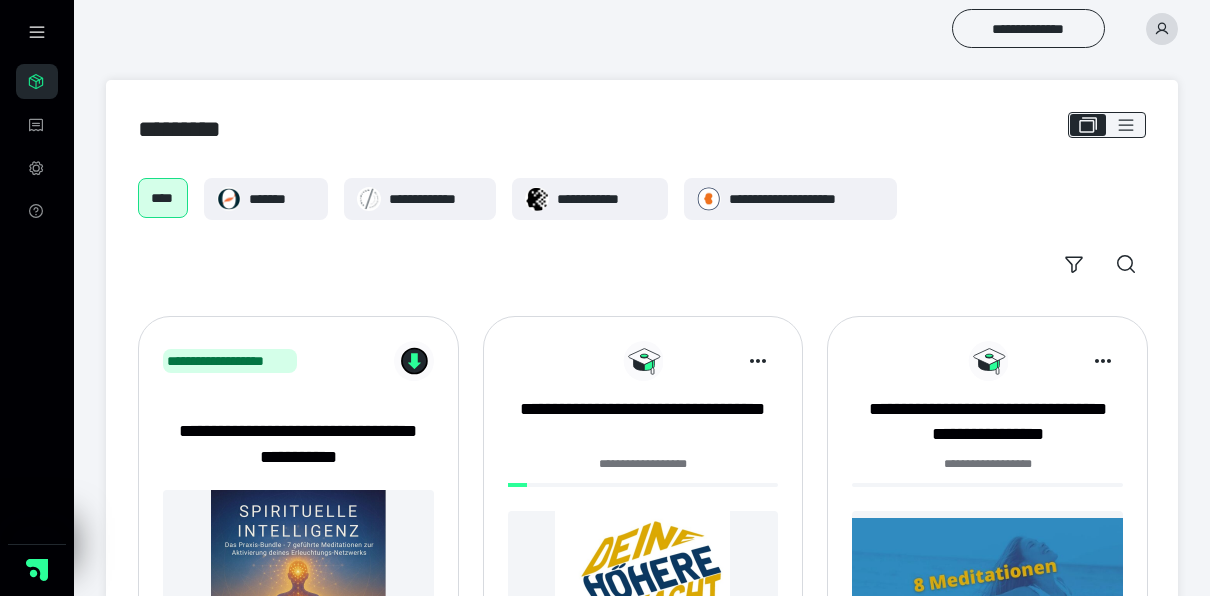 scroll, scrollTop: 173, scrollLeft: 0, axis: vertical 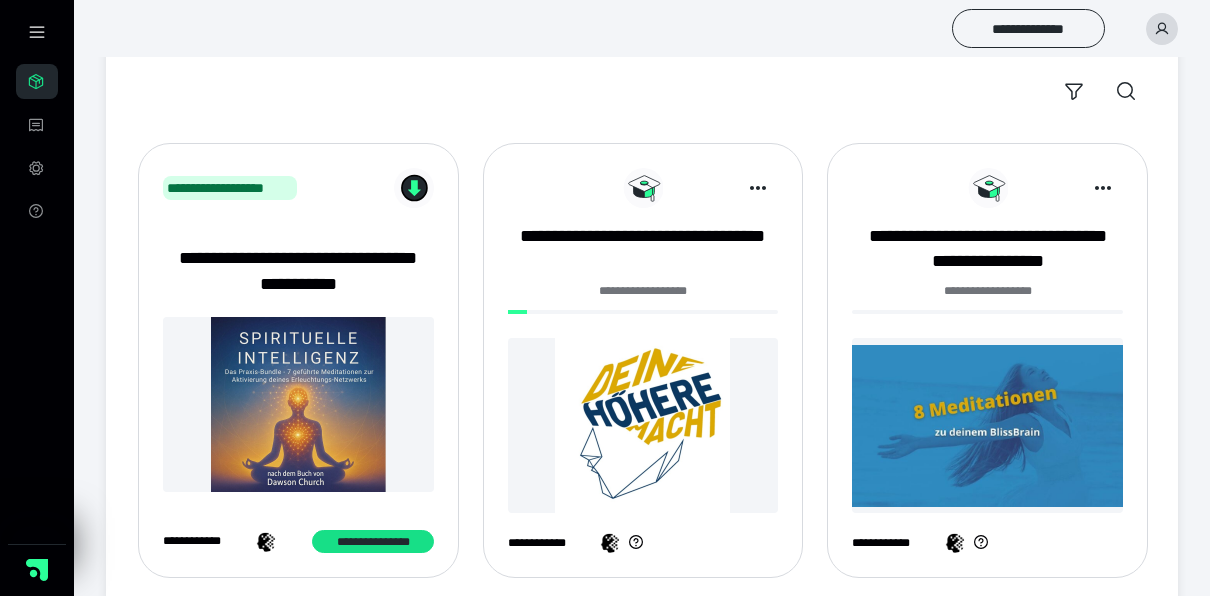 click 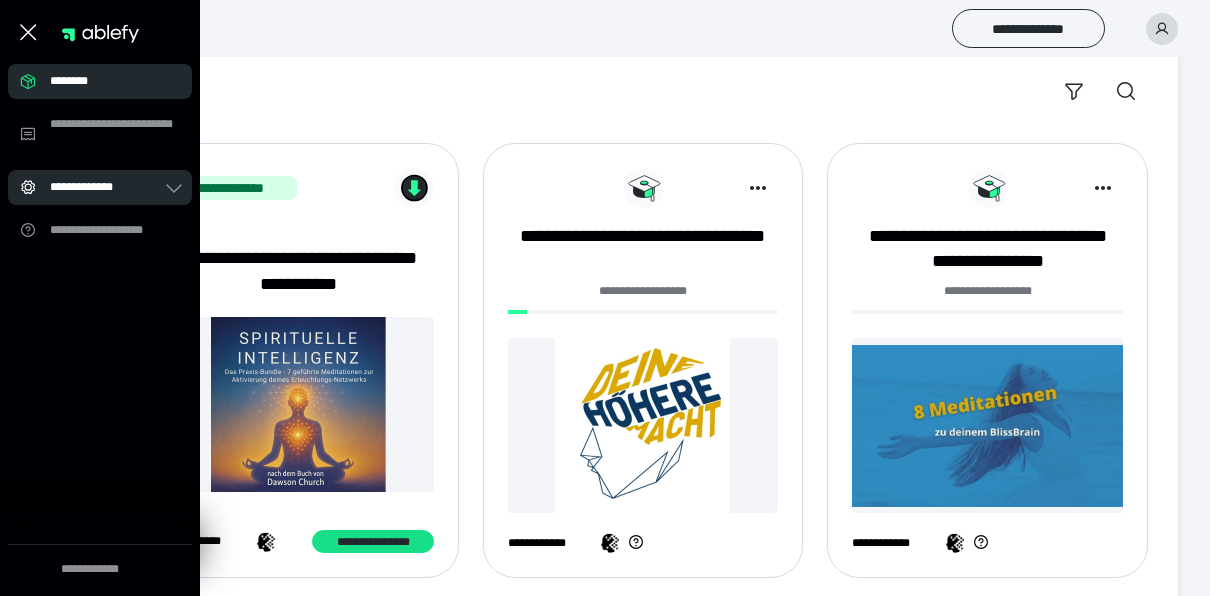 click on "**********" at bounding box center (106, 187) 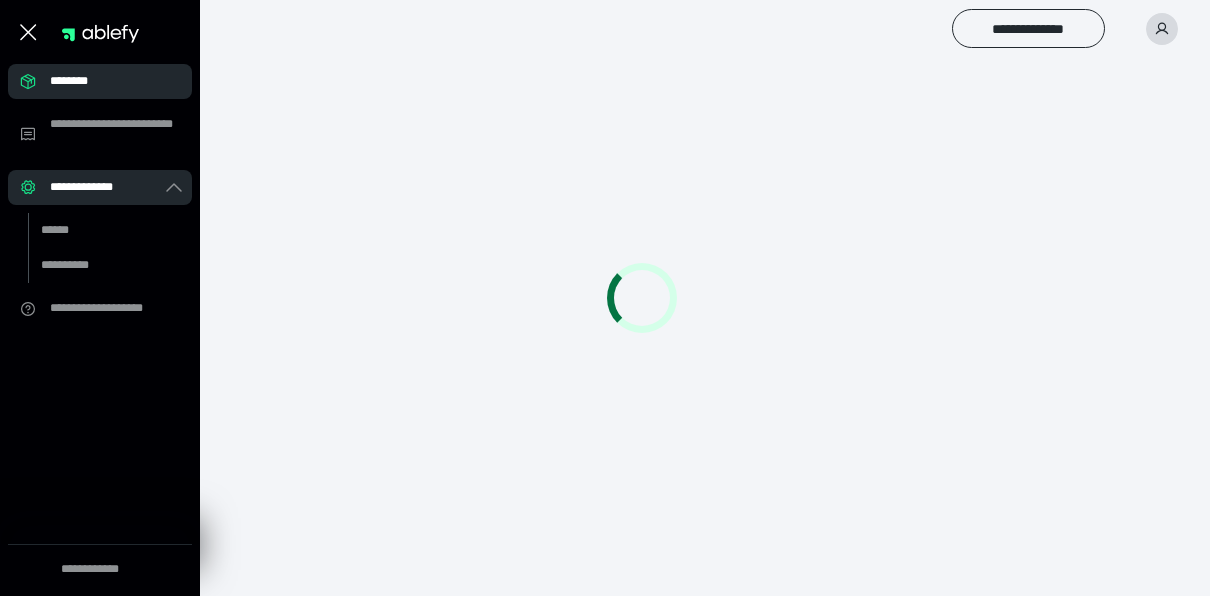 scroll, scrollTop: 0, scrollLeft: 0, axis: both 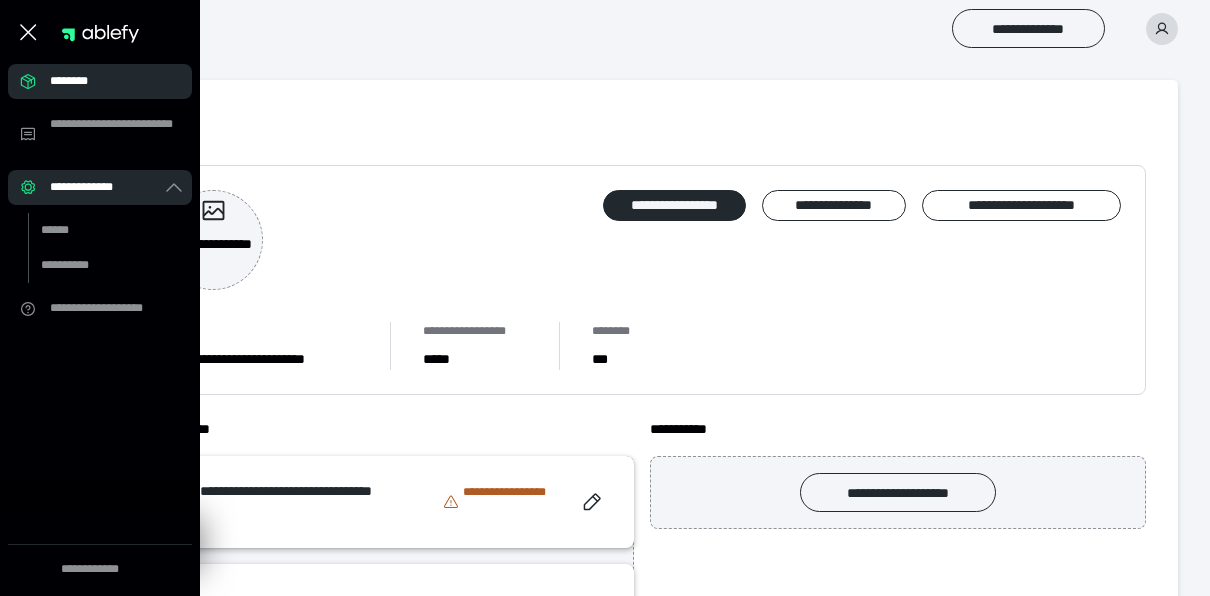 click on "**********" at bounding box center (642, 280) 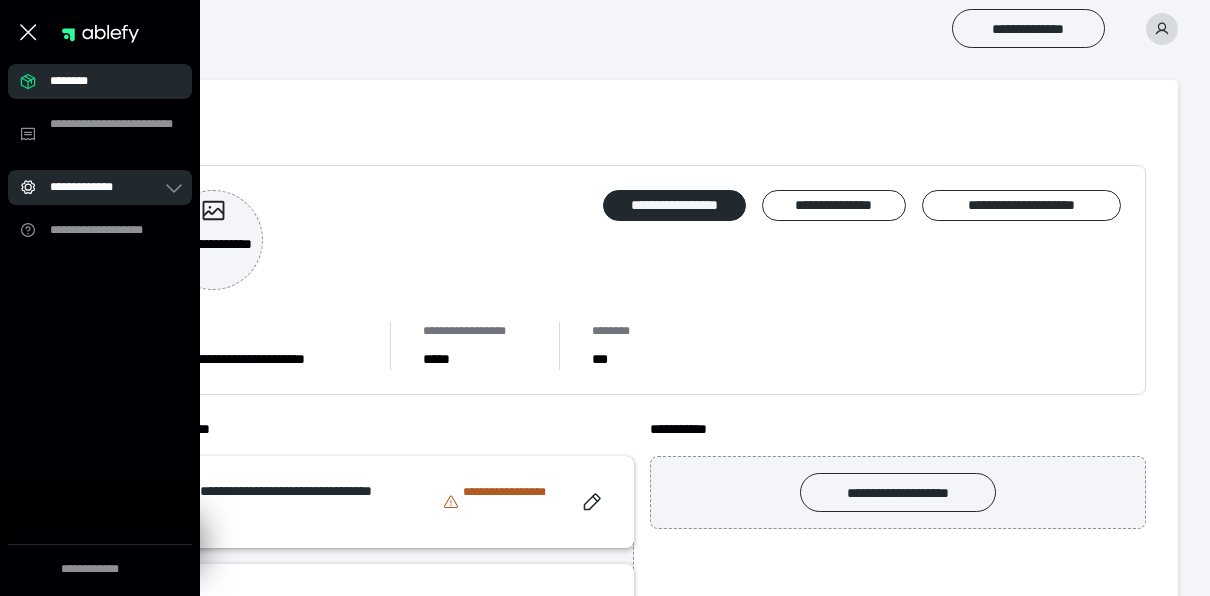 click 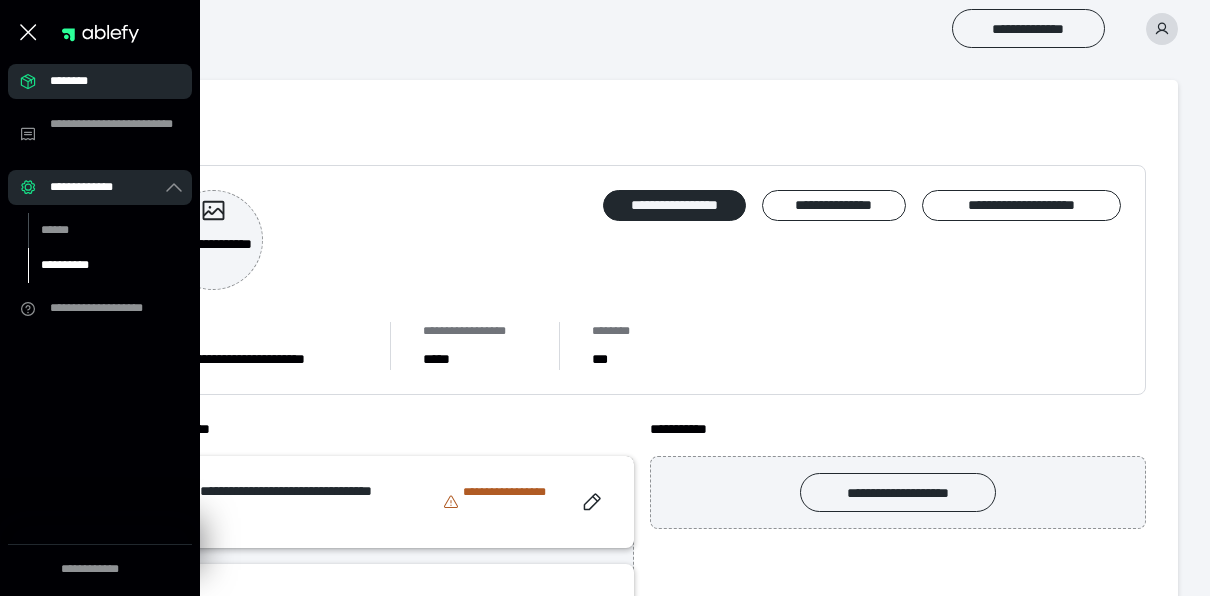 click on "**********" at bounding box center (97, 265) 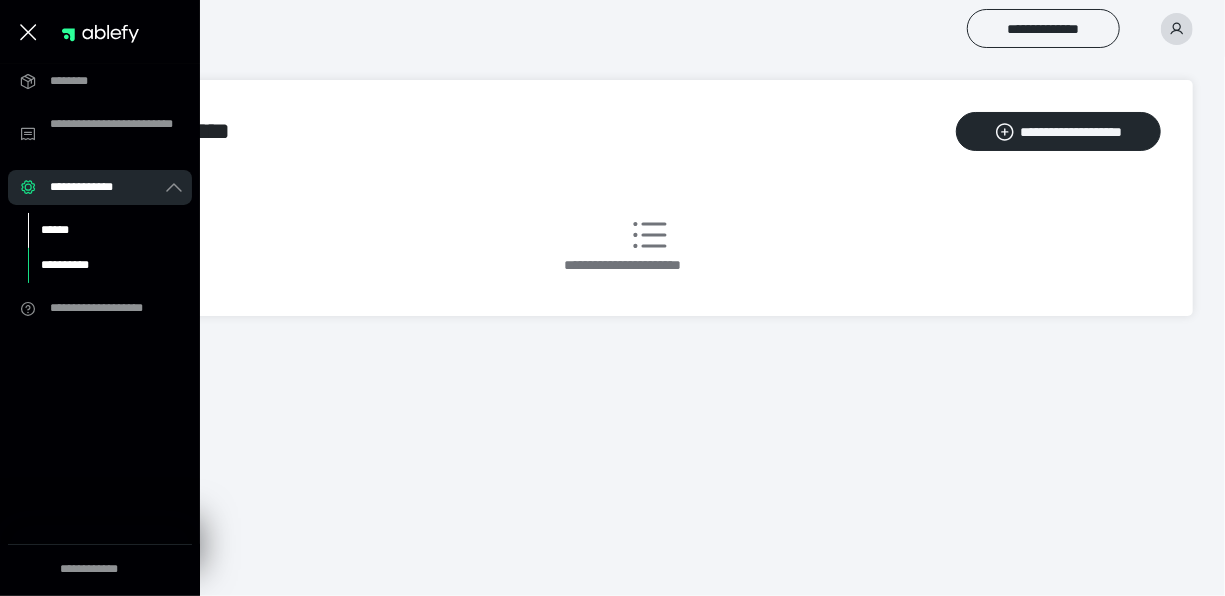 click on "******" at bounding box center (97, 230) 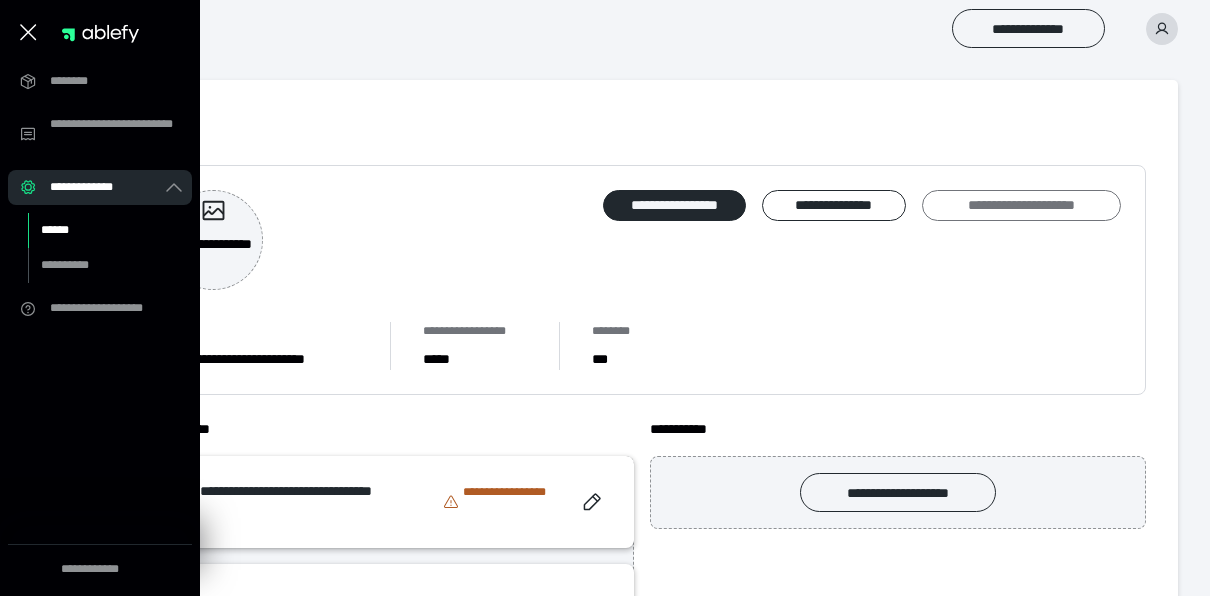 click on "**********" at bounding box center (1021, 205) 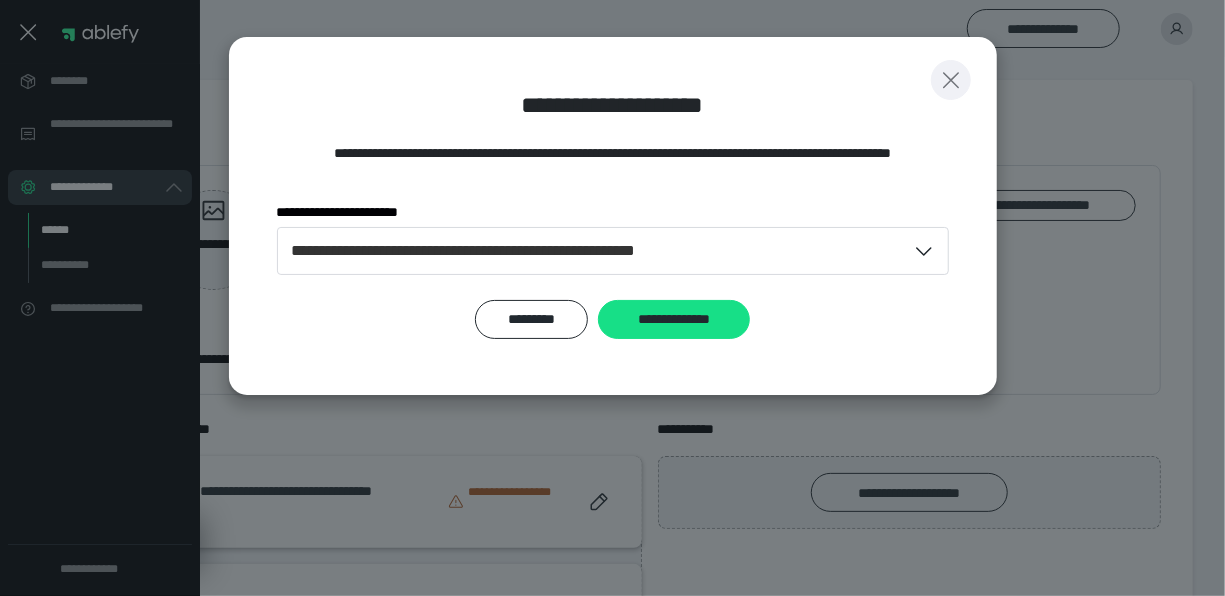click 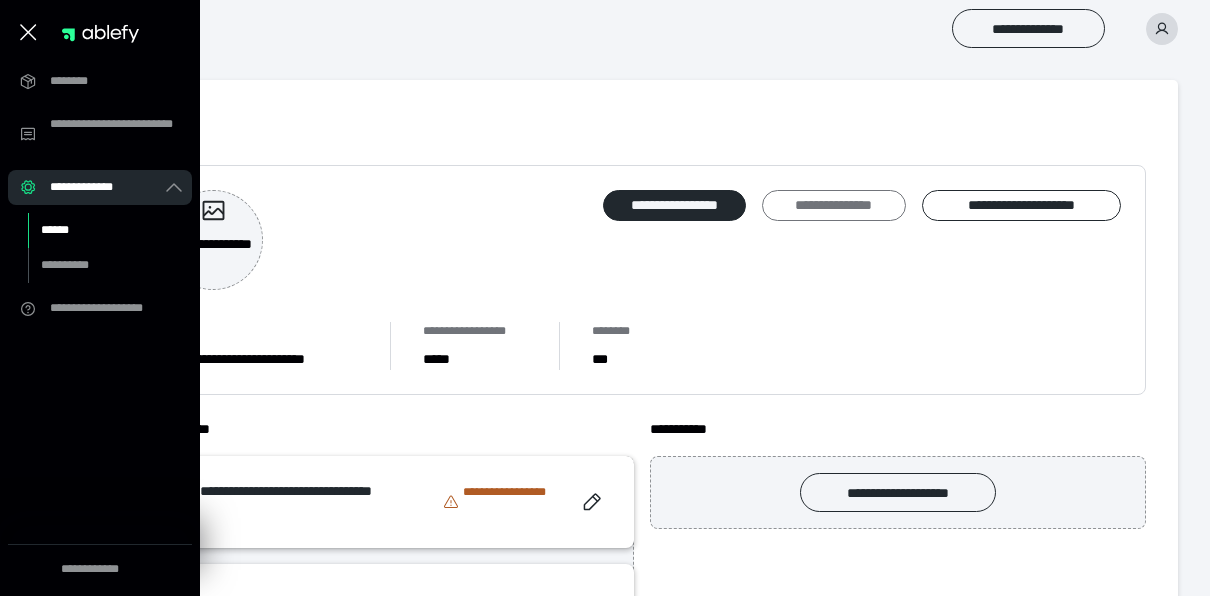 click on "**********" at bounding box center [834, 205] 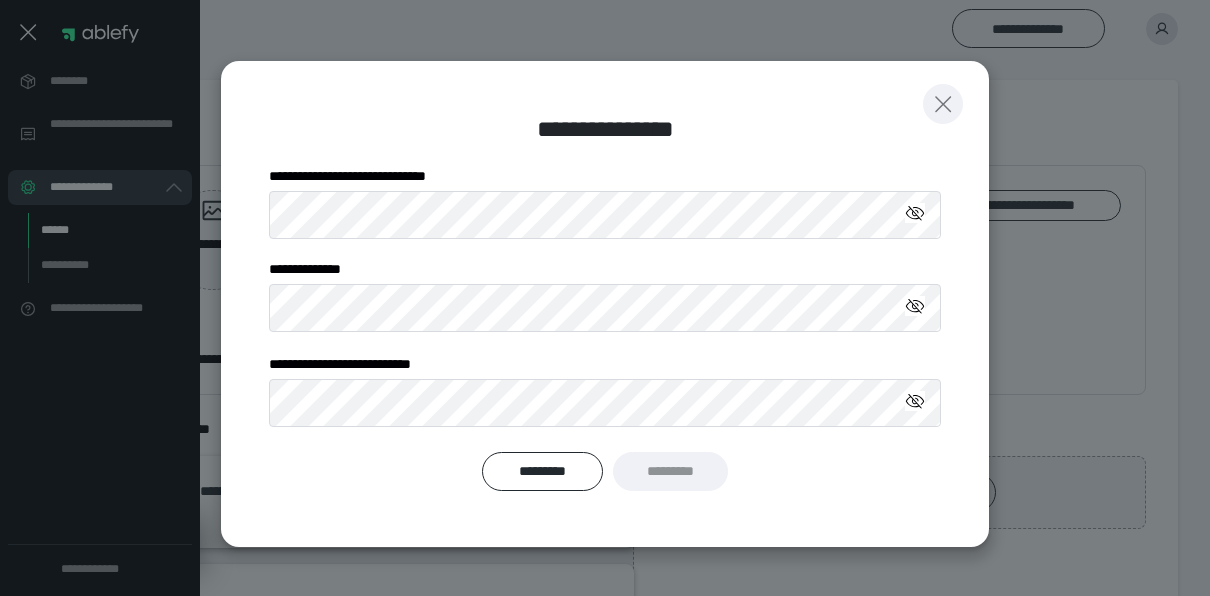 click 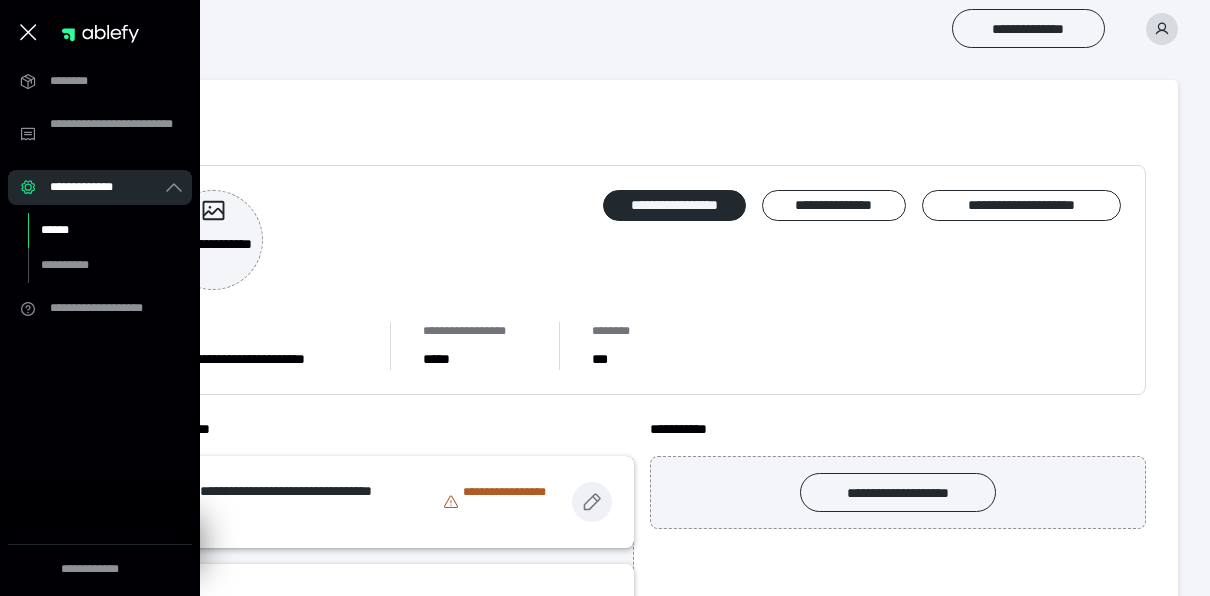 click 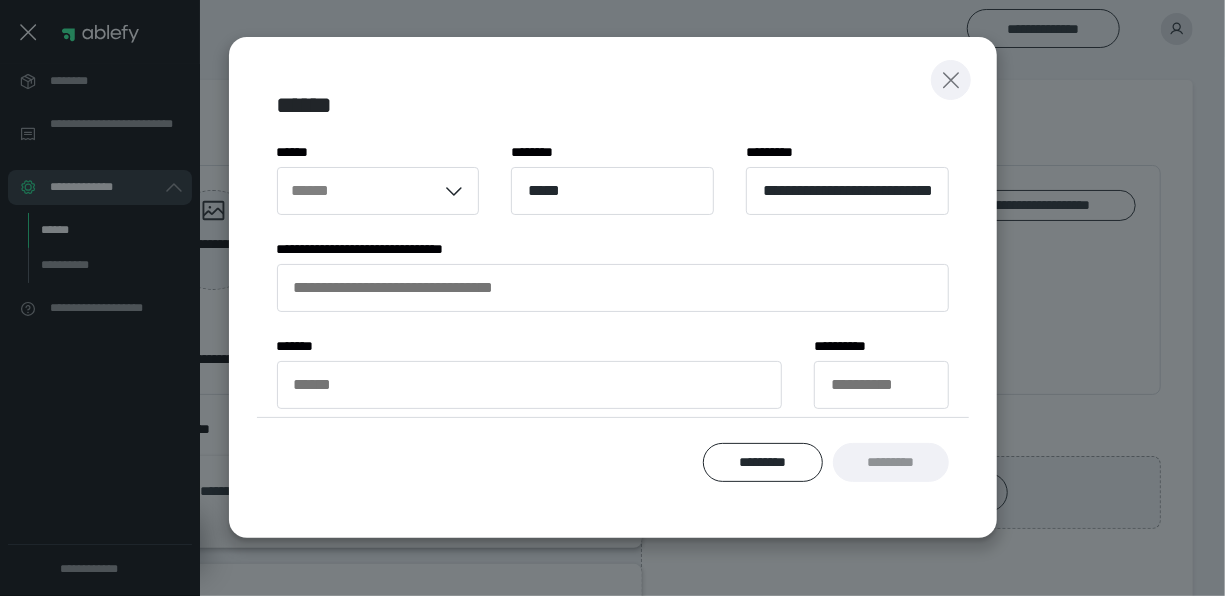 click 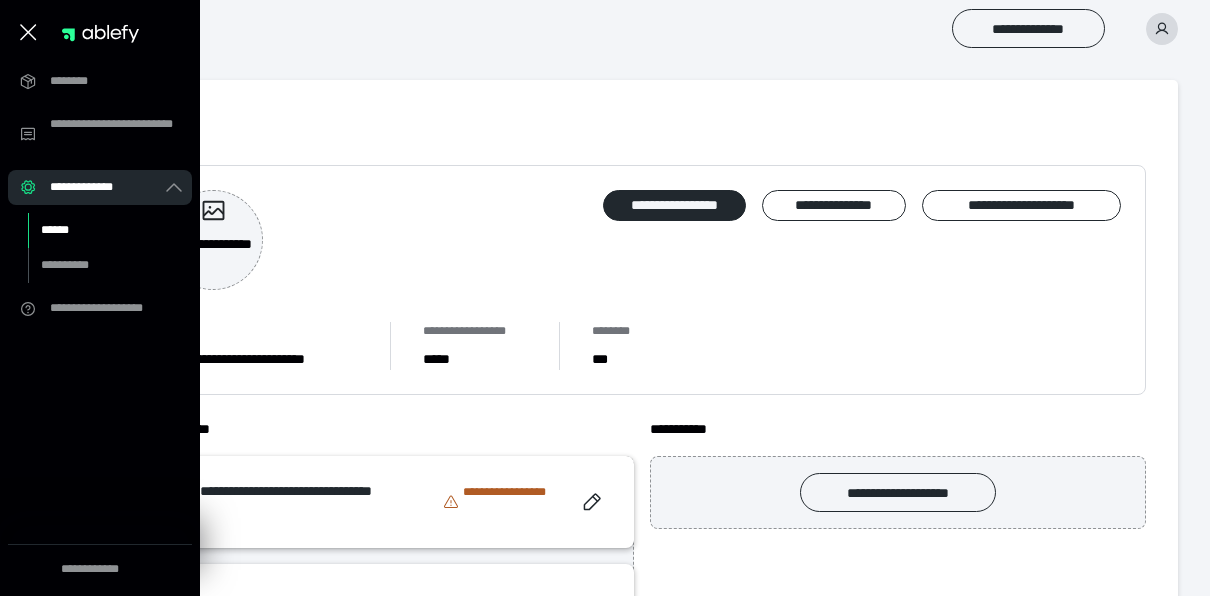 click 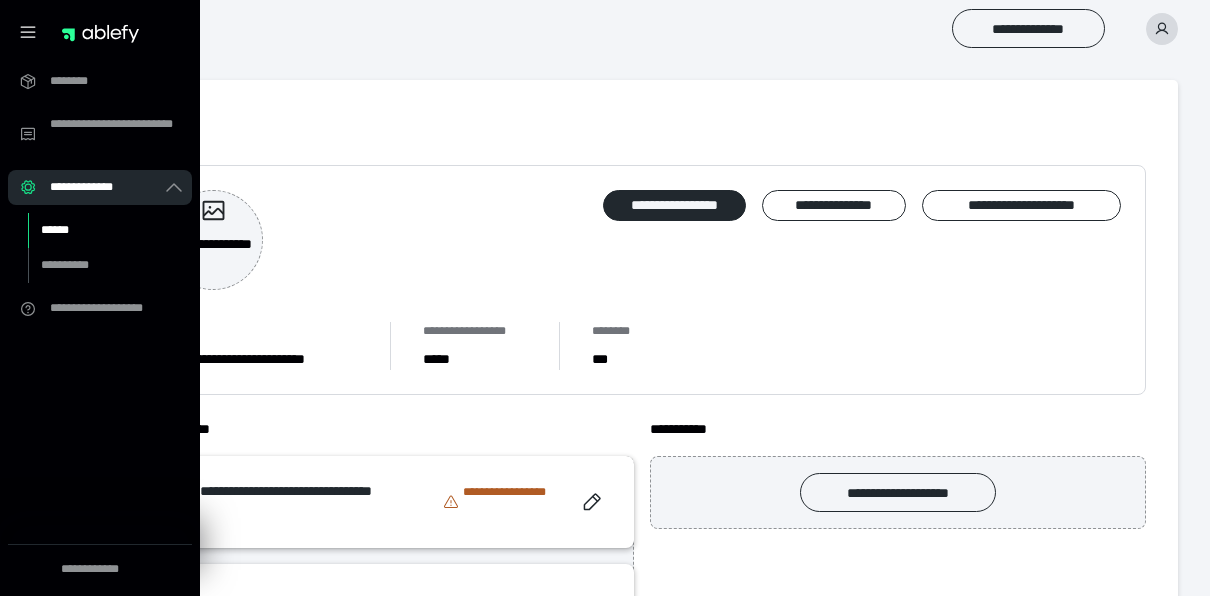 click on "**********" at bounding box center (705, 28) 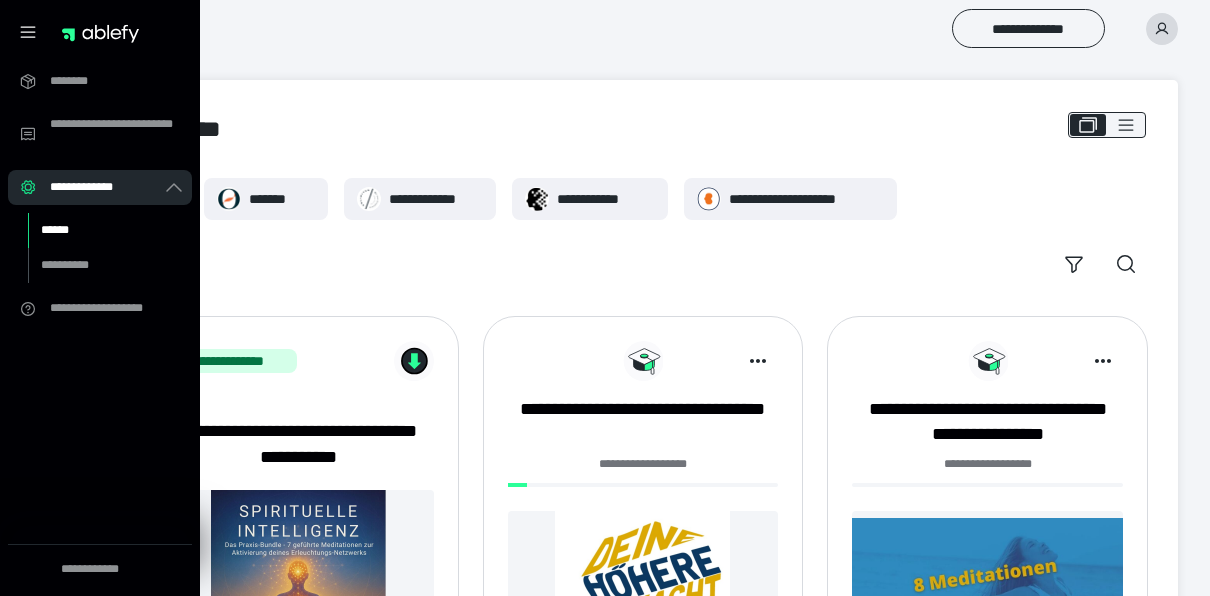 click 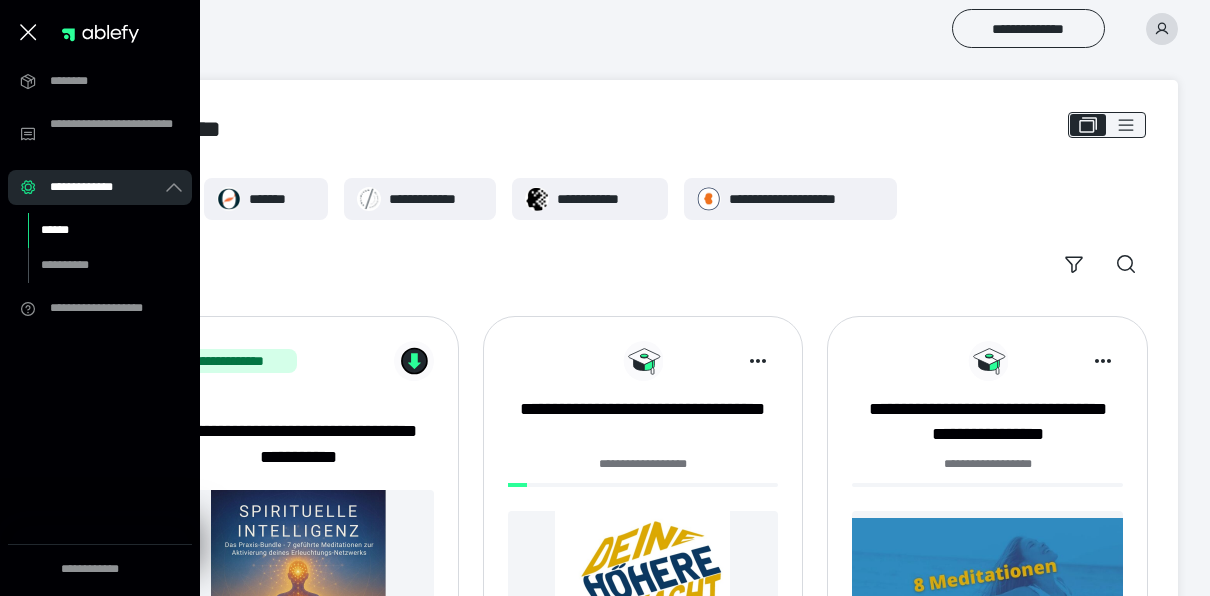 click 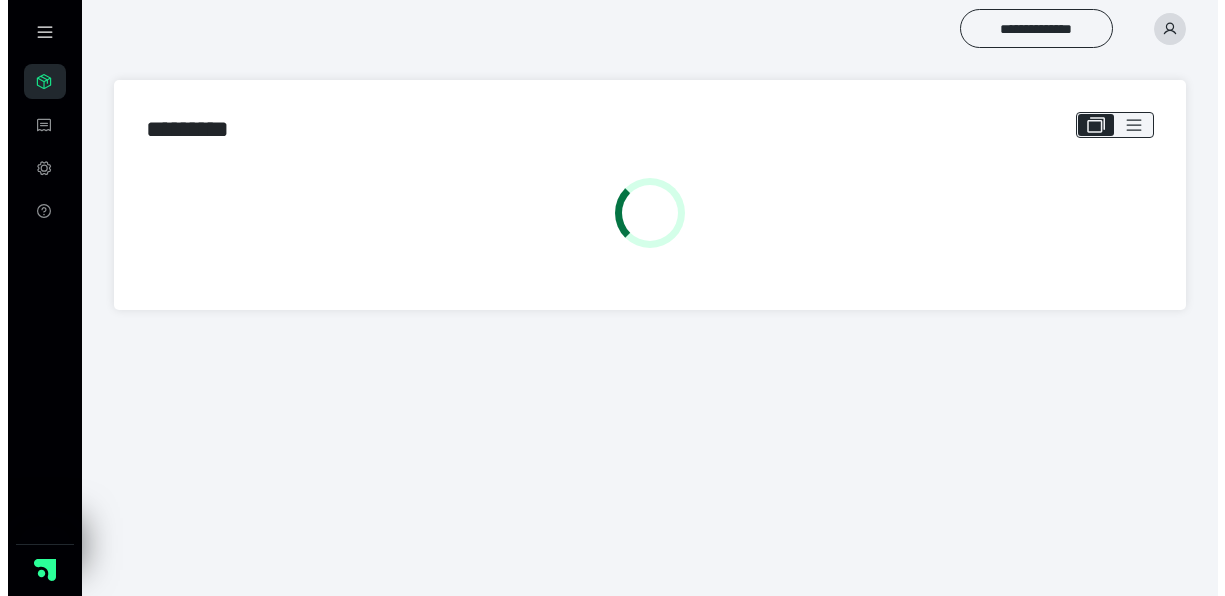 scroll, scrollTop: 0, scrollLeft: 0, axis: both 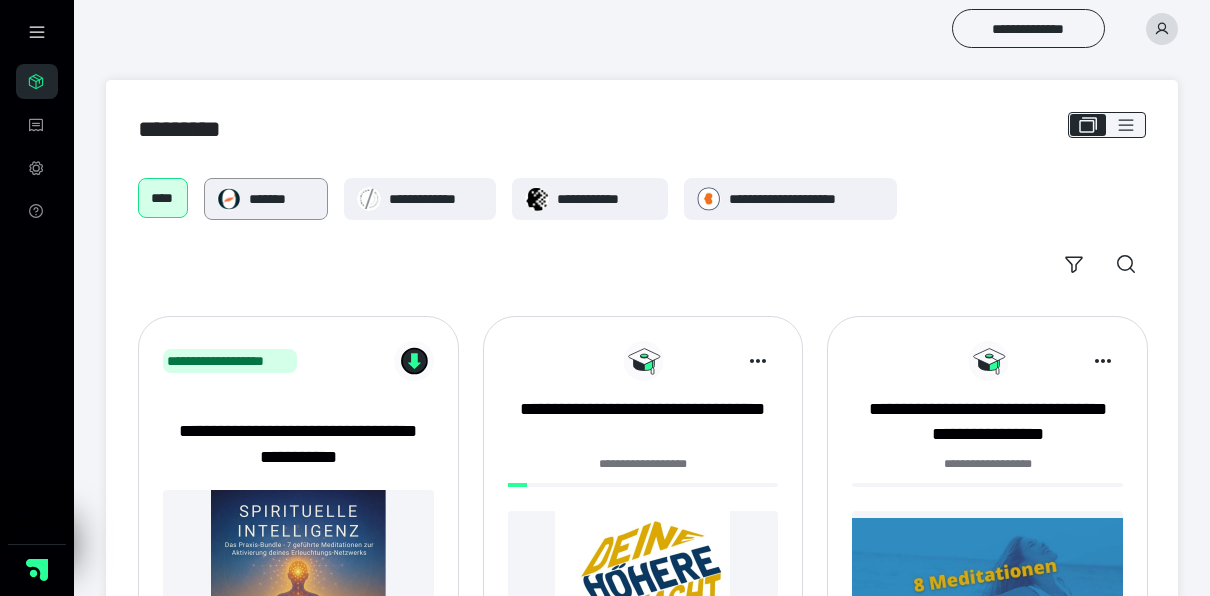 click on "*******" at bounding box center (281, 199) 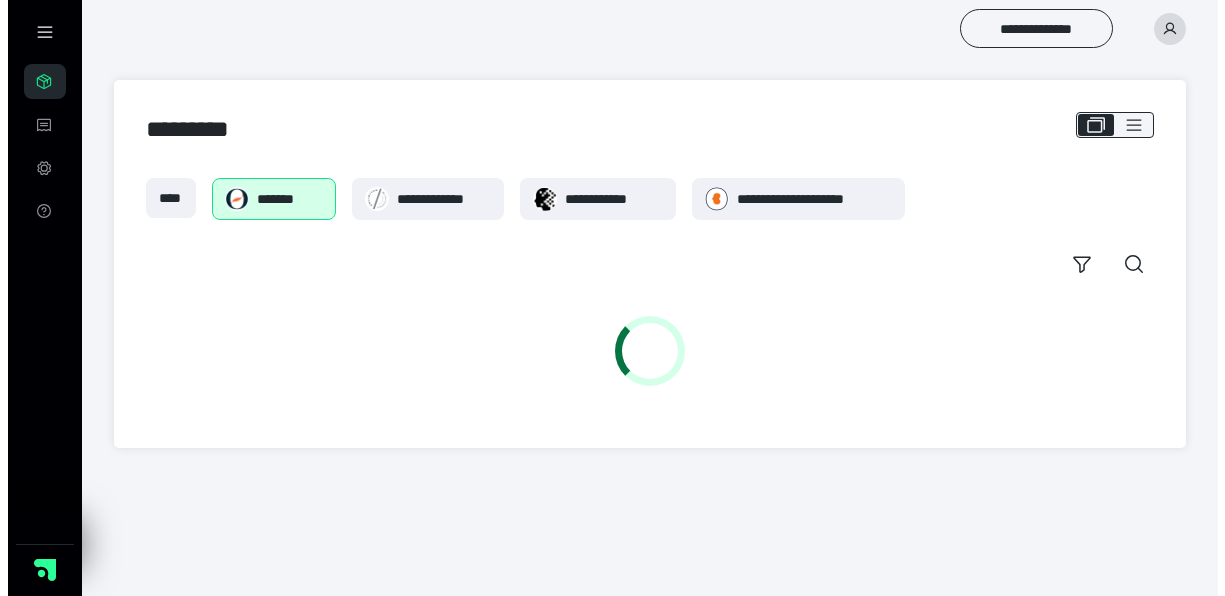 scroll, scrollTop: 0, scrollLeft: 0, axis: both 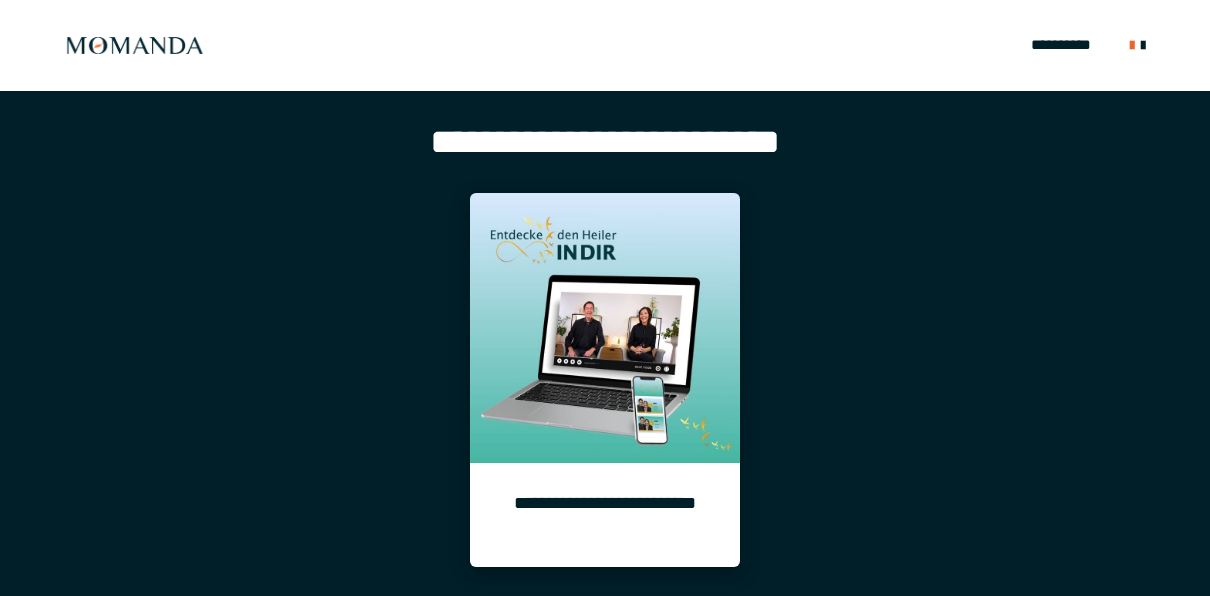 click on "**********" at bounding box center (605, 514) 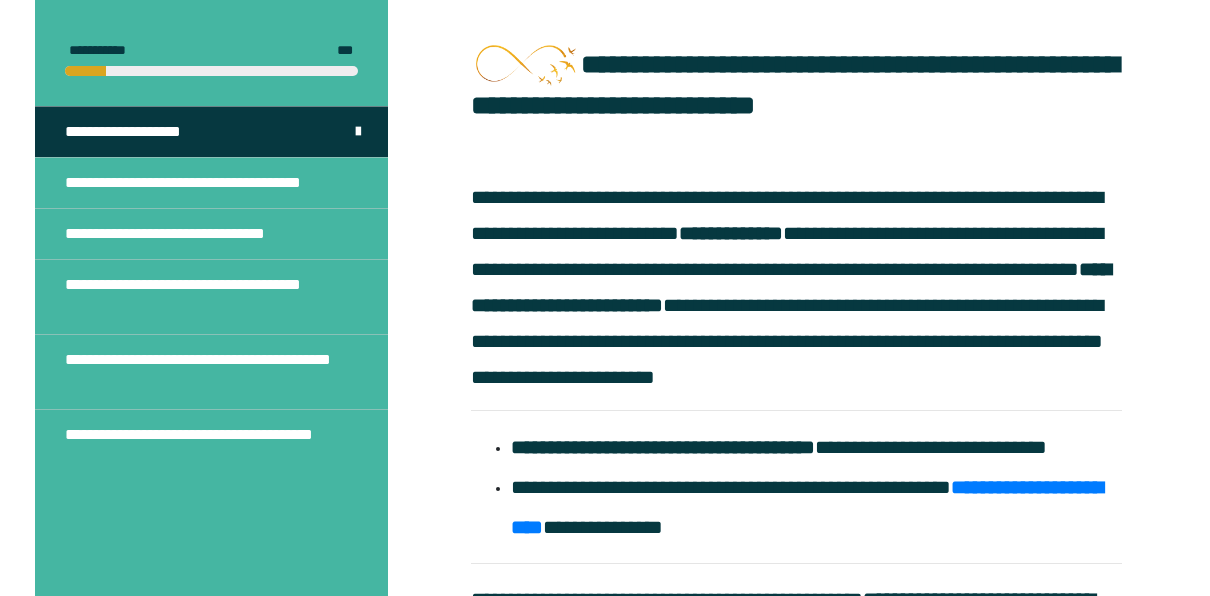 scroll, scrollTop: 413, scrollLeft: 0, axis: vertical 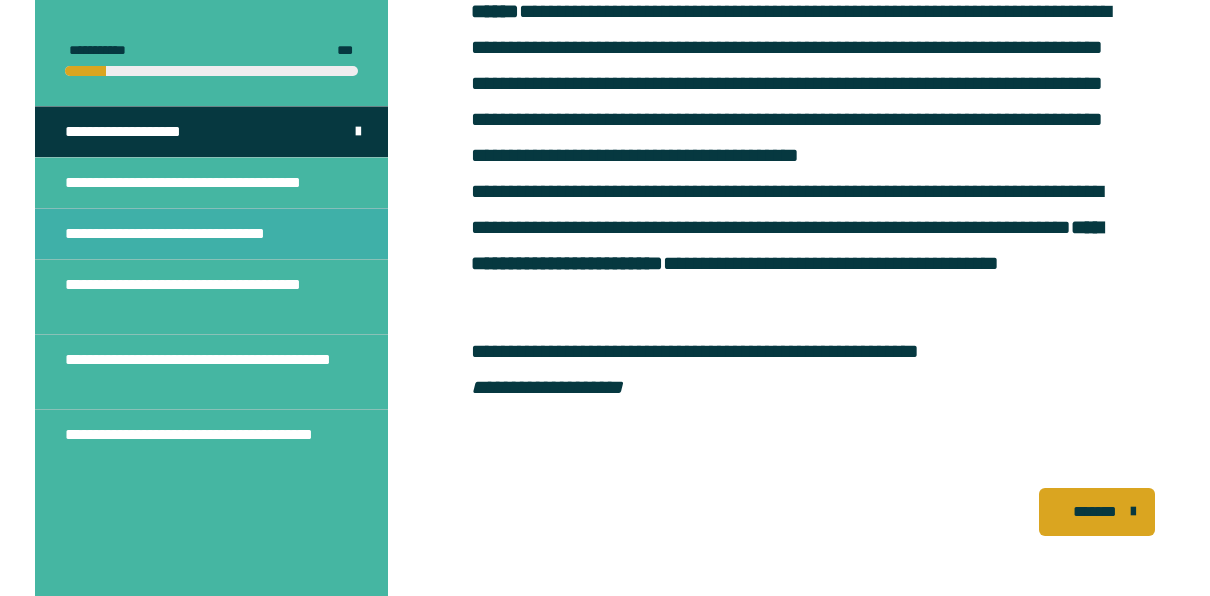 click on "**********" at bounding box center (189, 234) 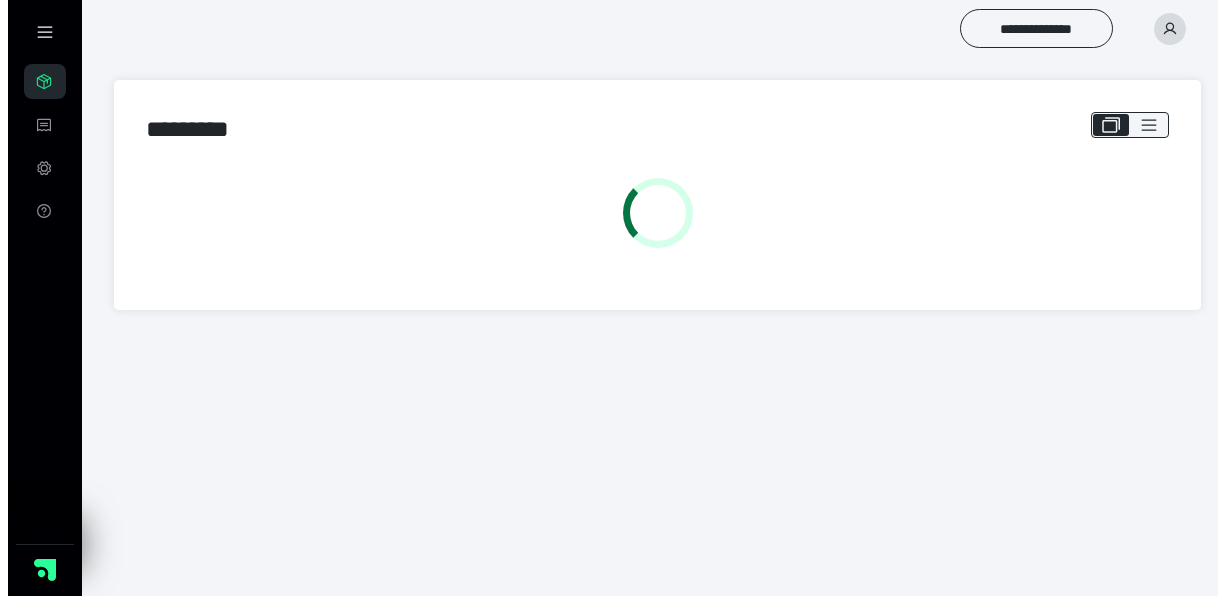 scroll, scrollTop: 0, scrollLeft: 0, axis: both 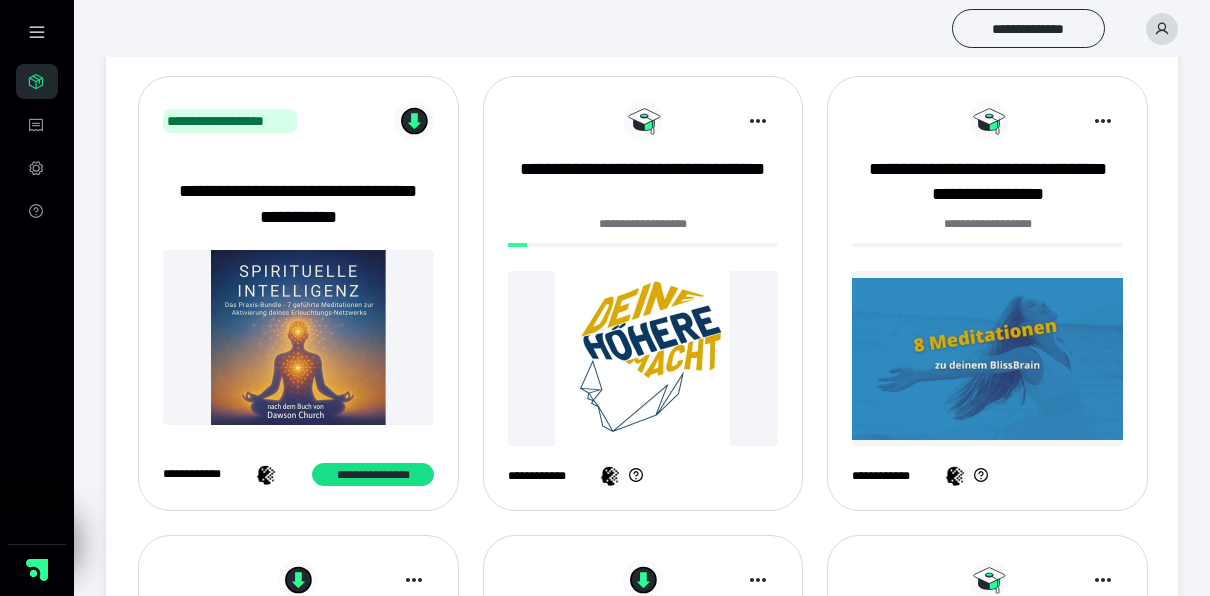 click at bounding box center [987, 358] 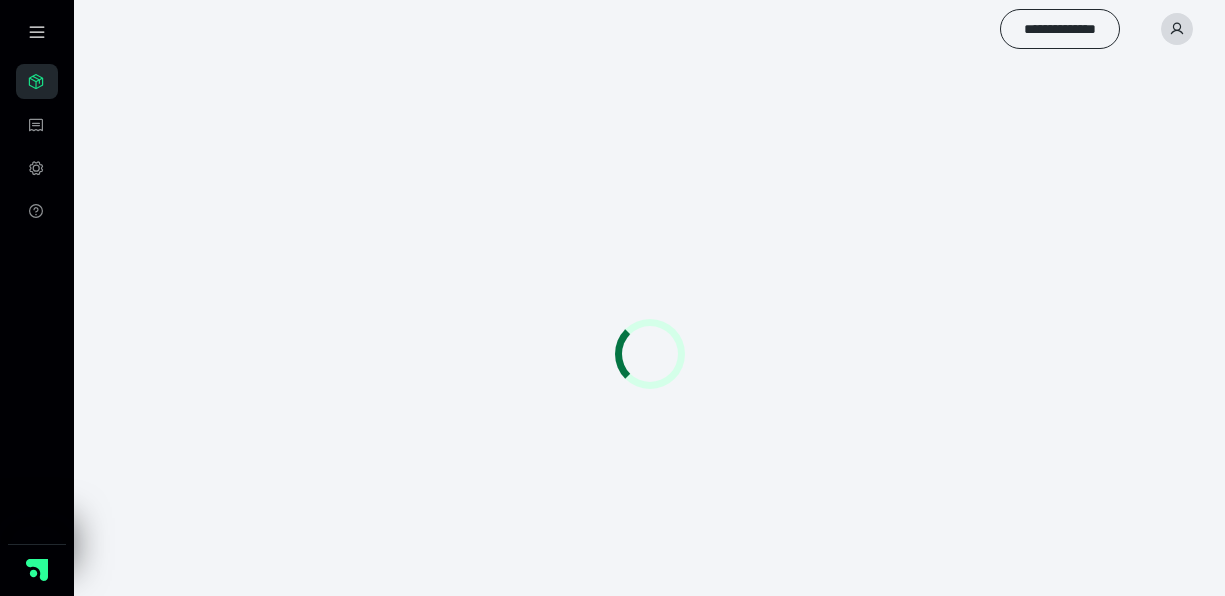 scroll, scrollTop: 0, scrollLeft: 0, axis: both 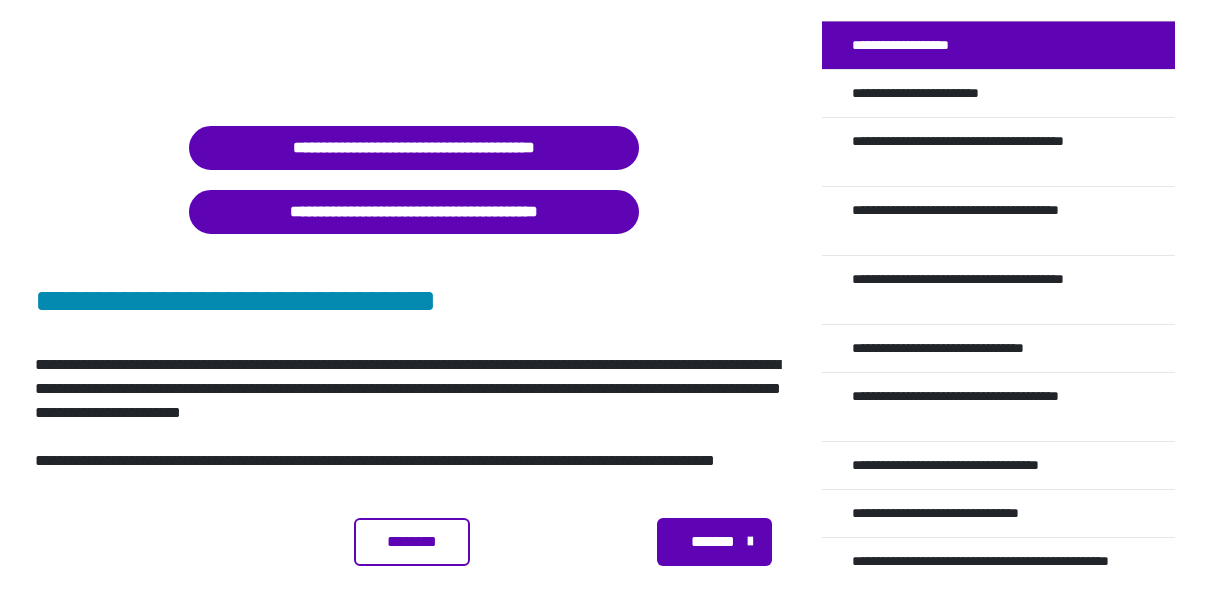 click at bounding box center (750, 542) 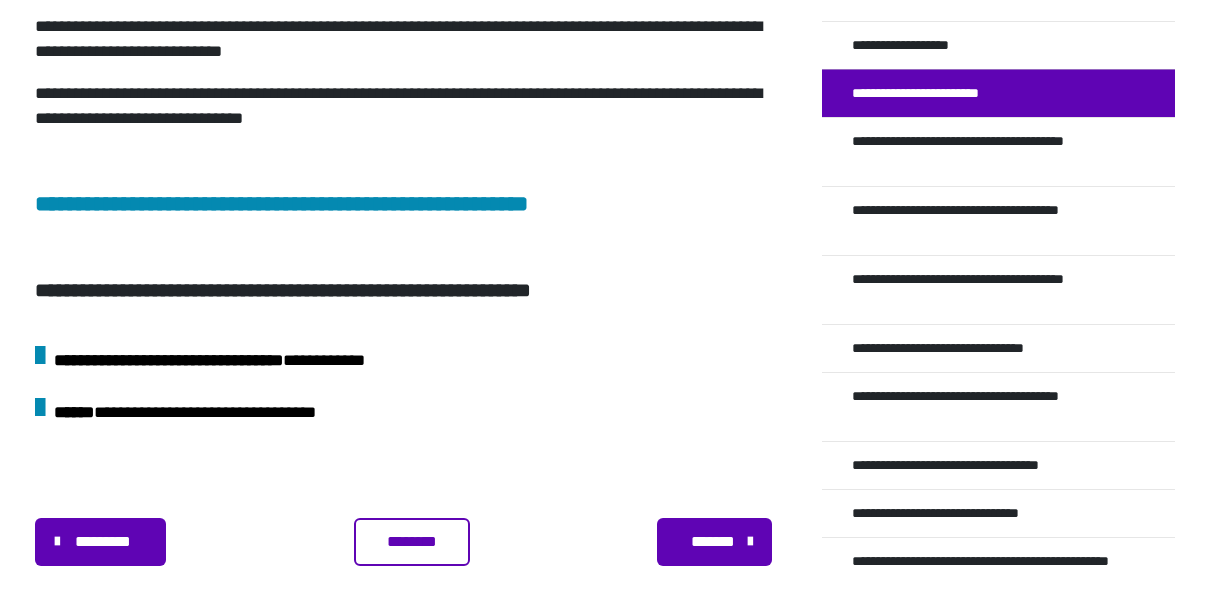scroll, scrollTop: 1757, scrollLeft: 0, axis: vertical 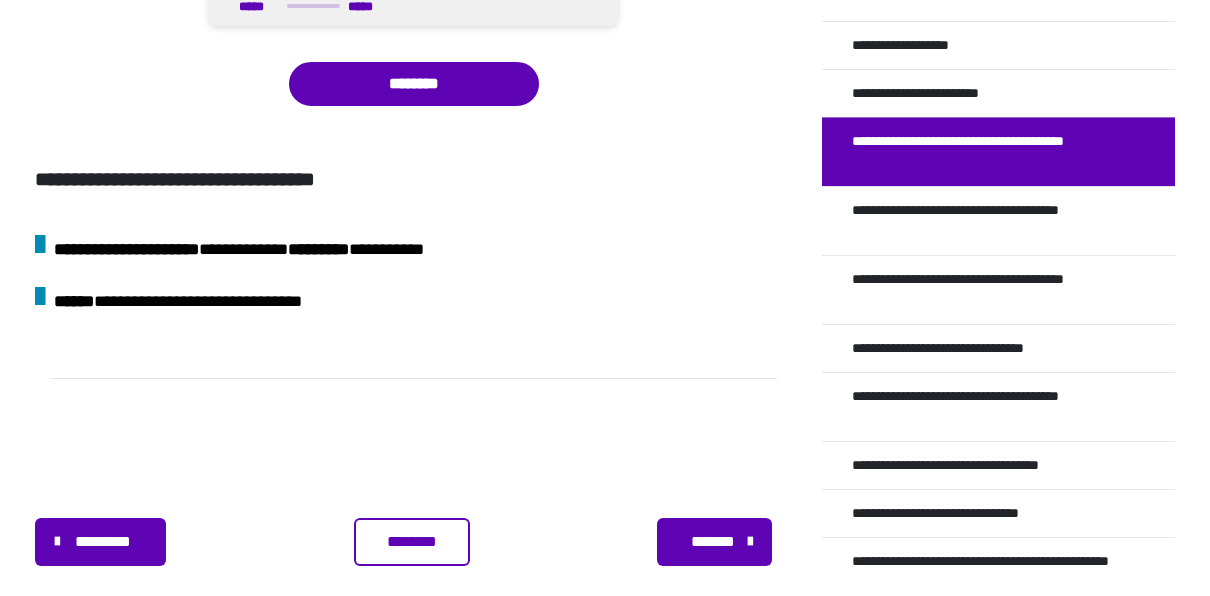 click at bounding box center [750, 542] 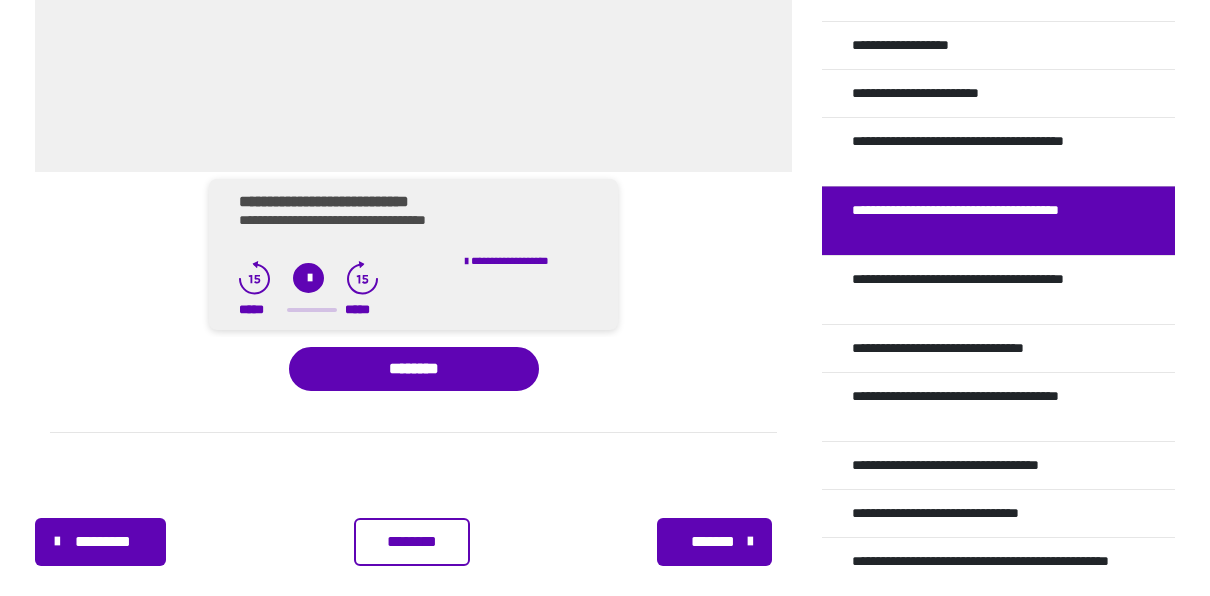 scroll, scrollTop: 2394, scrollLeft: 0, axis: vertical 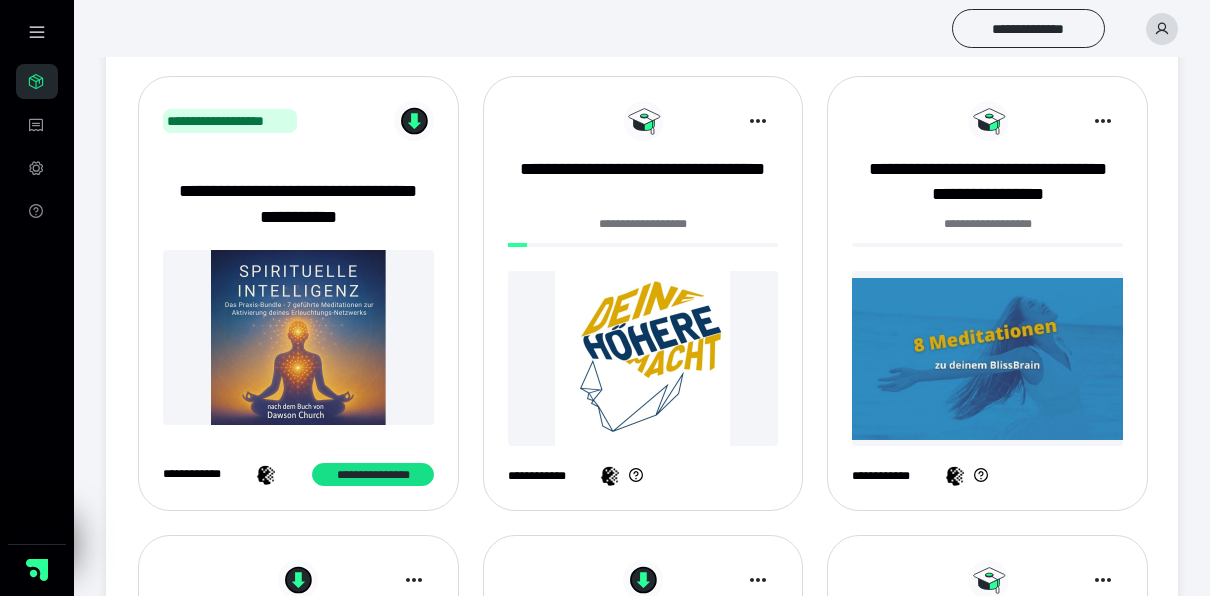 click at bounding box center [987, 358] 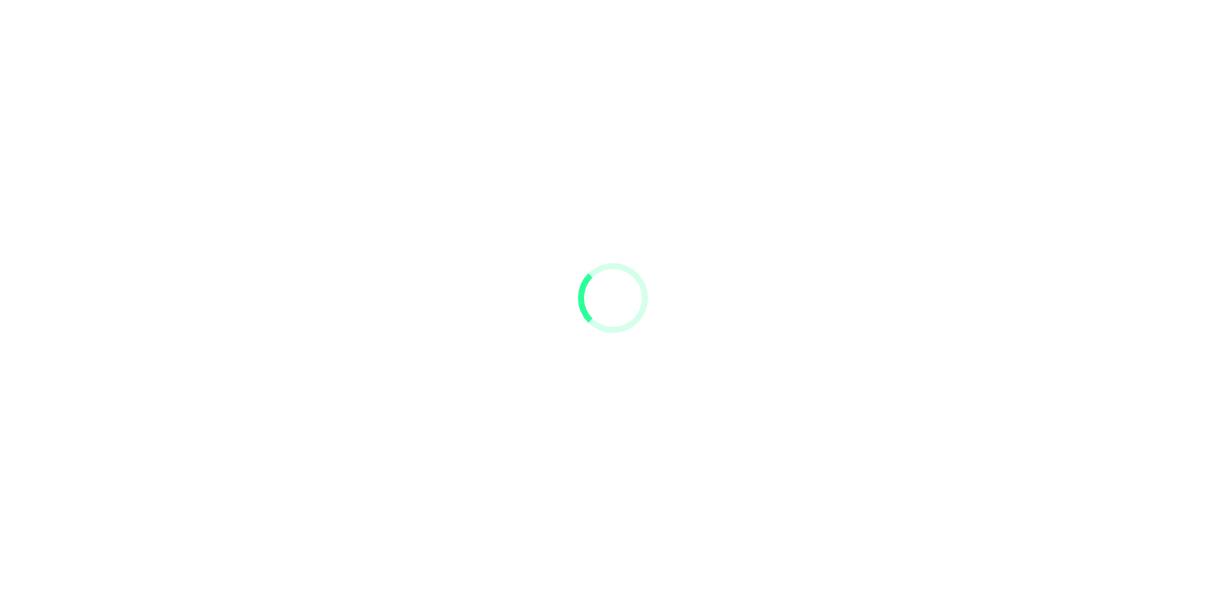 scroll, scrollTop: 0, scrollLeft: 0, axis: both 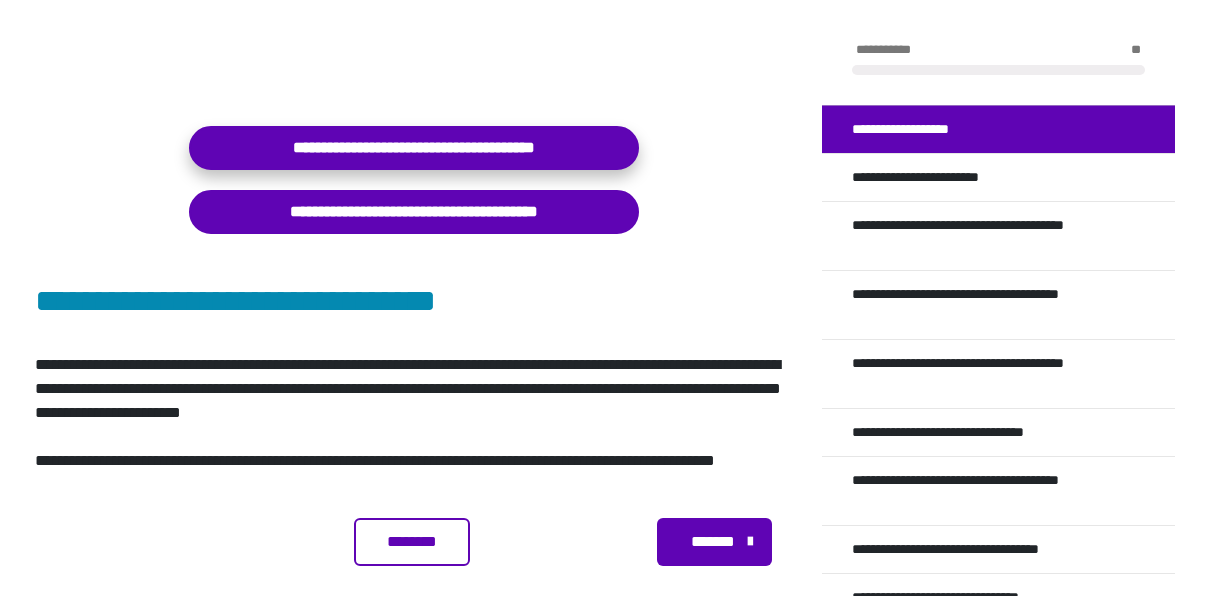 click on "**********" at bounding box center [414, 148] 